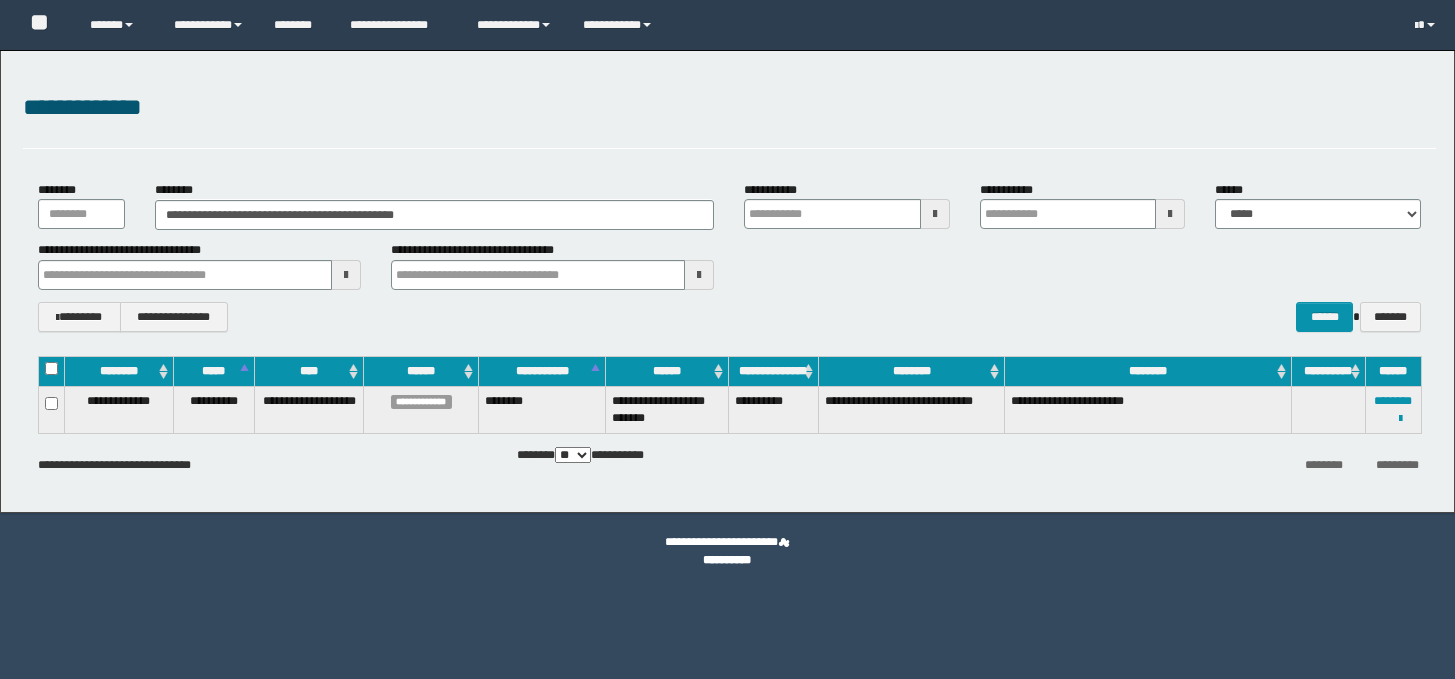 scroll, scrollTop: 0, scrollLeft: 0, axis: both 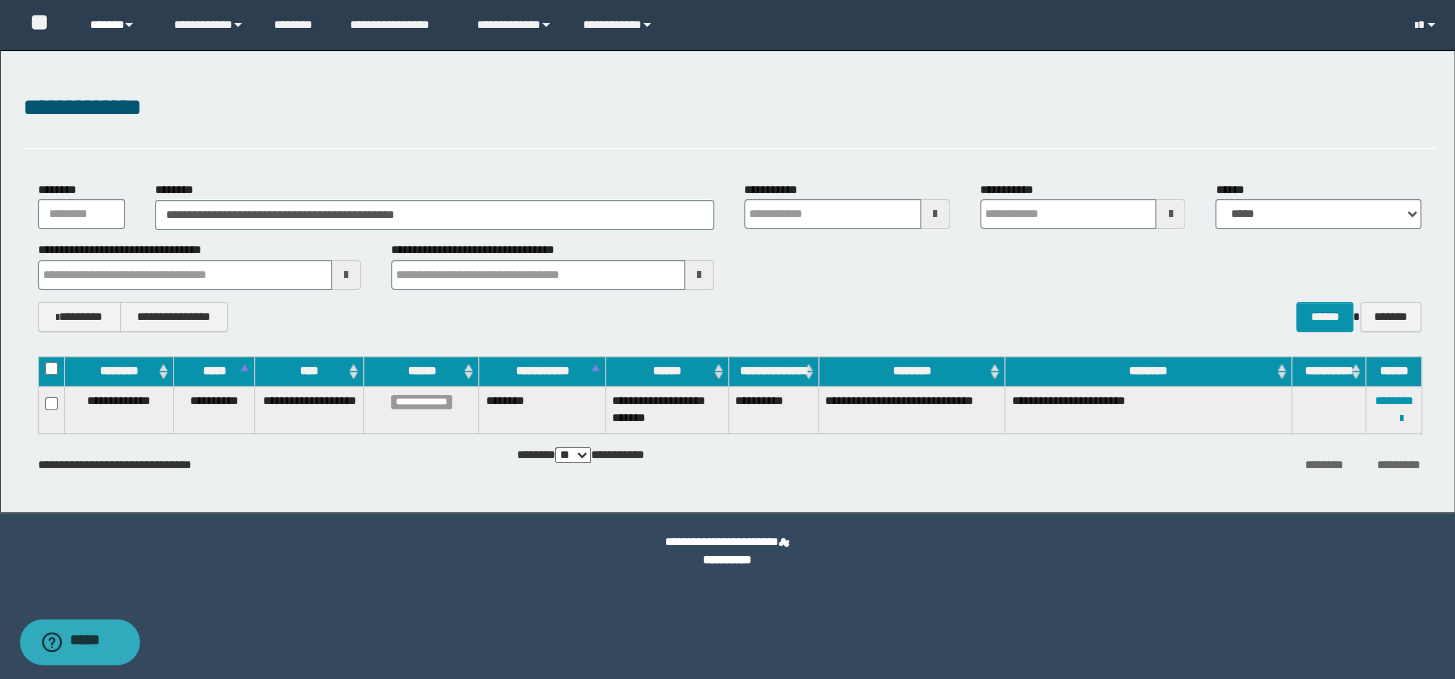 click on "******" at bounding box center [117, 25] 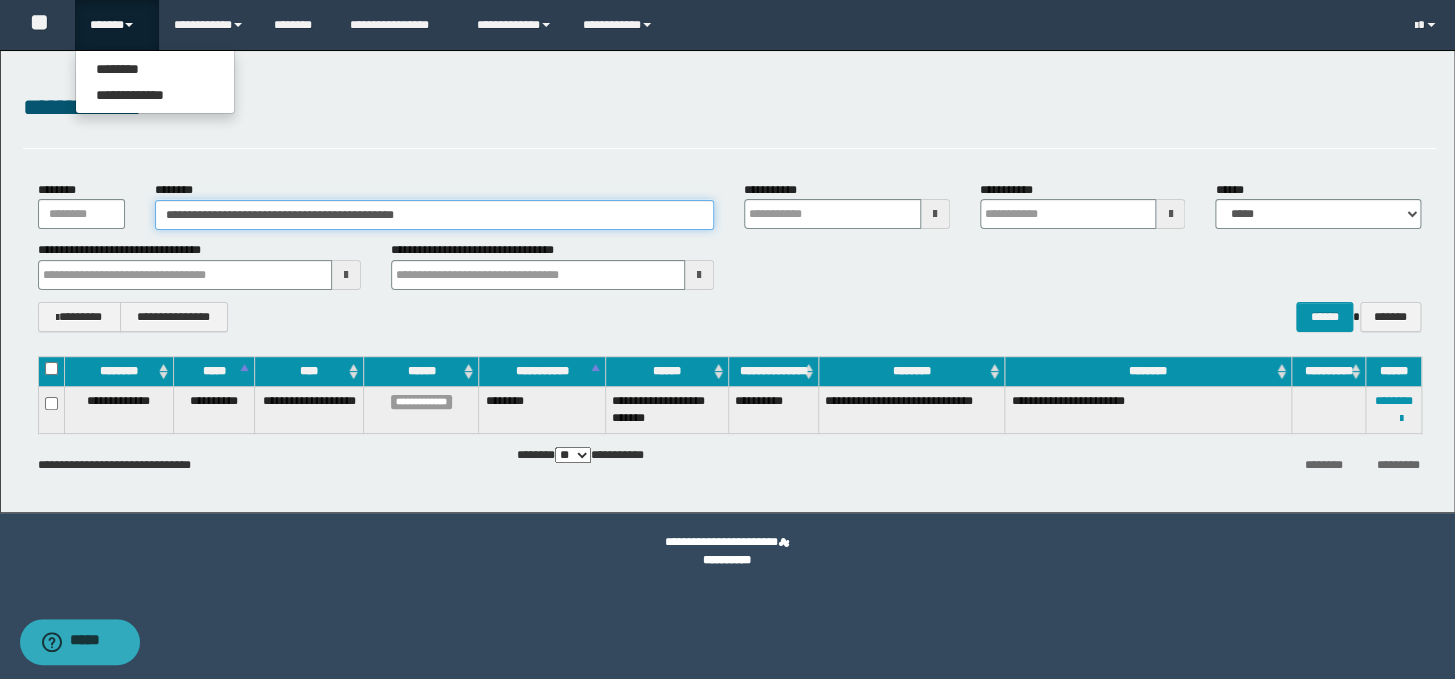 click on "**********" at bounding box center [434, 215] 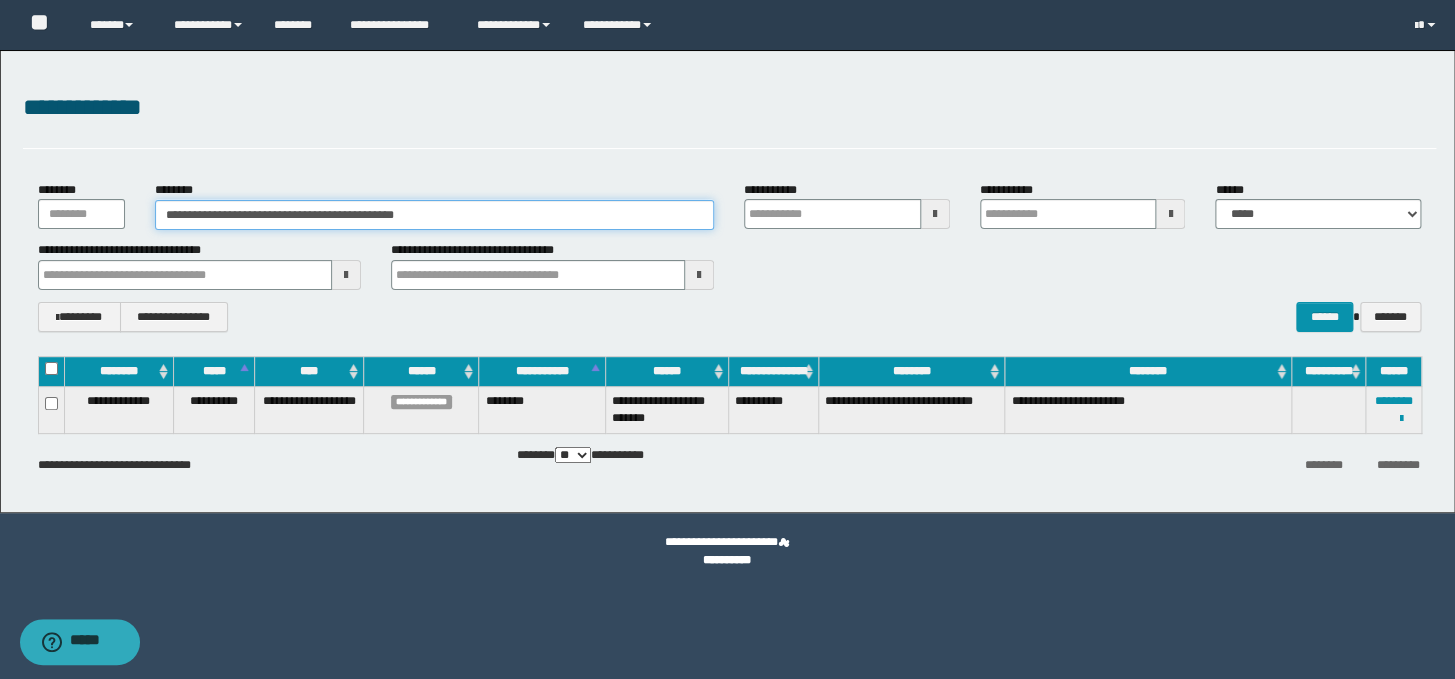 drag, startPoint x: 483, startPoint y: 210, endPoint x: 152, endPoint y: 207, distance: 331.01358 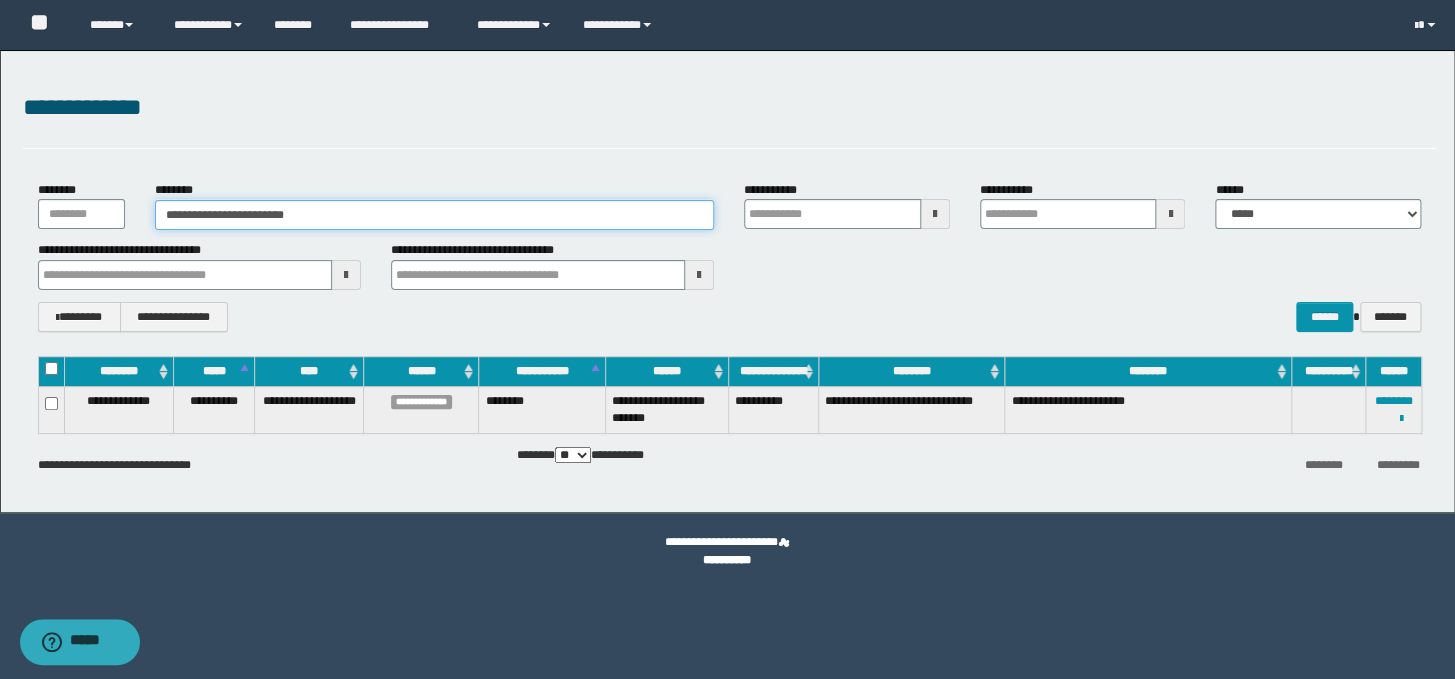 type on "**********" 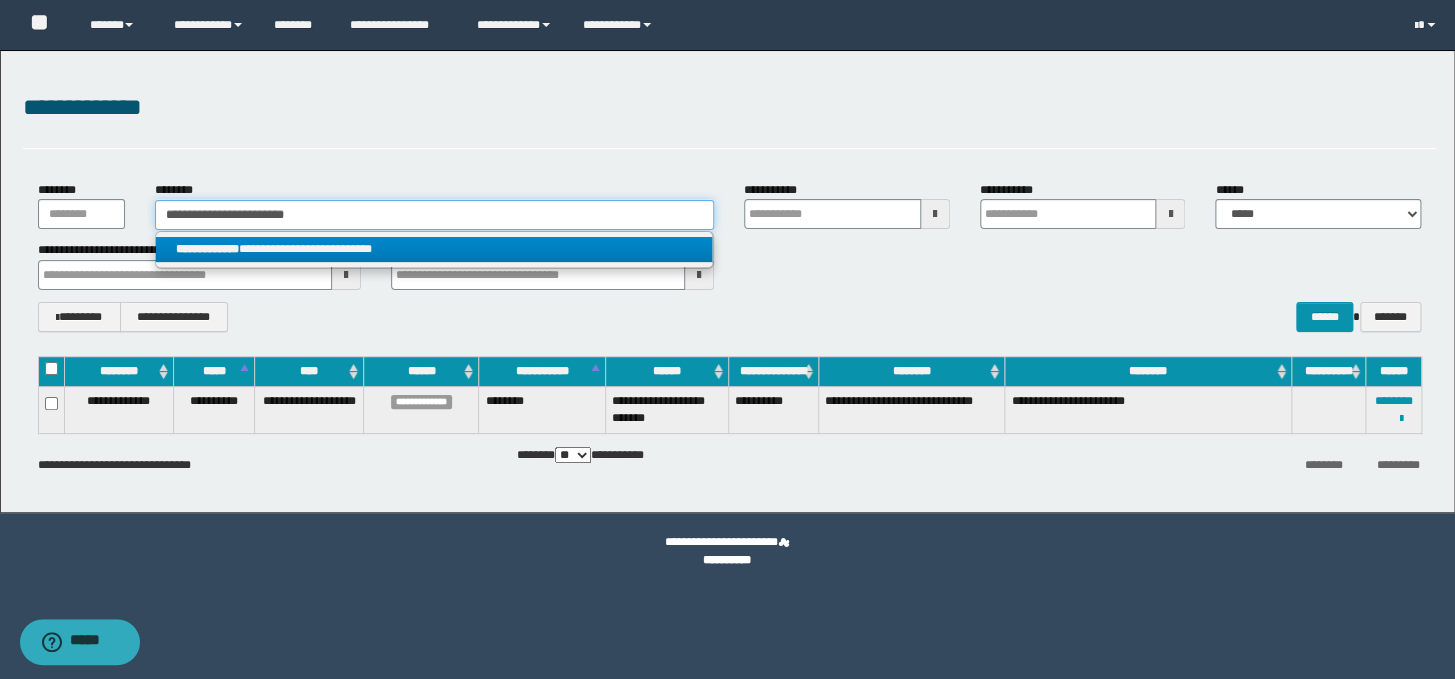 type on "**********" 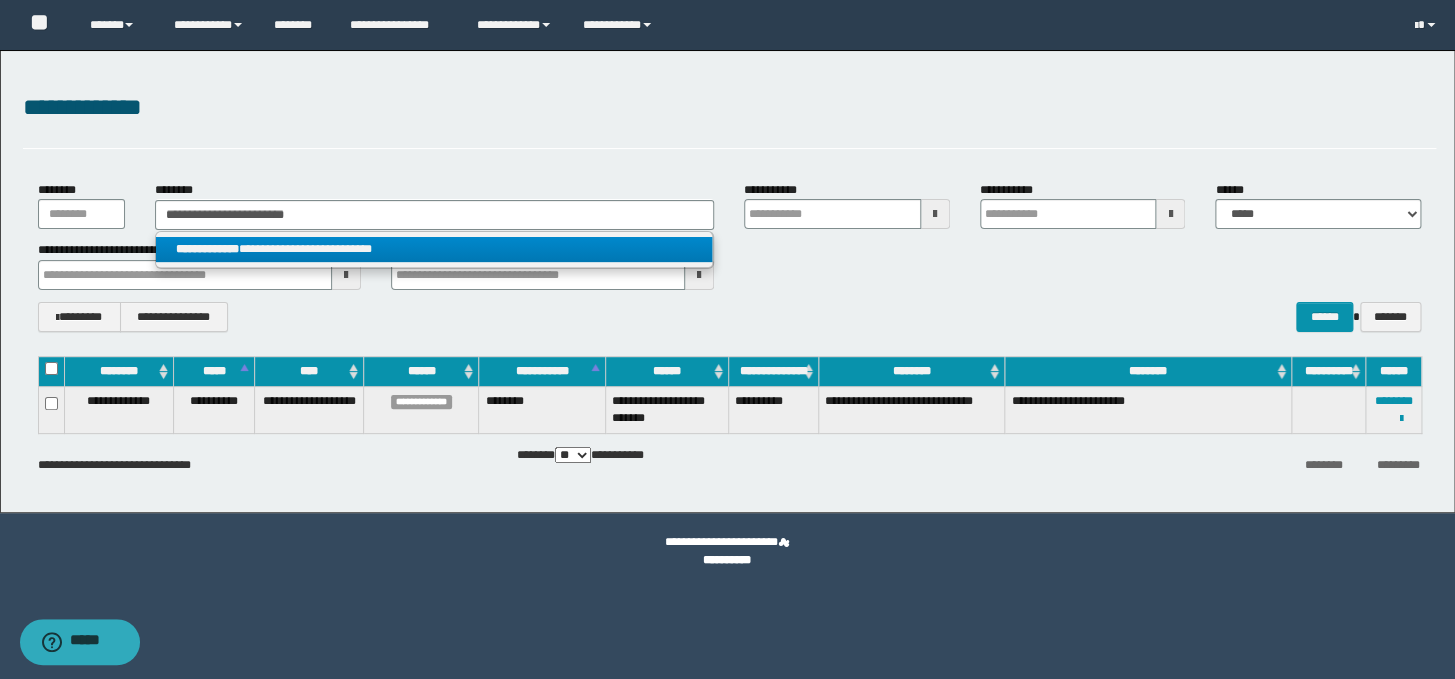 click on "**********" at bounding box center (434, 249) 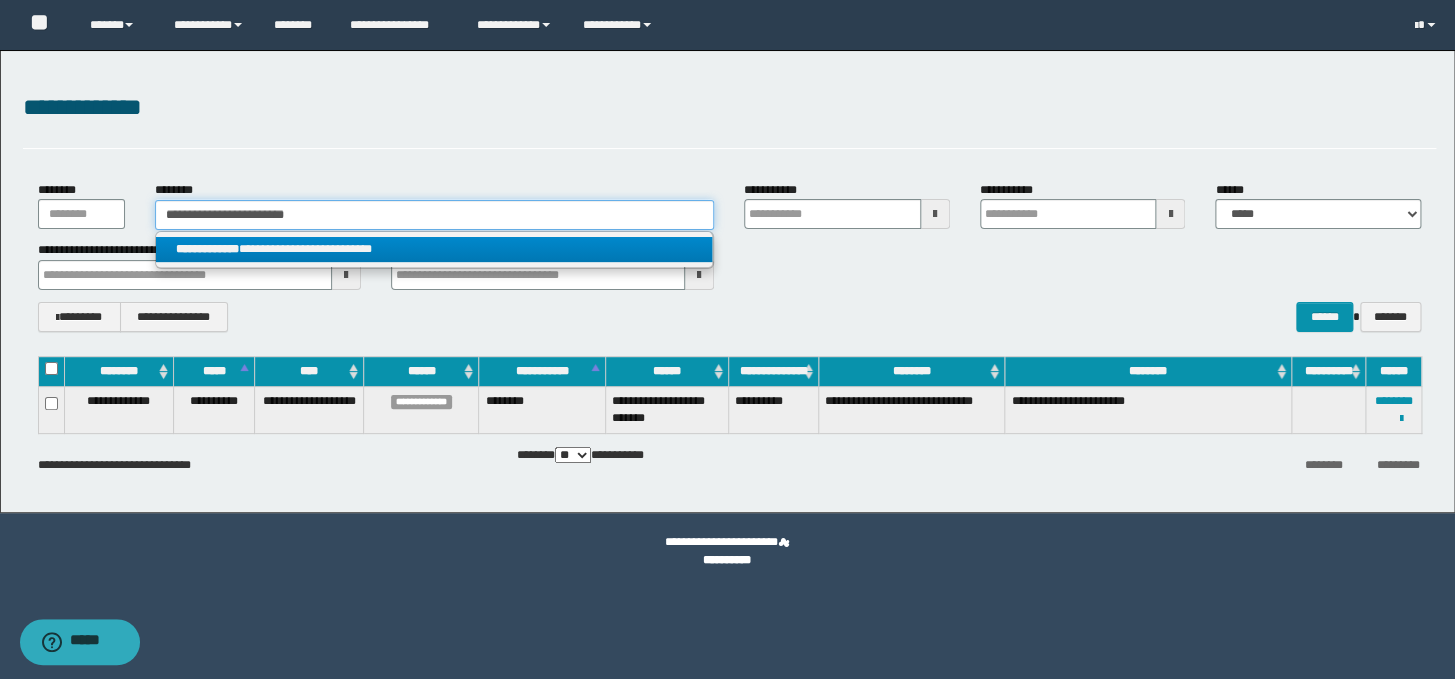 type 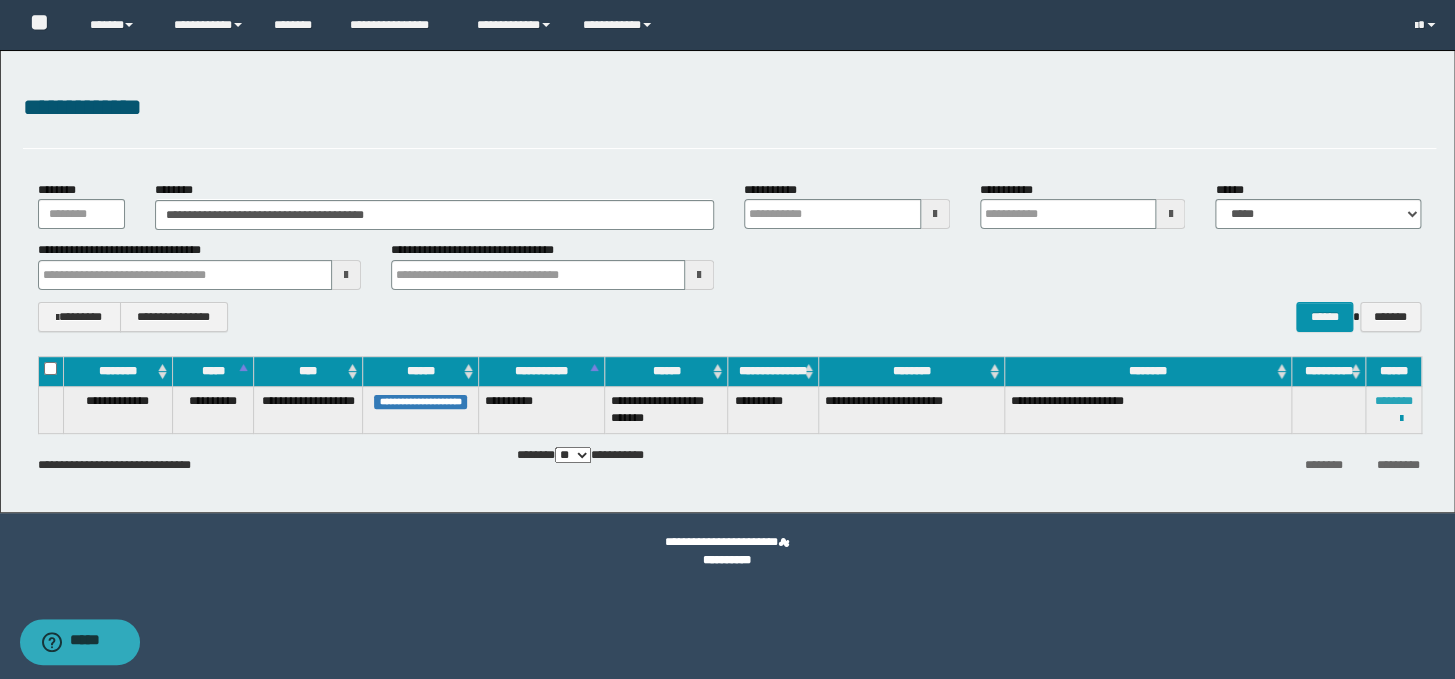click on "********" at bounding box center (1393, 401) 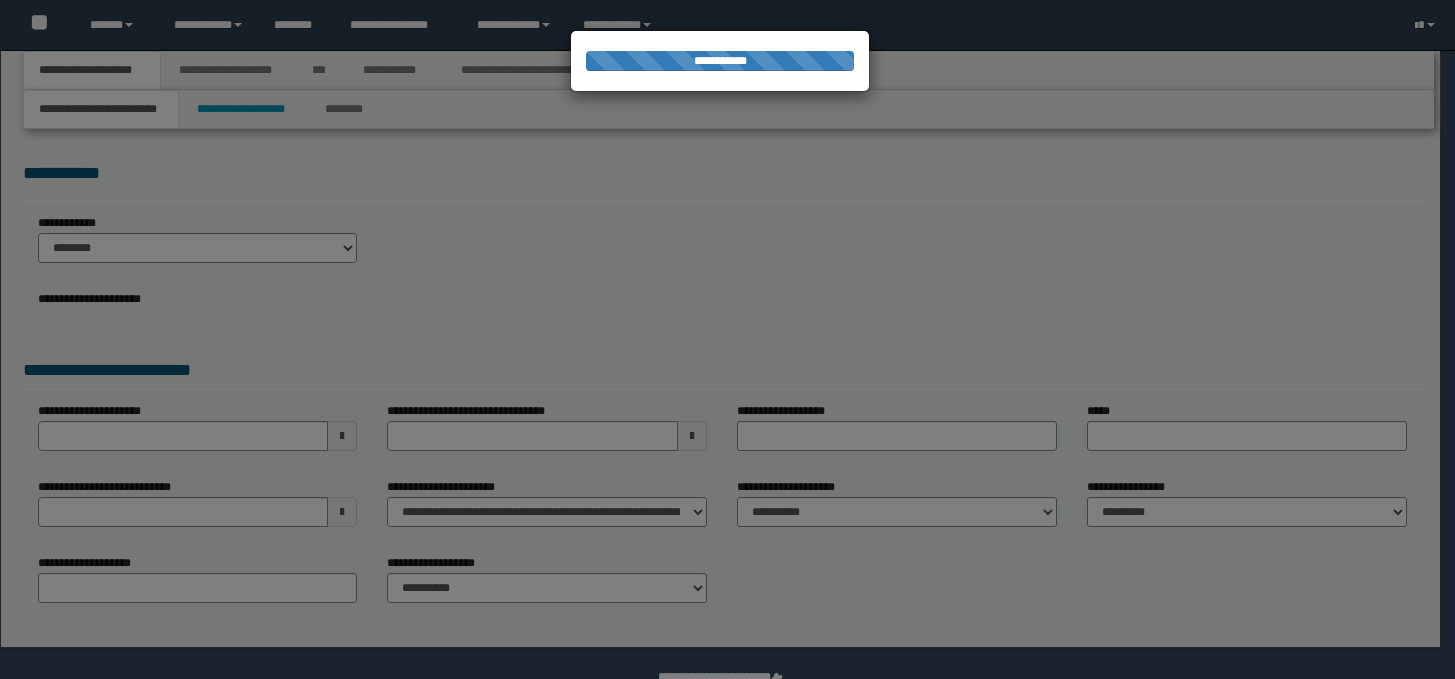 scroll, scrollTop: 0, scrollLeft: 0, axis: both 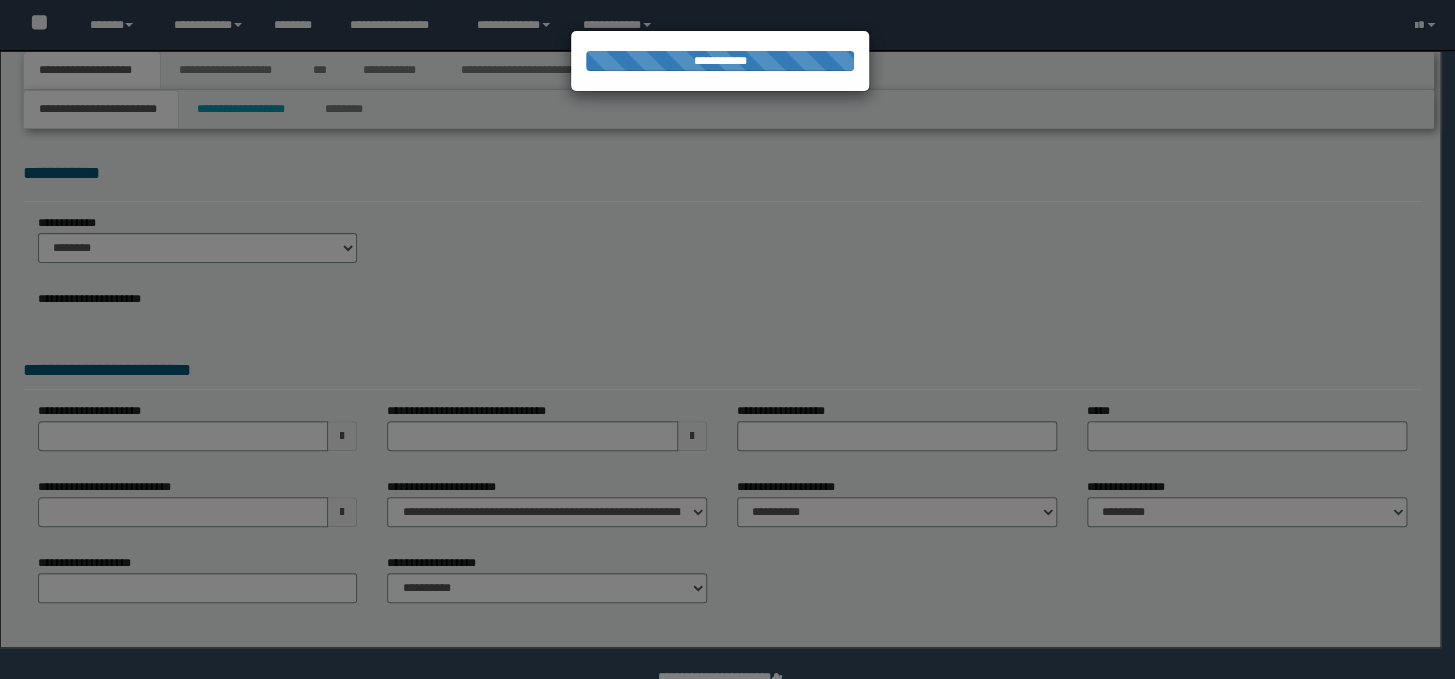 select on "*" 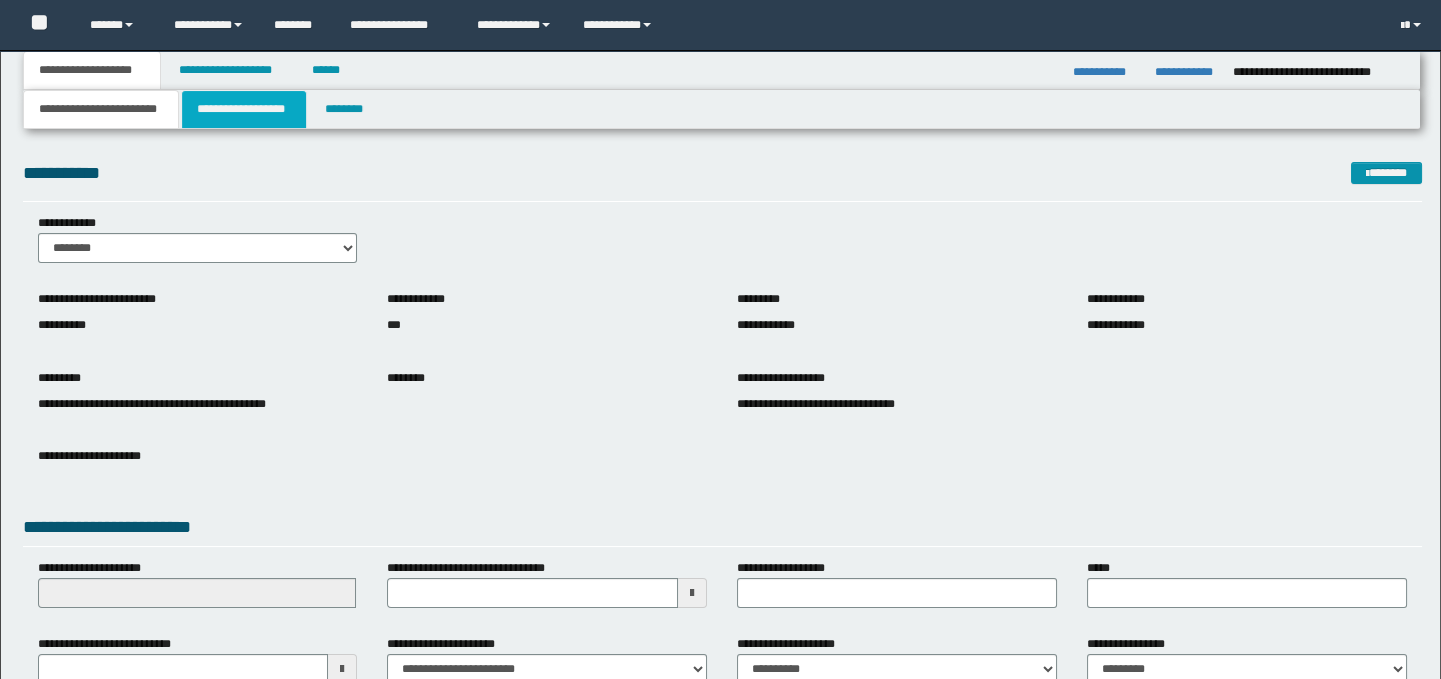 click on "**********" at bounding box center (244, 109) 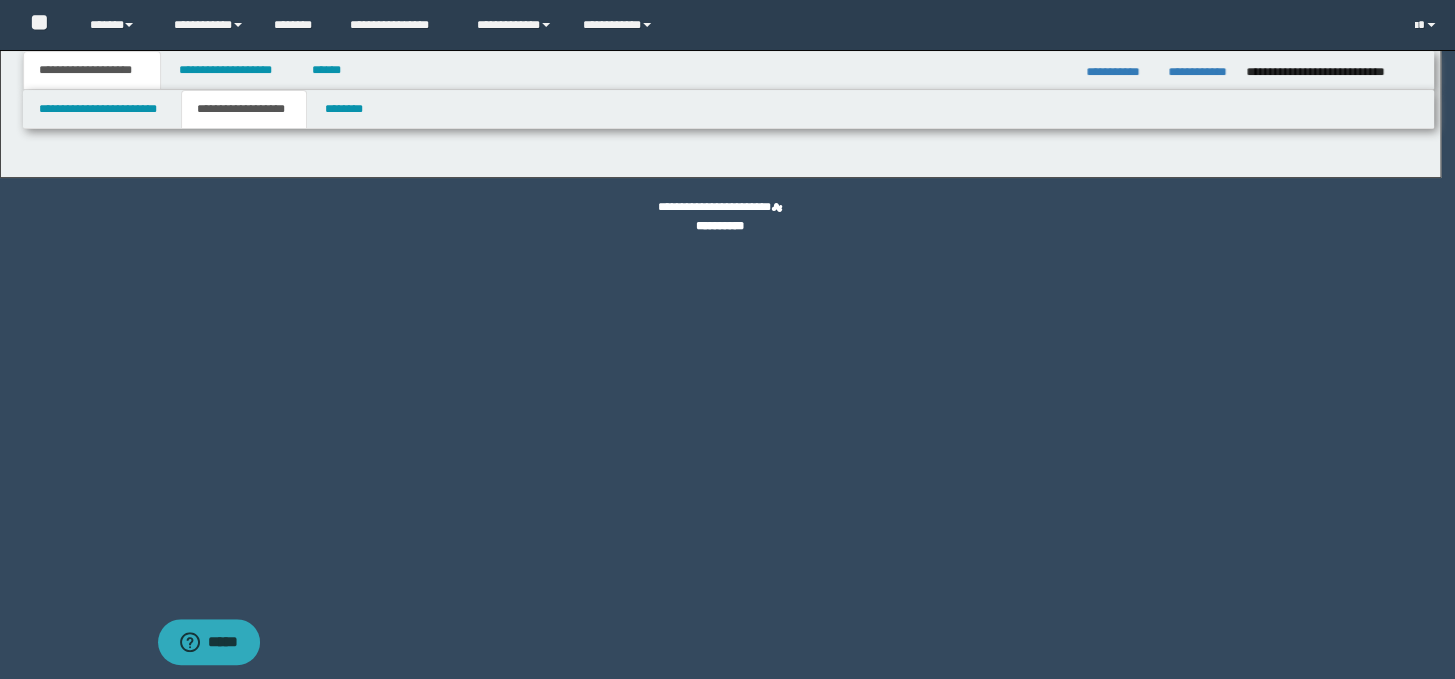 type on "**********" 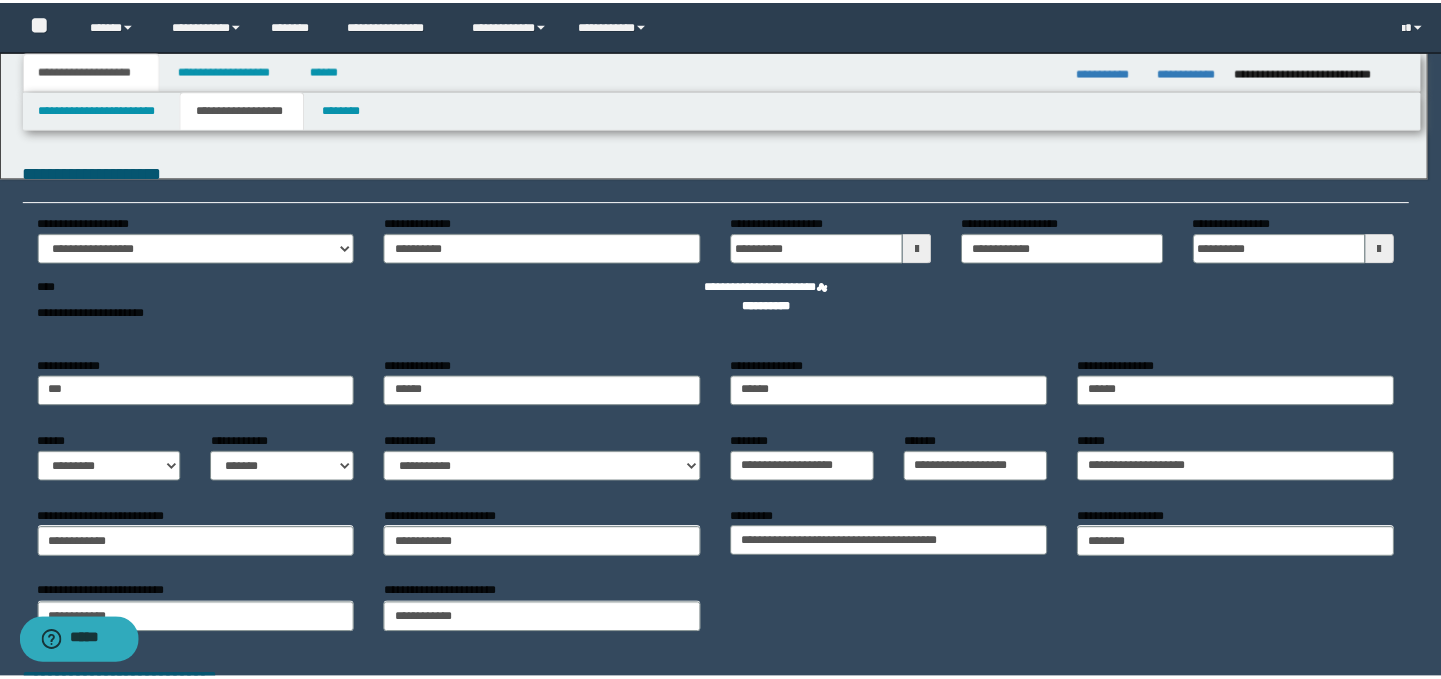 scroll, scrollTop: 0, scrollLeft: 0, axis: both 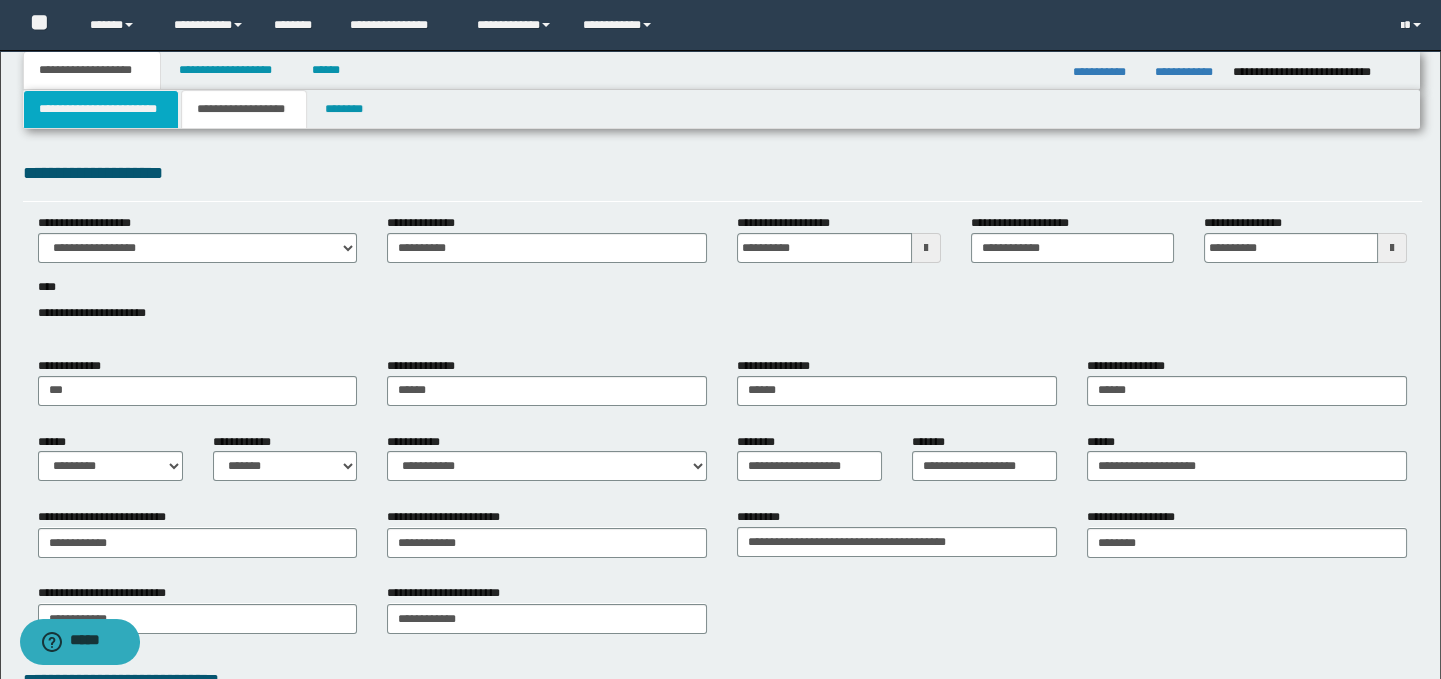 click on "**********" at bounding box center (101, 109) 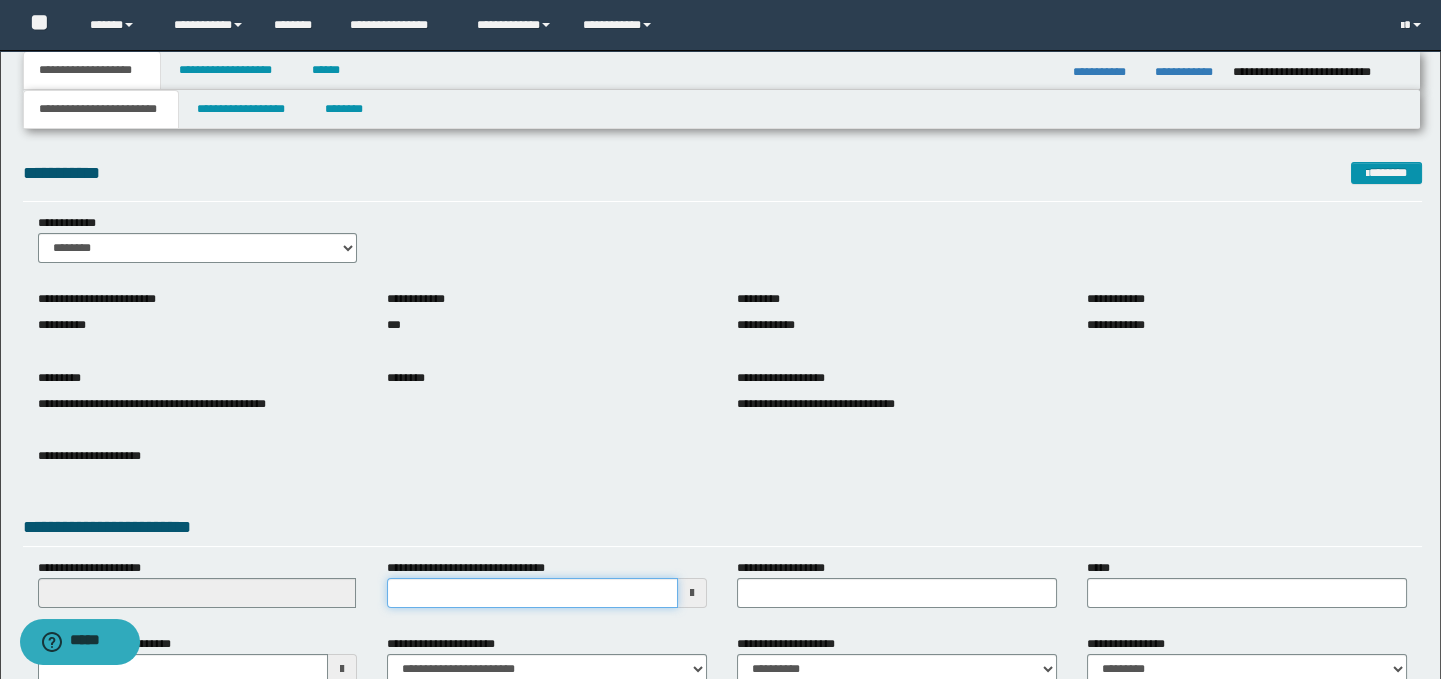 click on "**********" at bounding box center (532, 593) 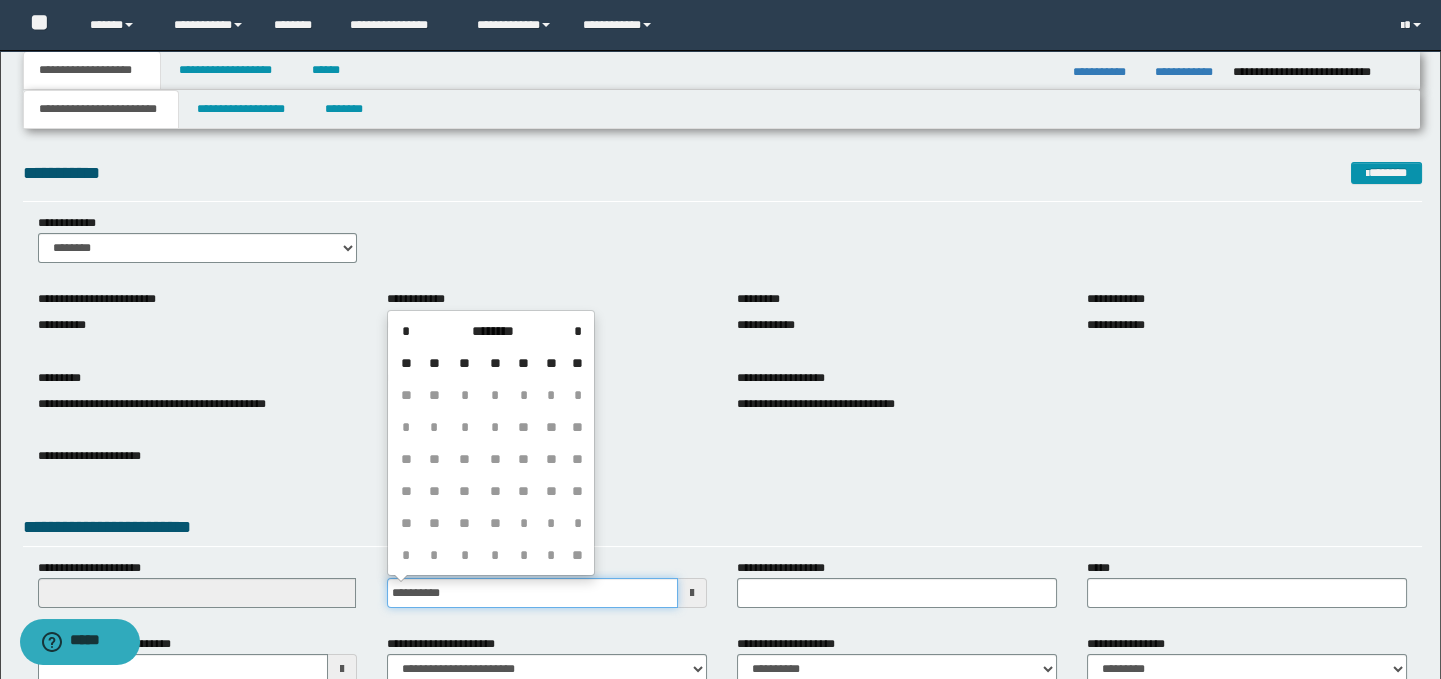 type on "**********" 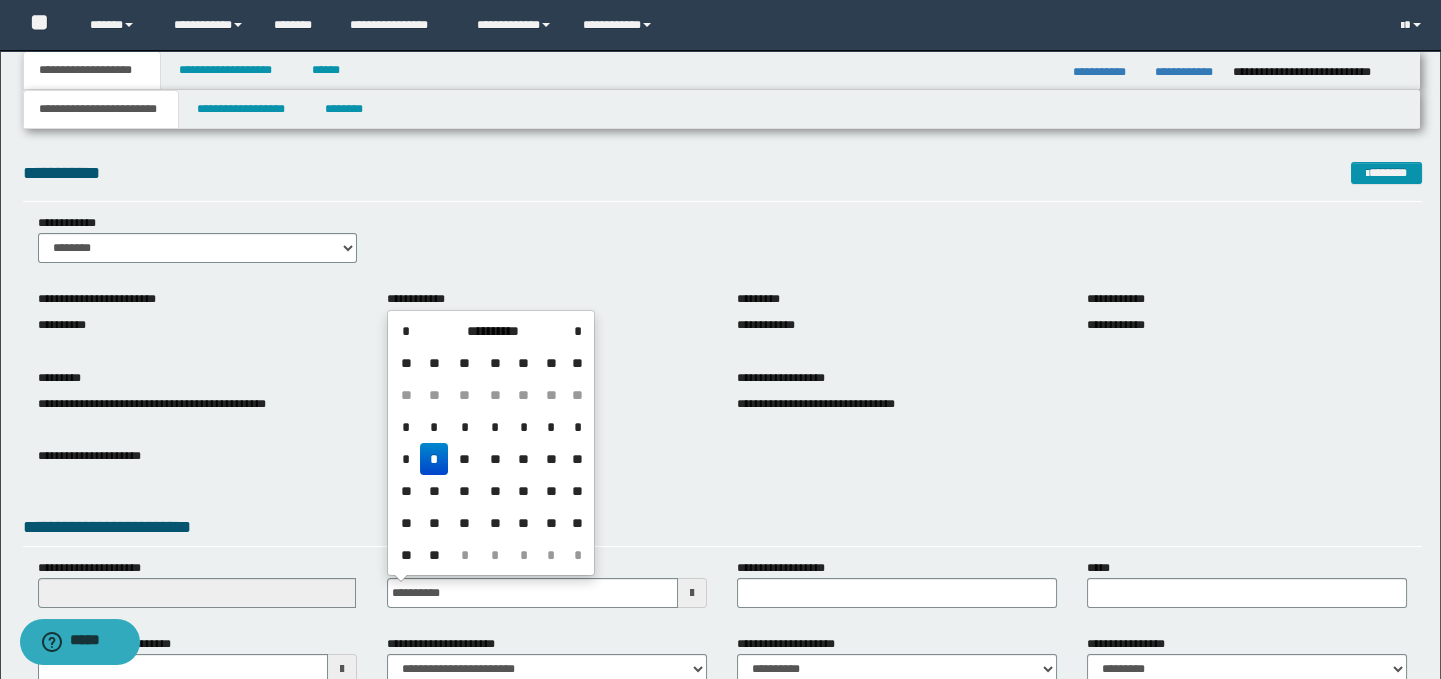 click on "*" at bounding box center (434, 459) 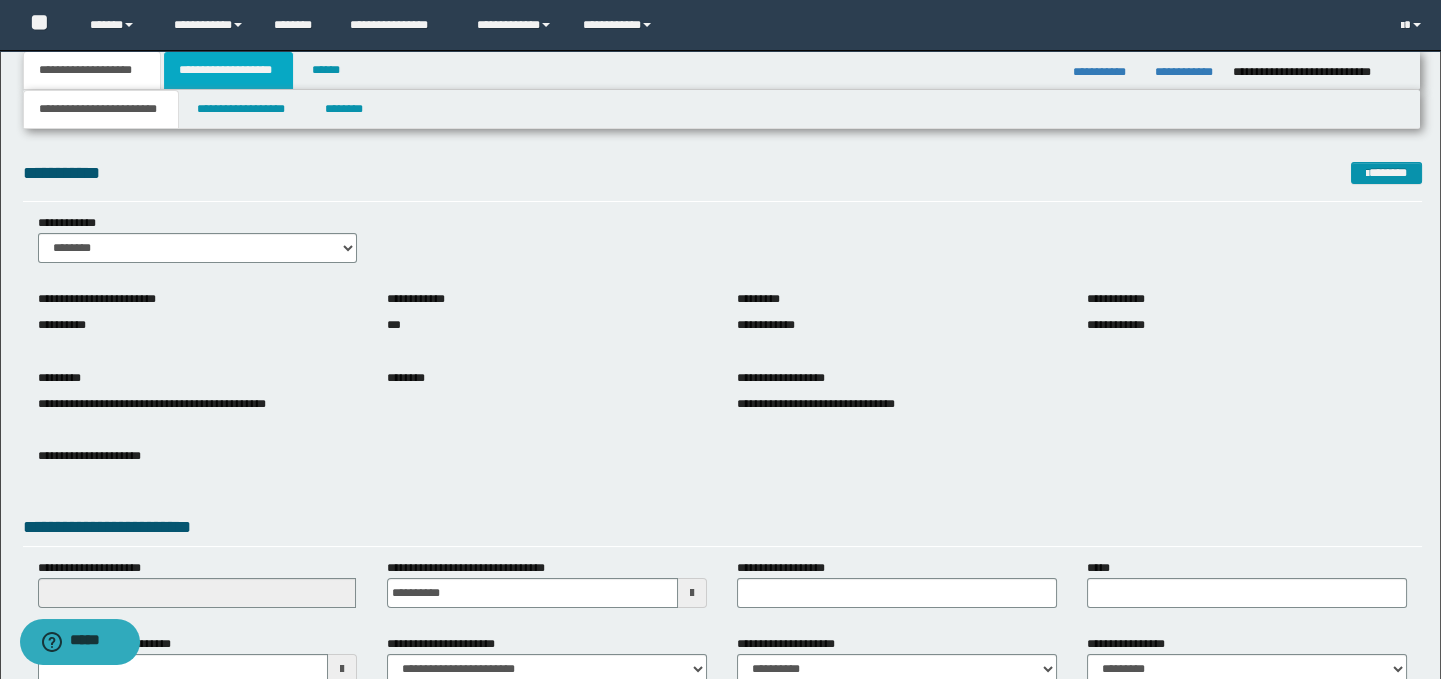 click on "**********" at bounding box center (228, 70) 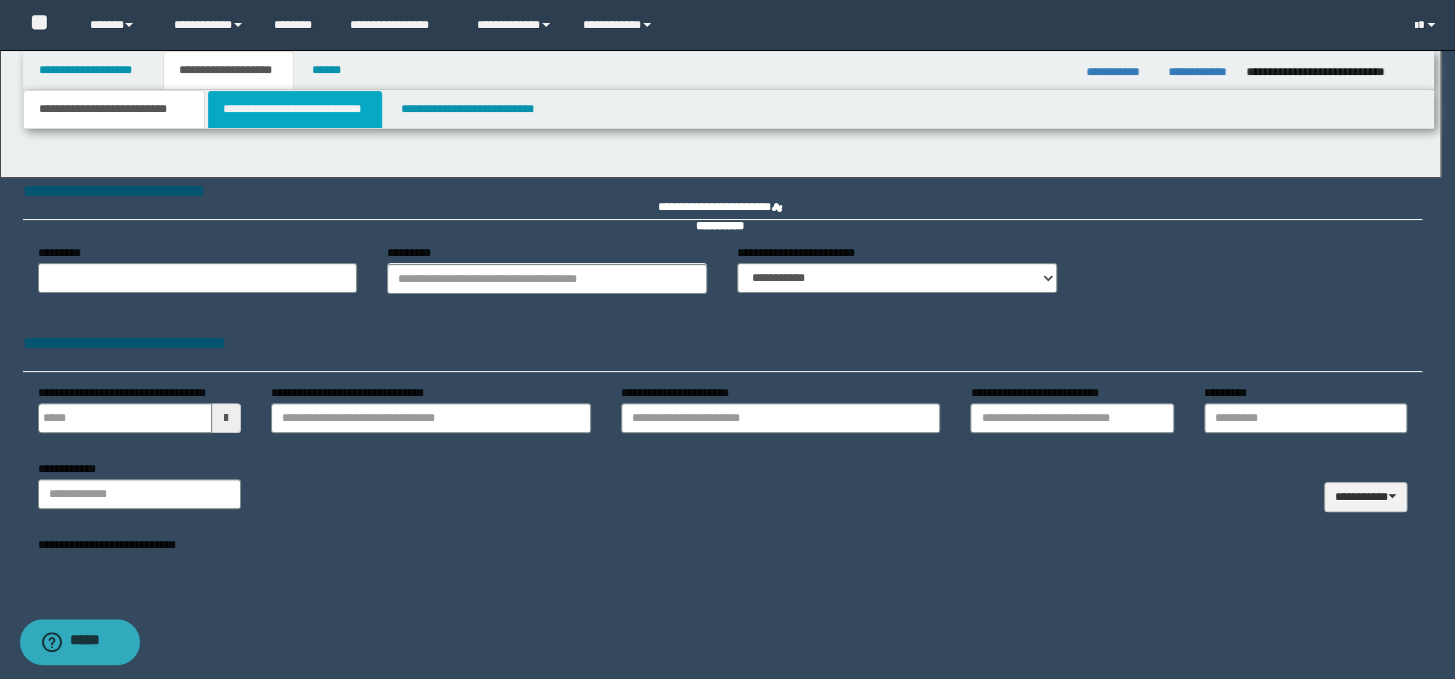 click on "**********" at bounding box center (727, 339) 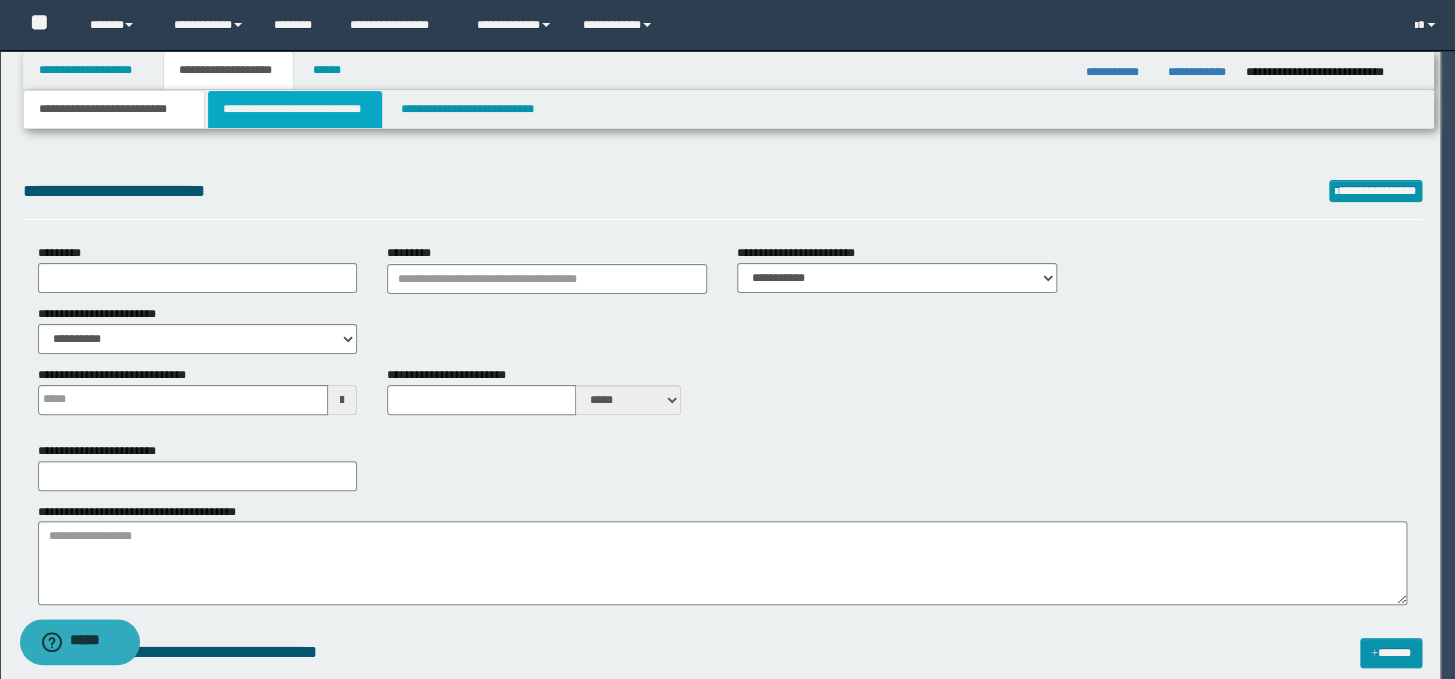 type on "**********" 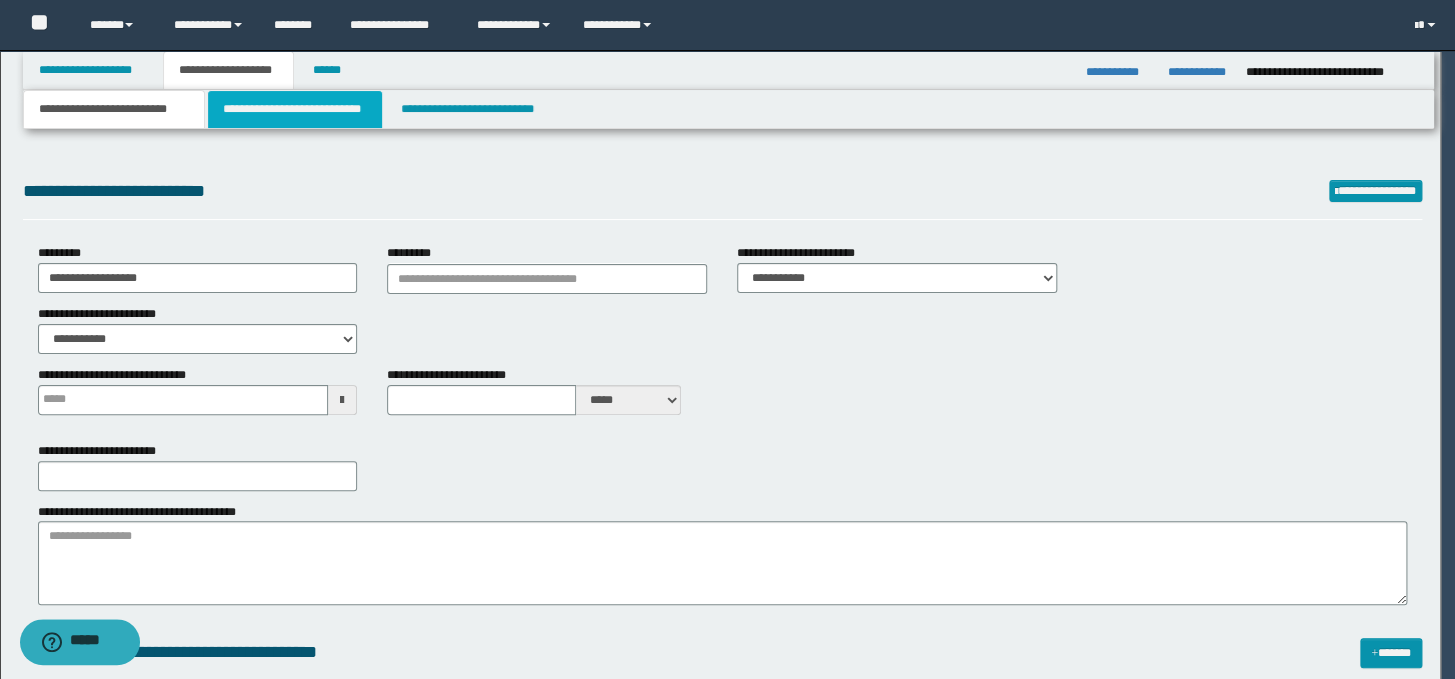 type on "**" 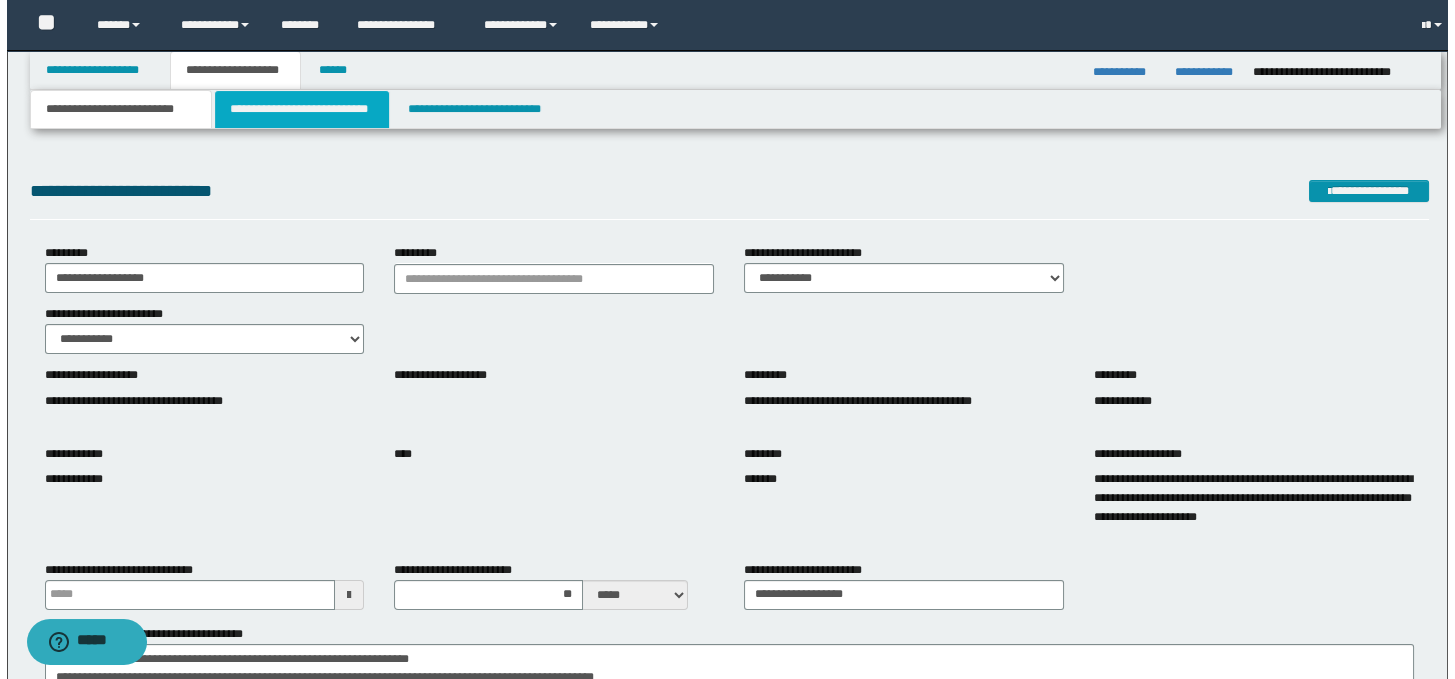 scroll, scrollTop: 0, scrollLeft: 0, axis: both 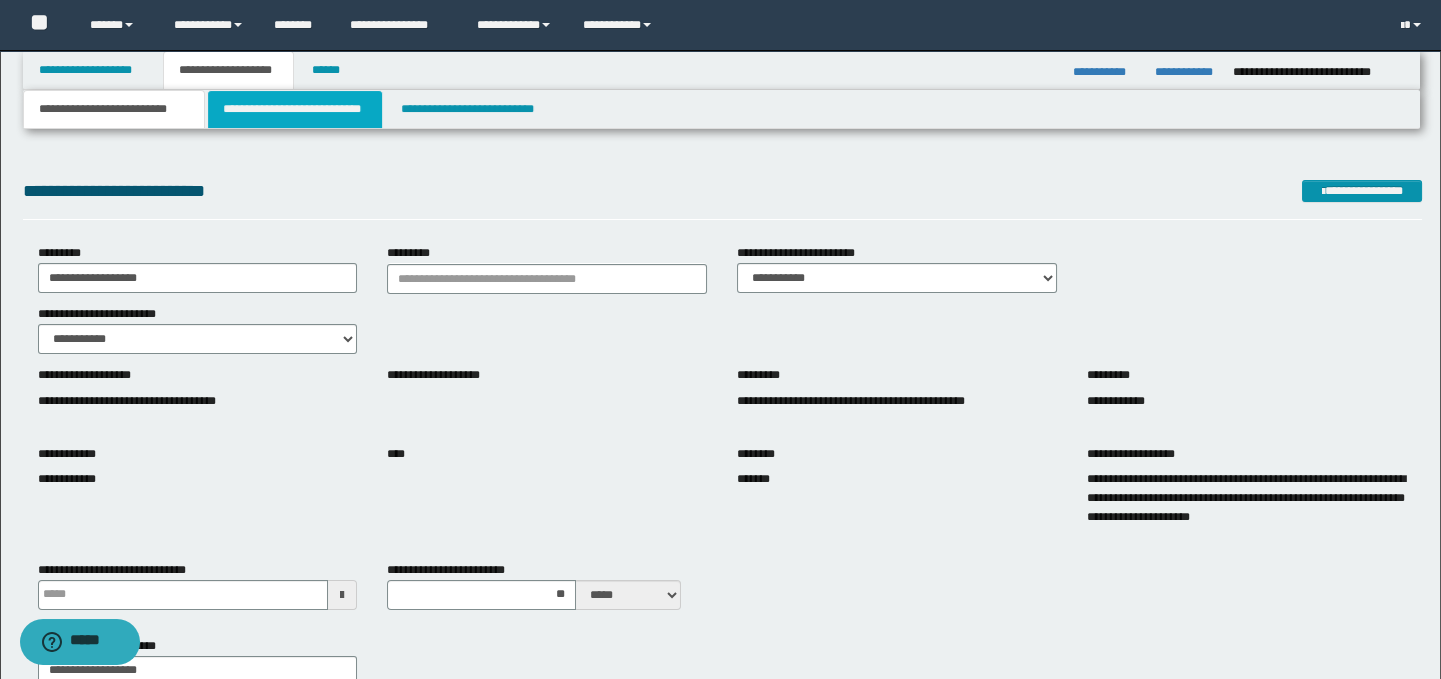 click on "**********" at bounding box center [294, 109] 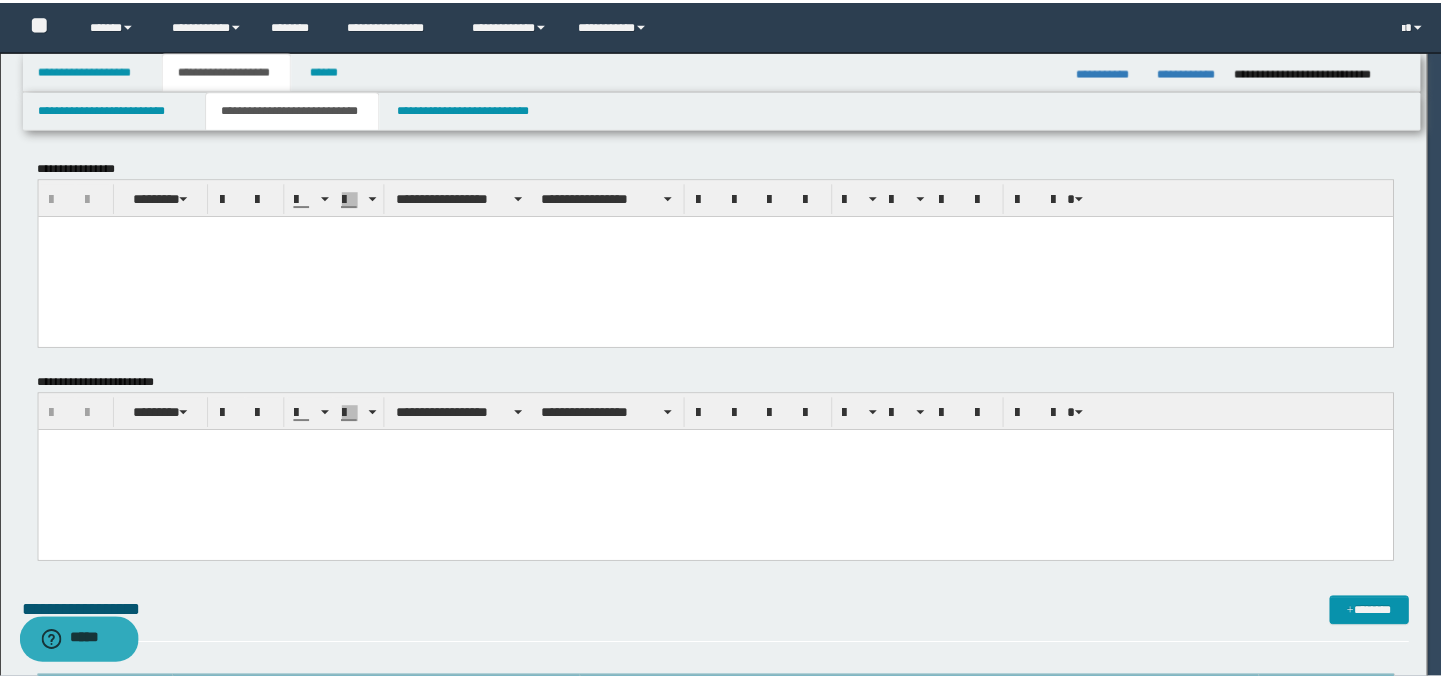 scroll, scrollTop: 0, scrollLeft: 0, axis: both 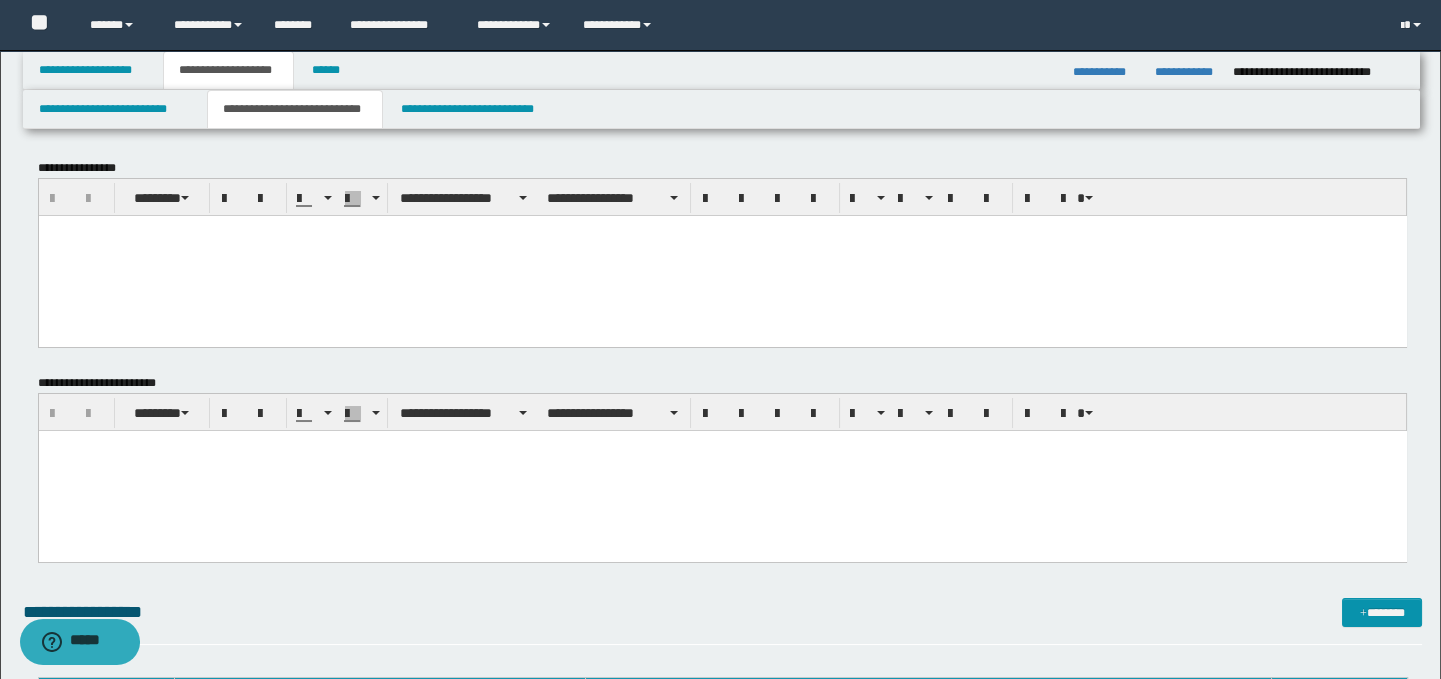 click at bounding box center [722, 255] 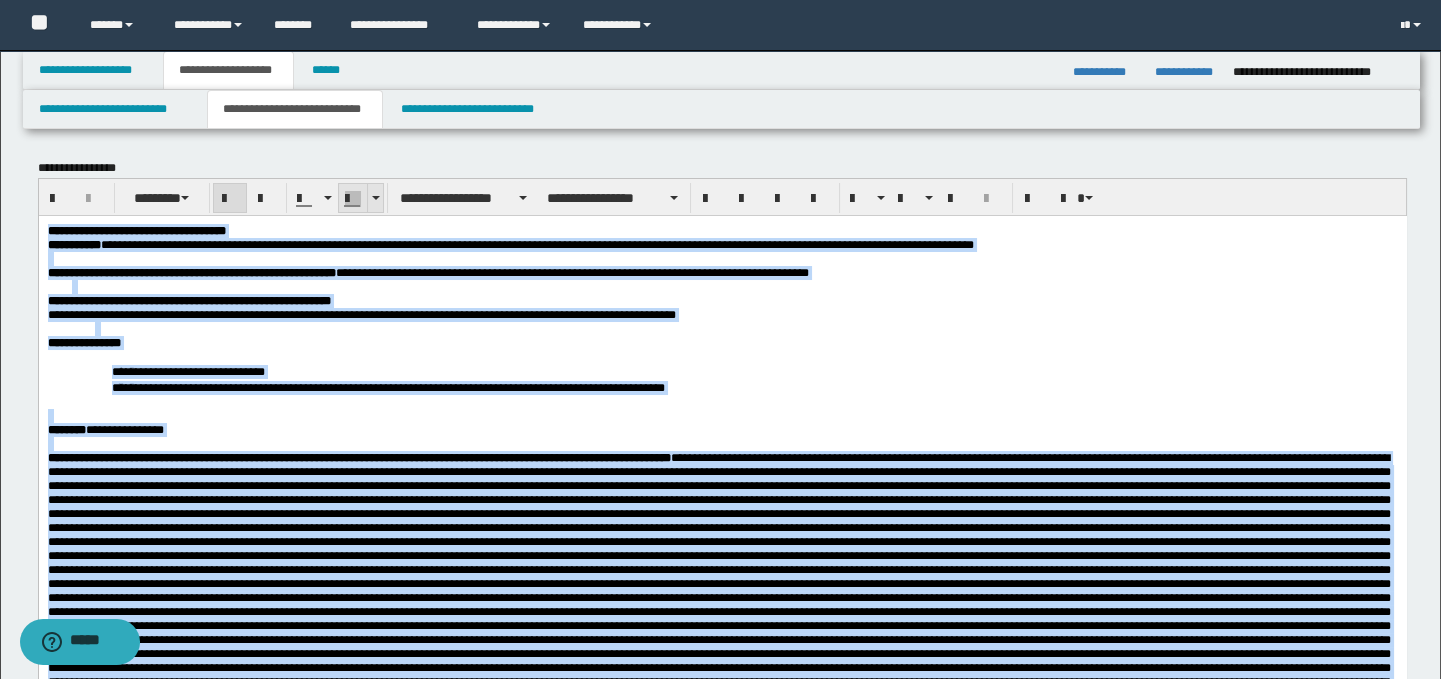 click at bounding box center [375, 198] 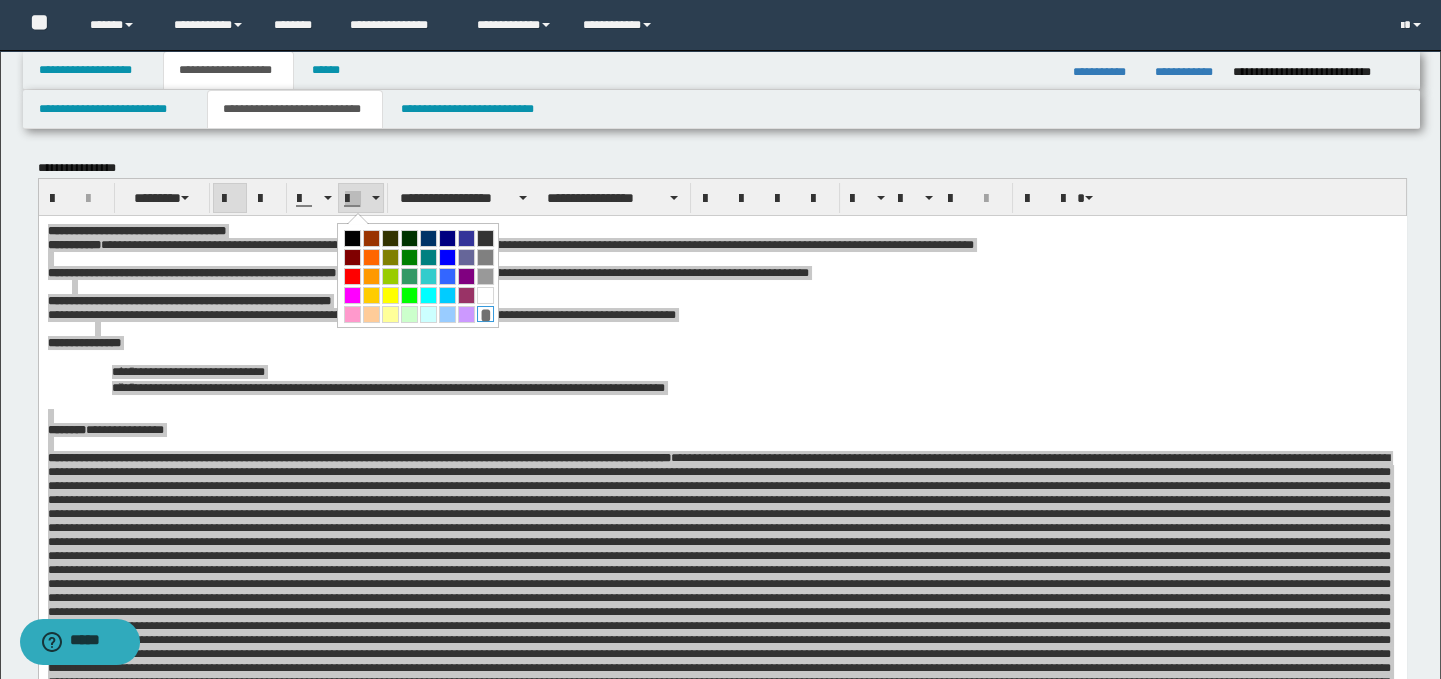 click on "*" at bounding box center [485, 314] 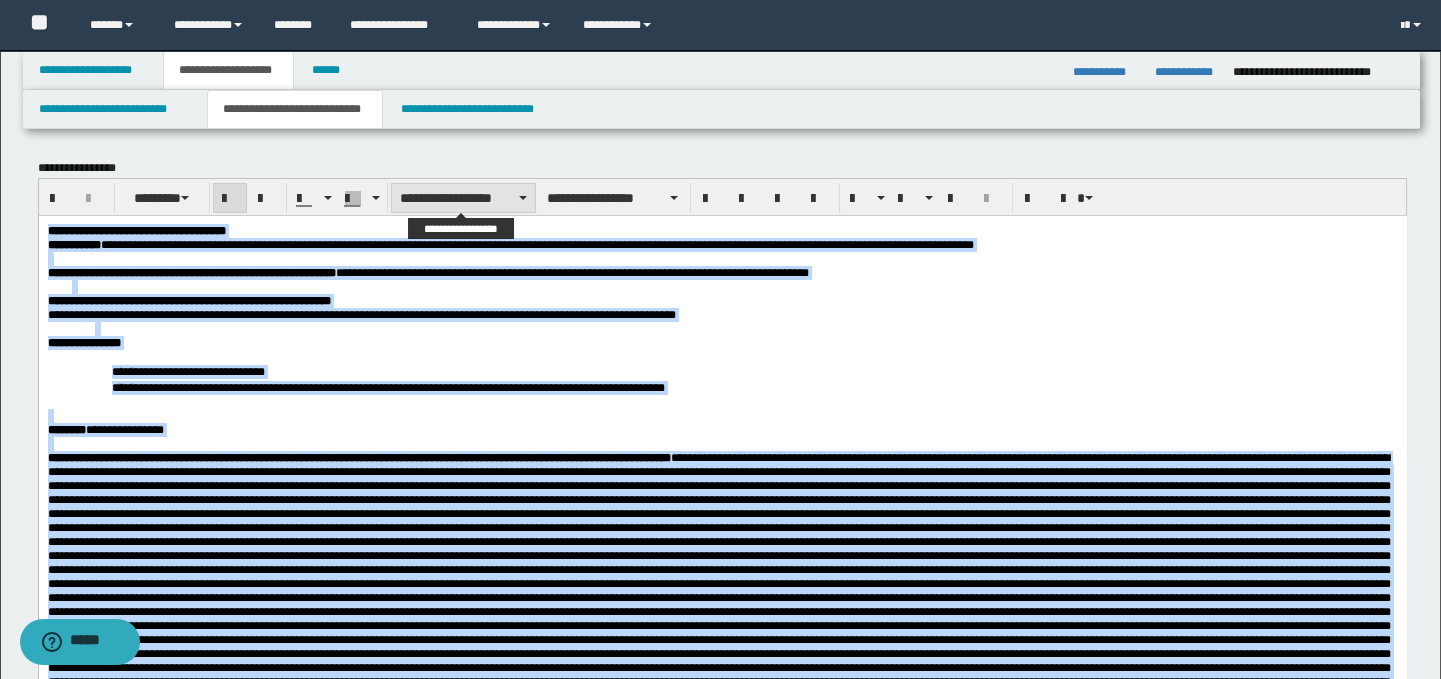 click on "**********" at bounding box center (463, 198) 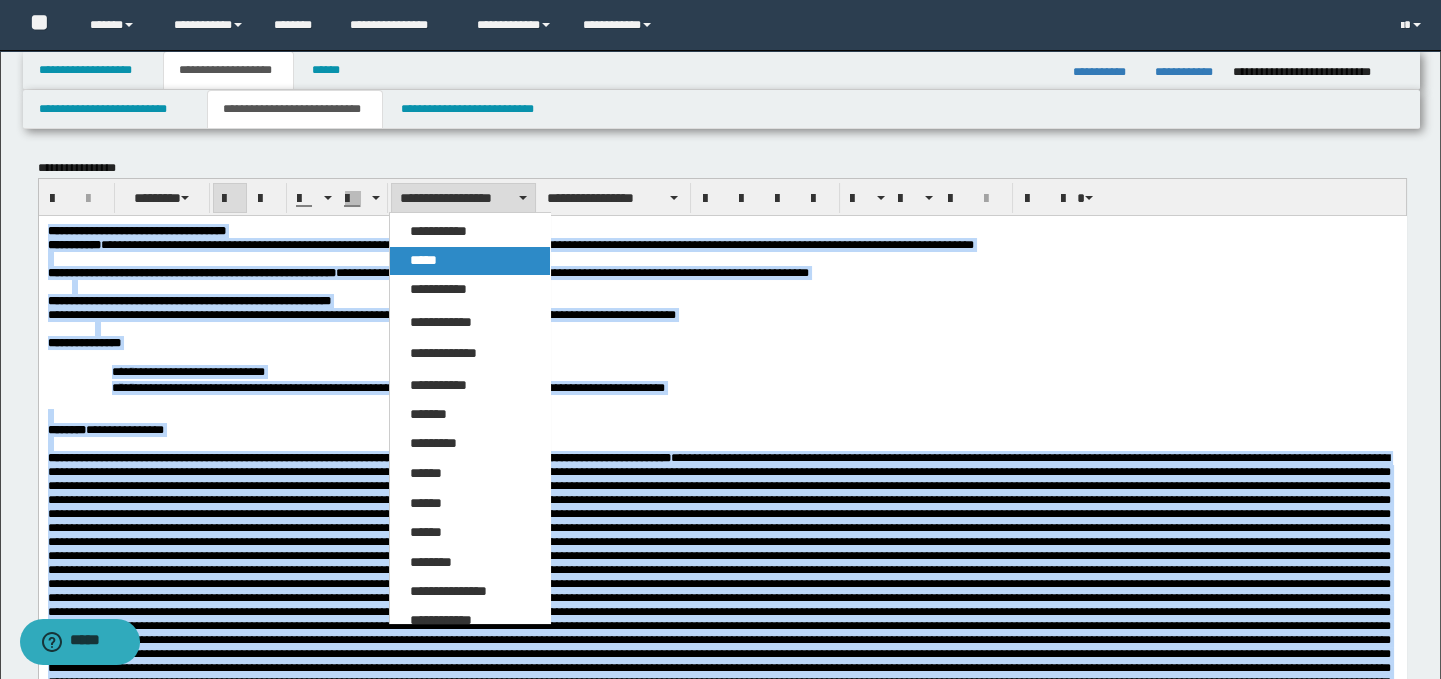 drag, startPoint x: 451, startPoint y: 260, endPoint x: 431, endPoint y: 34, distance: 226.88322 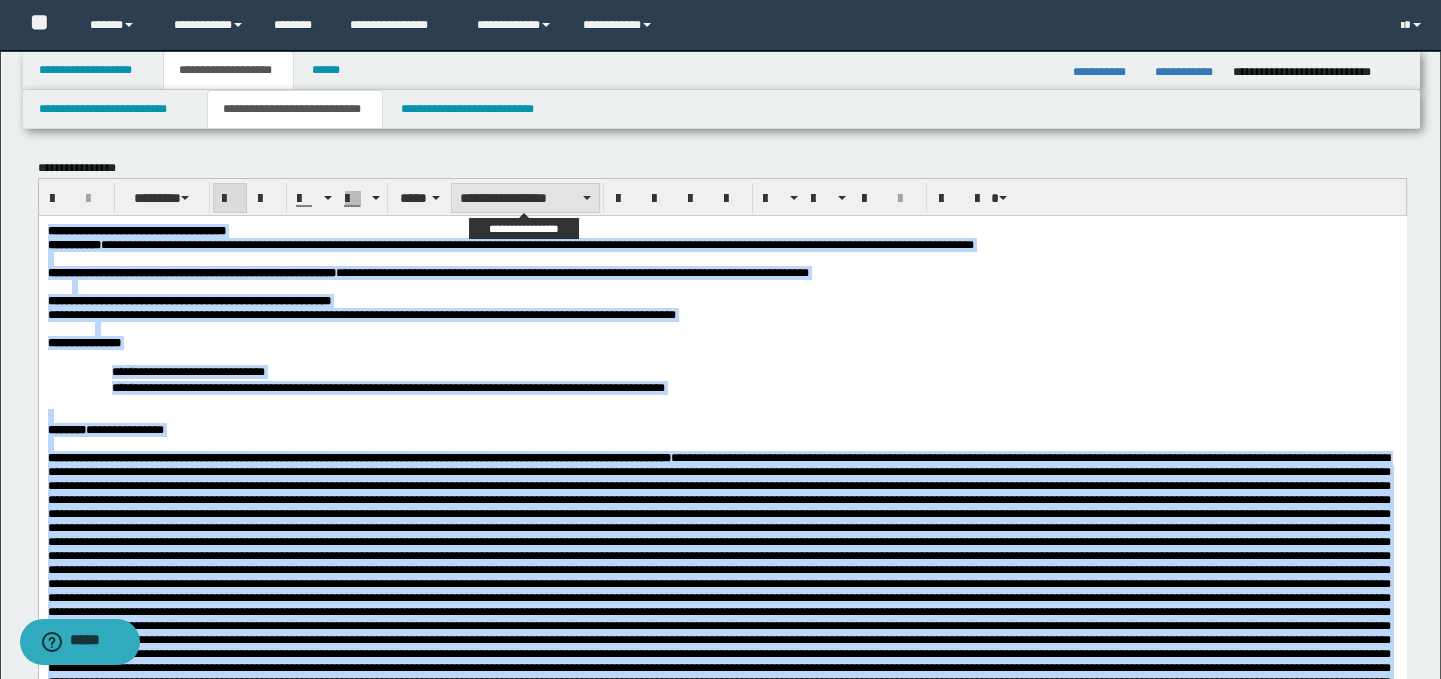 click on "**********" at bounding box center (525, 198) 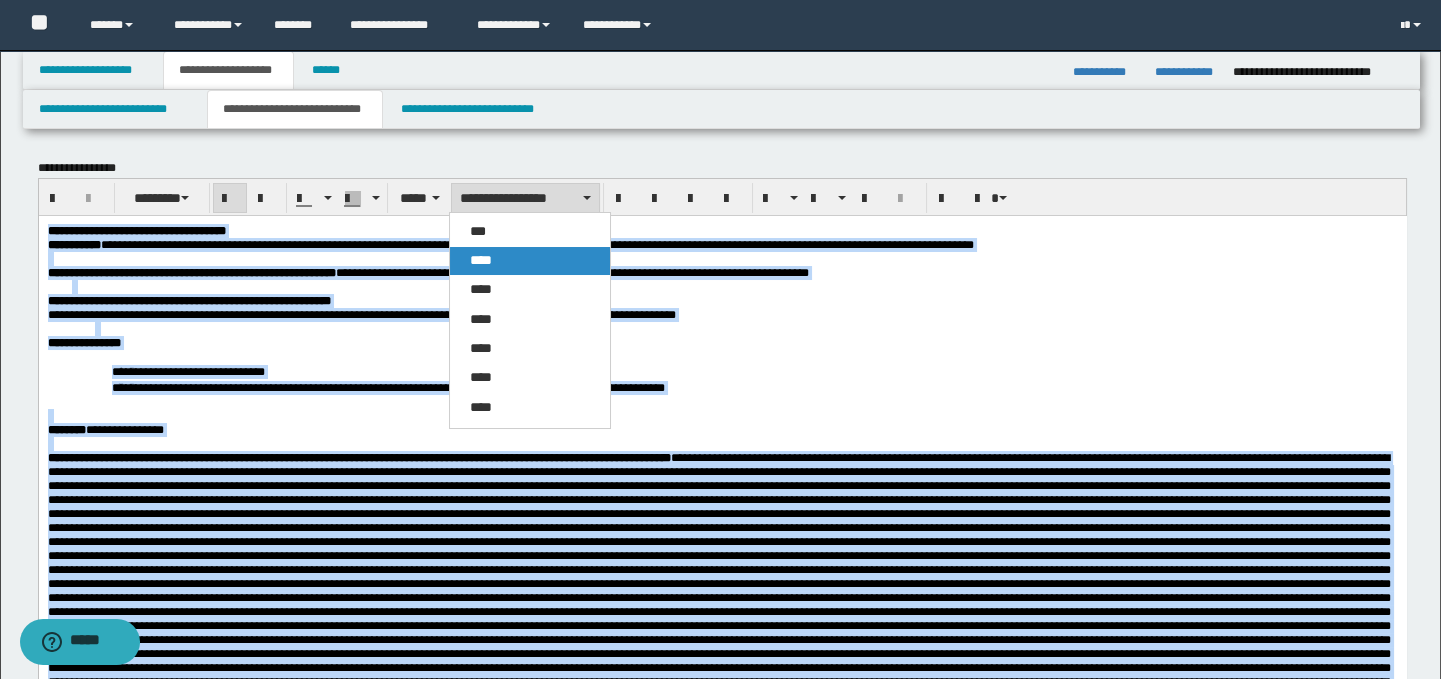 click on "****" at bounding box center [530, 261] 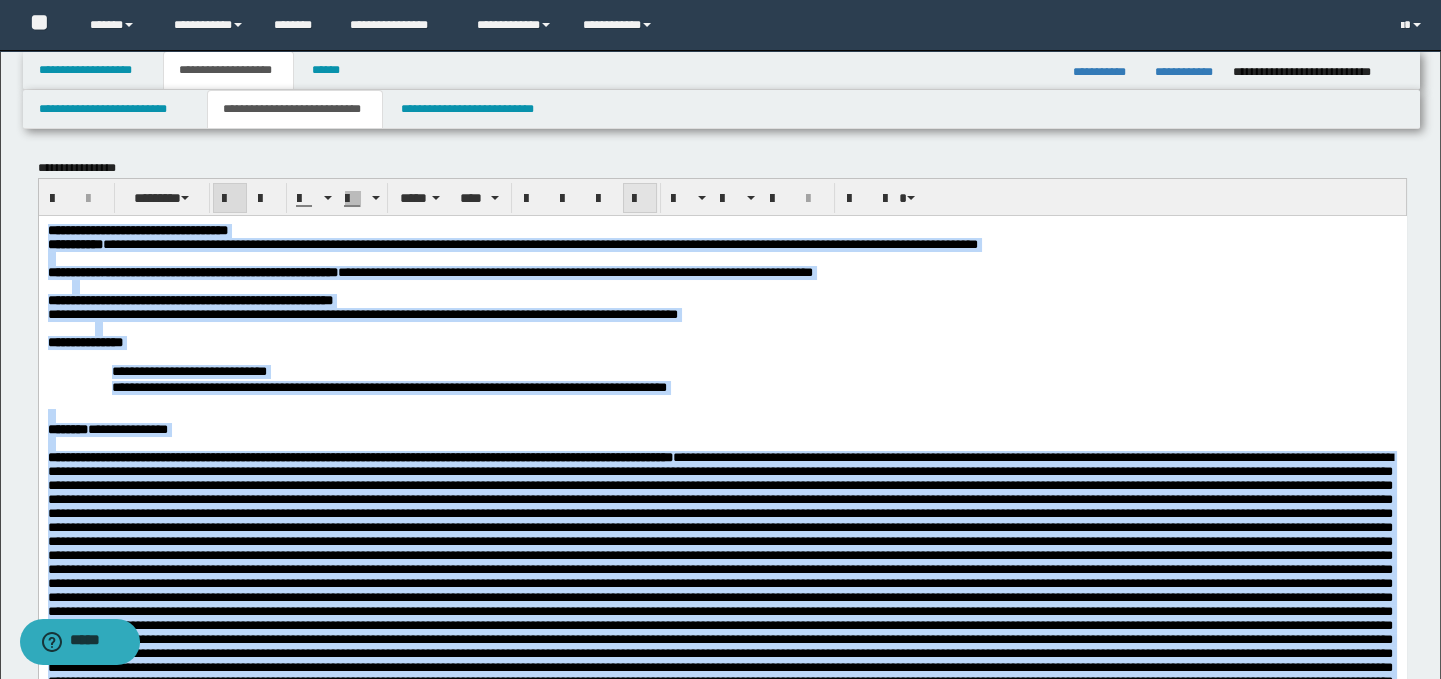 click at bounding box center [640, 199] 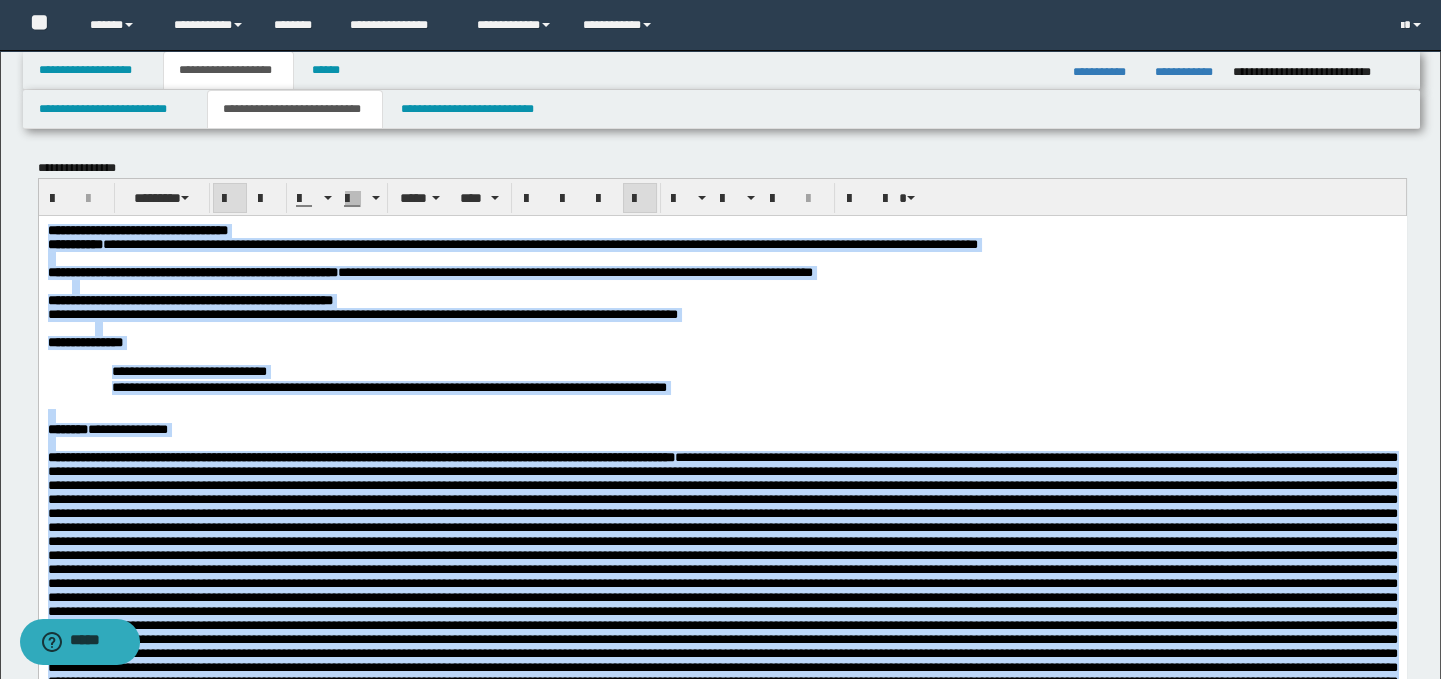click on "**********" at bounding box center [766, 386] 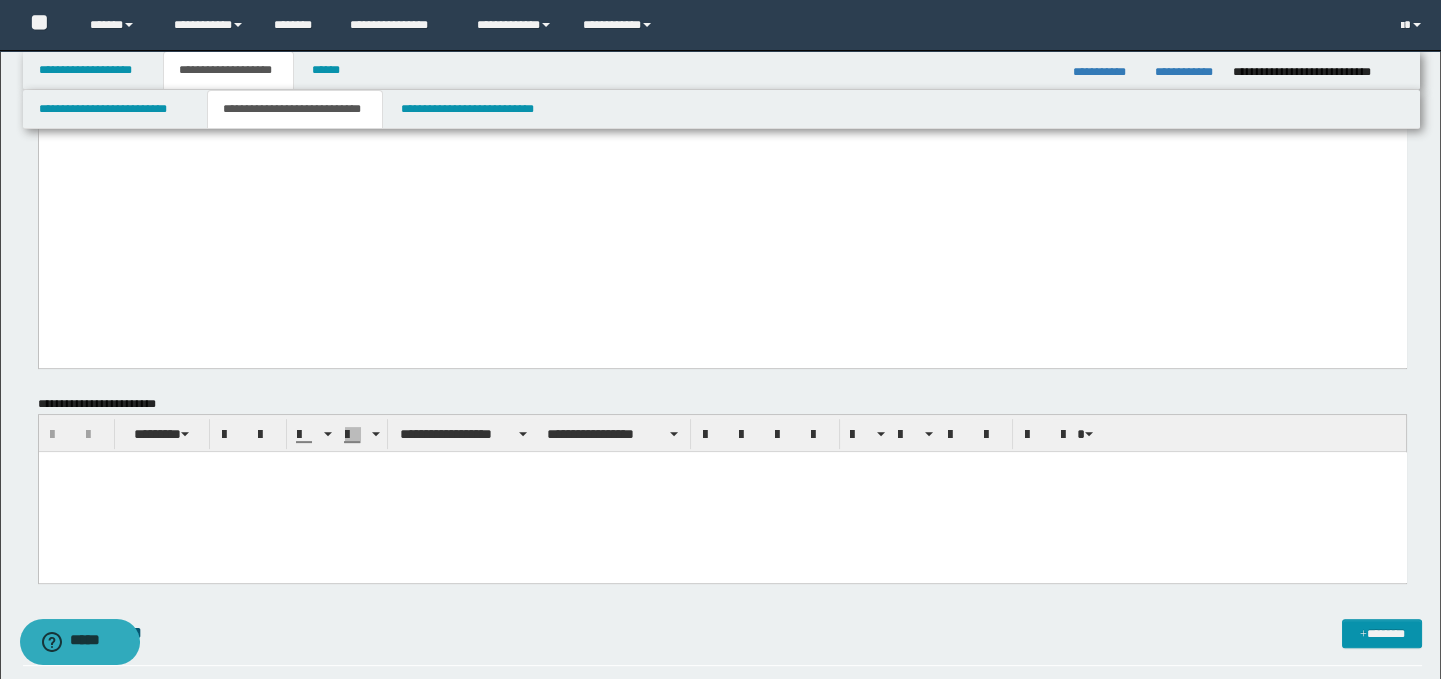 scroll, scrollTop: 1590, scrollLeft: 0, axis: vertical 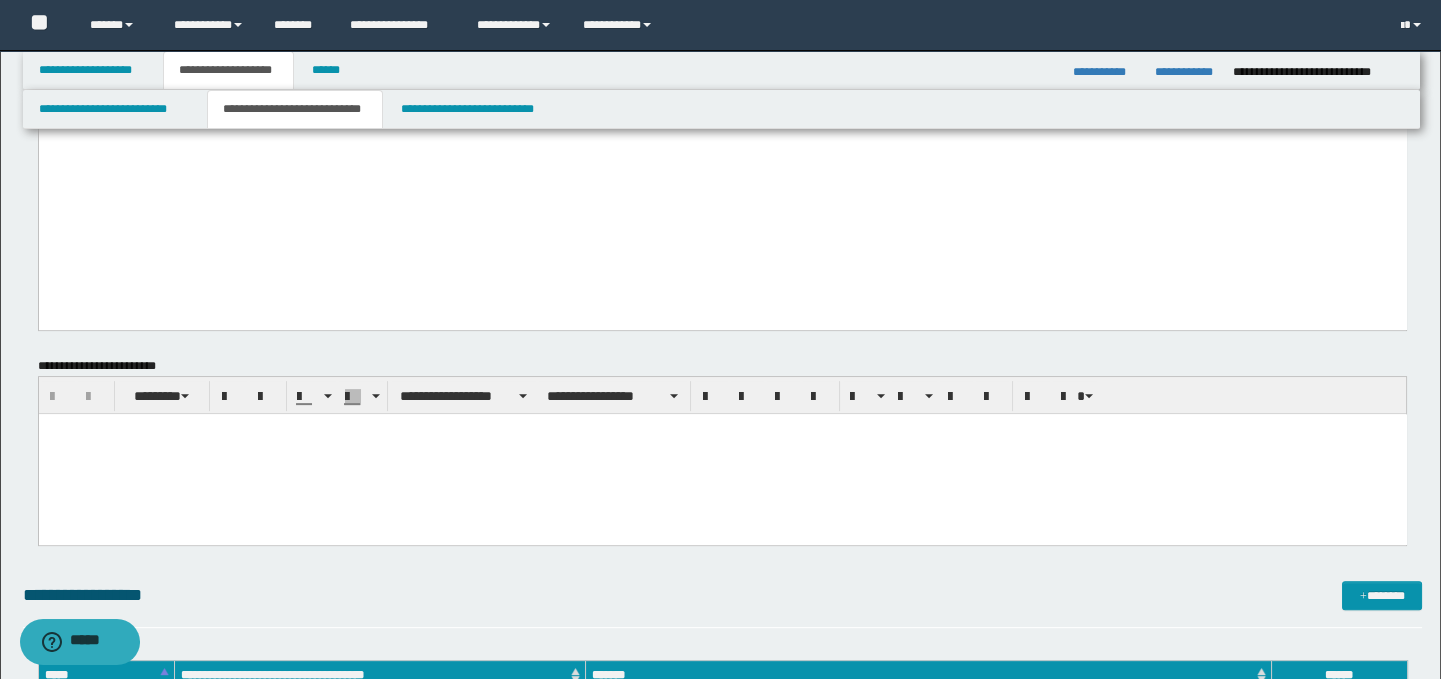 click at bounding box center (722, 454) 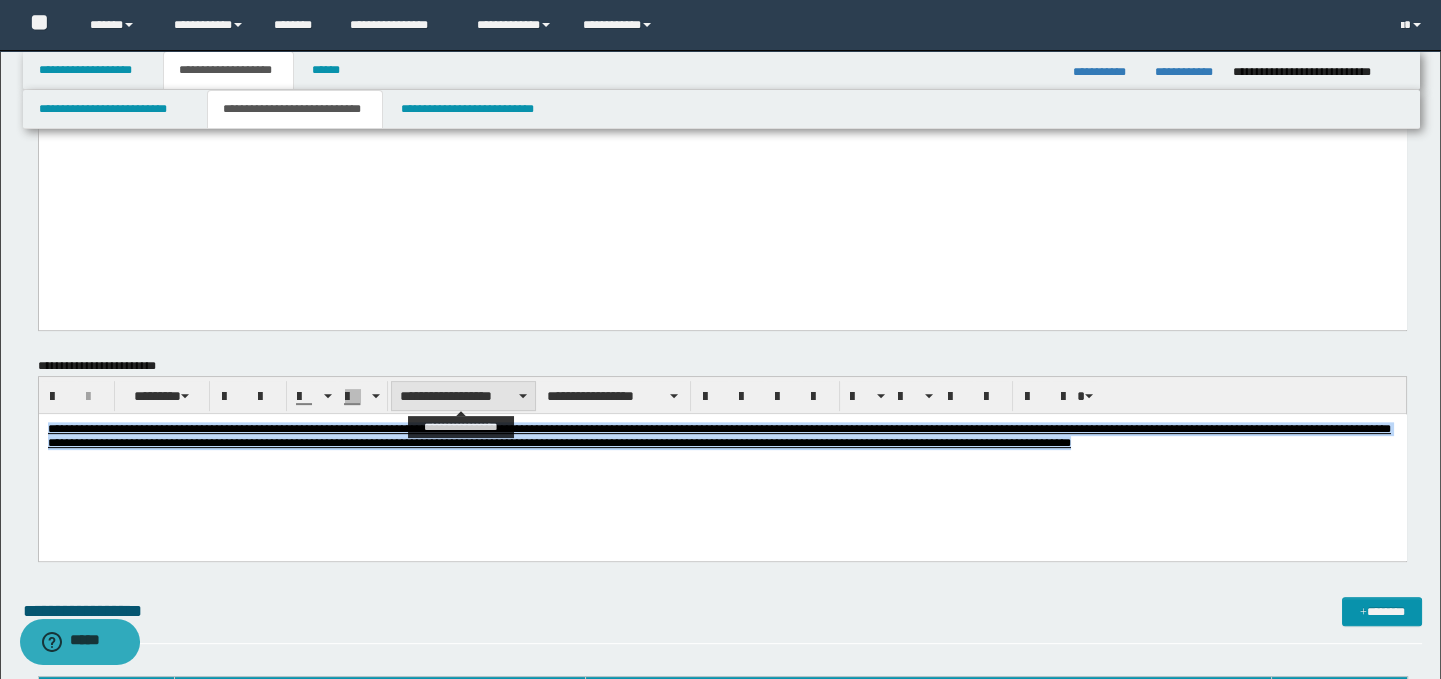 click on "**********" at bounding box center (463, 396) 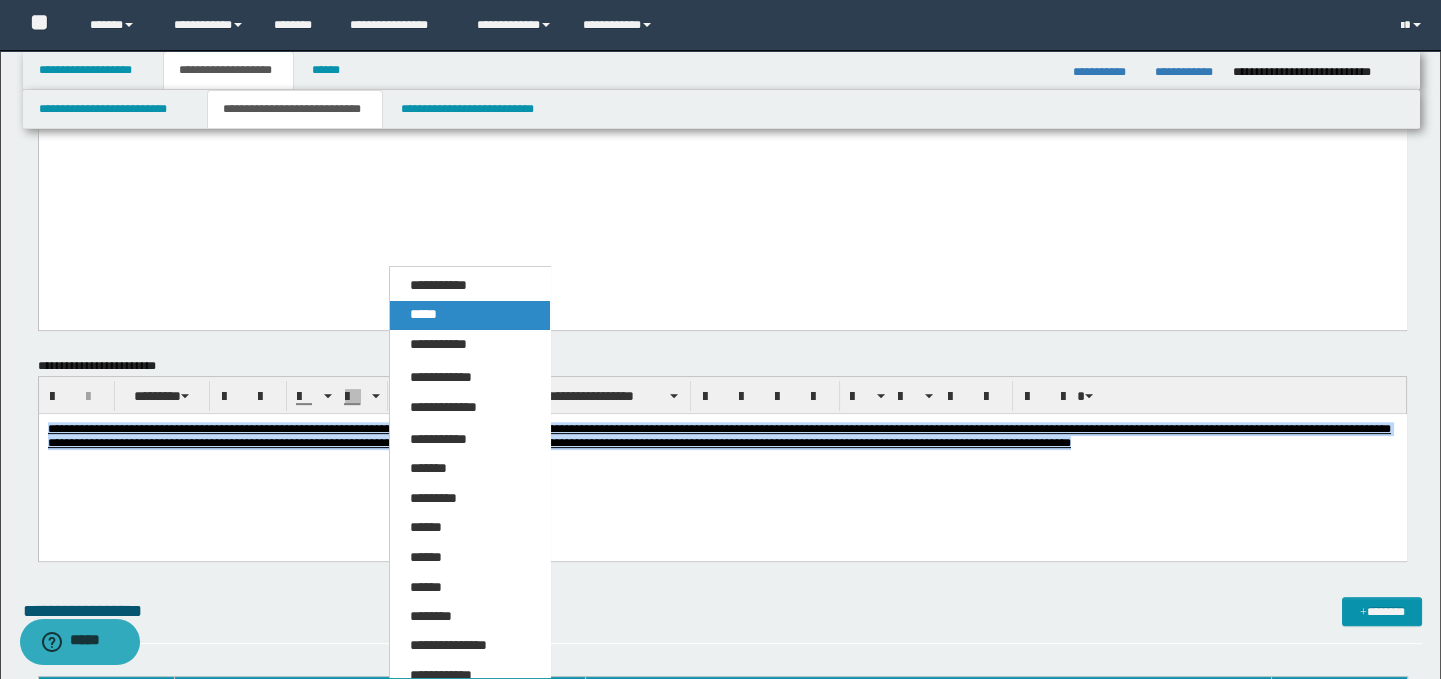 click on "*****" at bounding box center (470, 315) 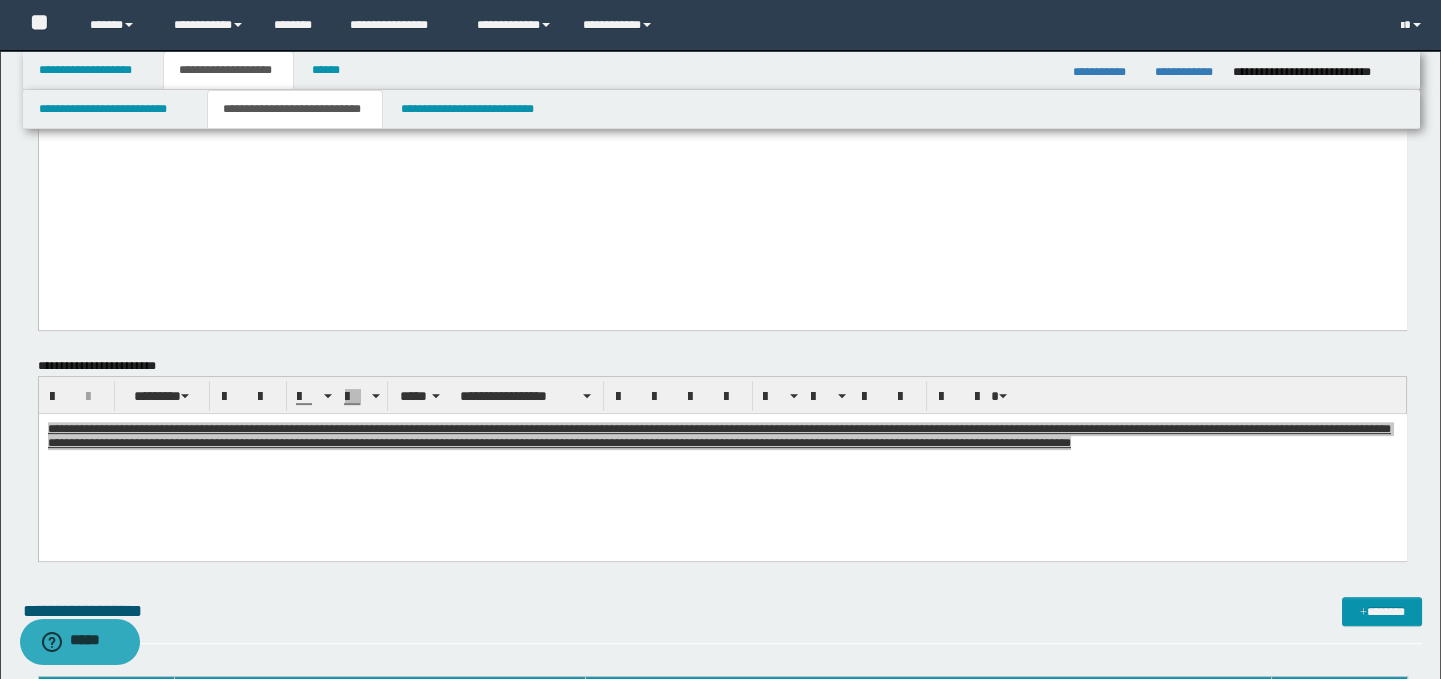 click at bounding box center [723, 487] 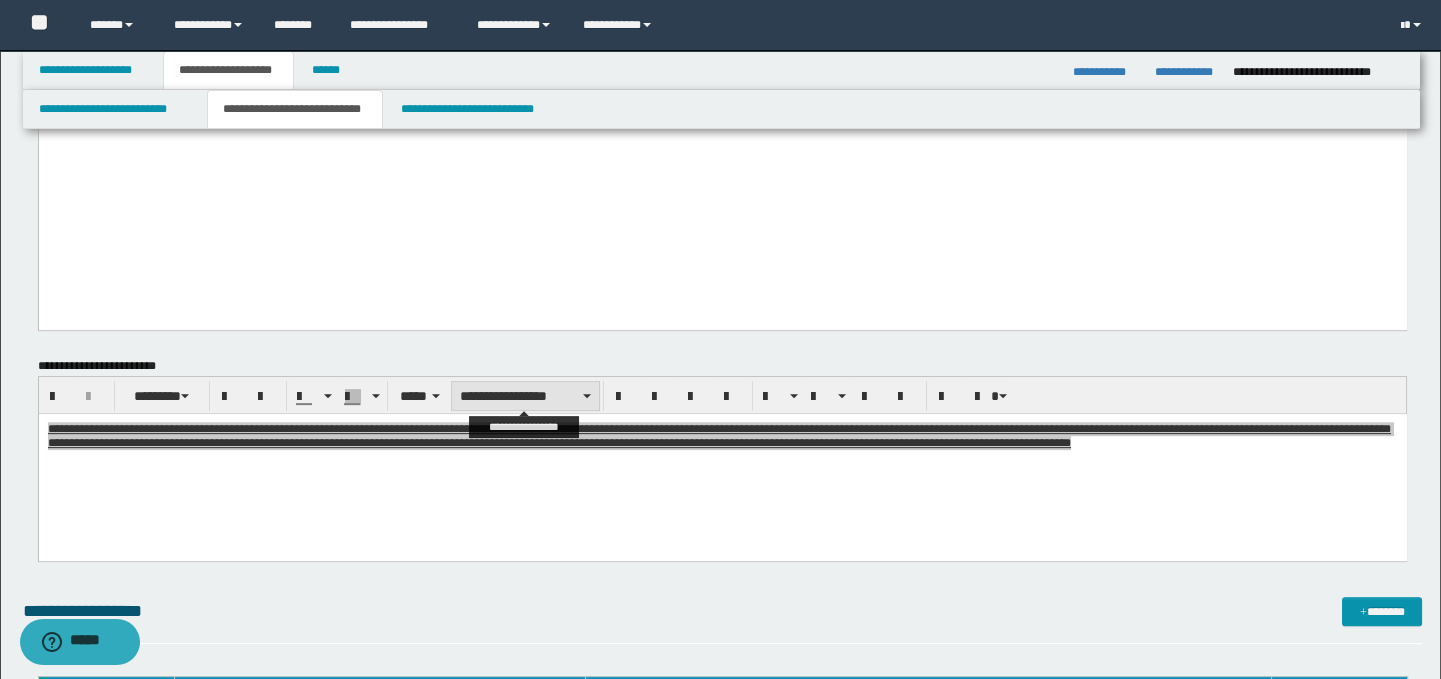 click on "**********" at bounding box center (525, 396) 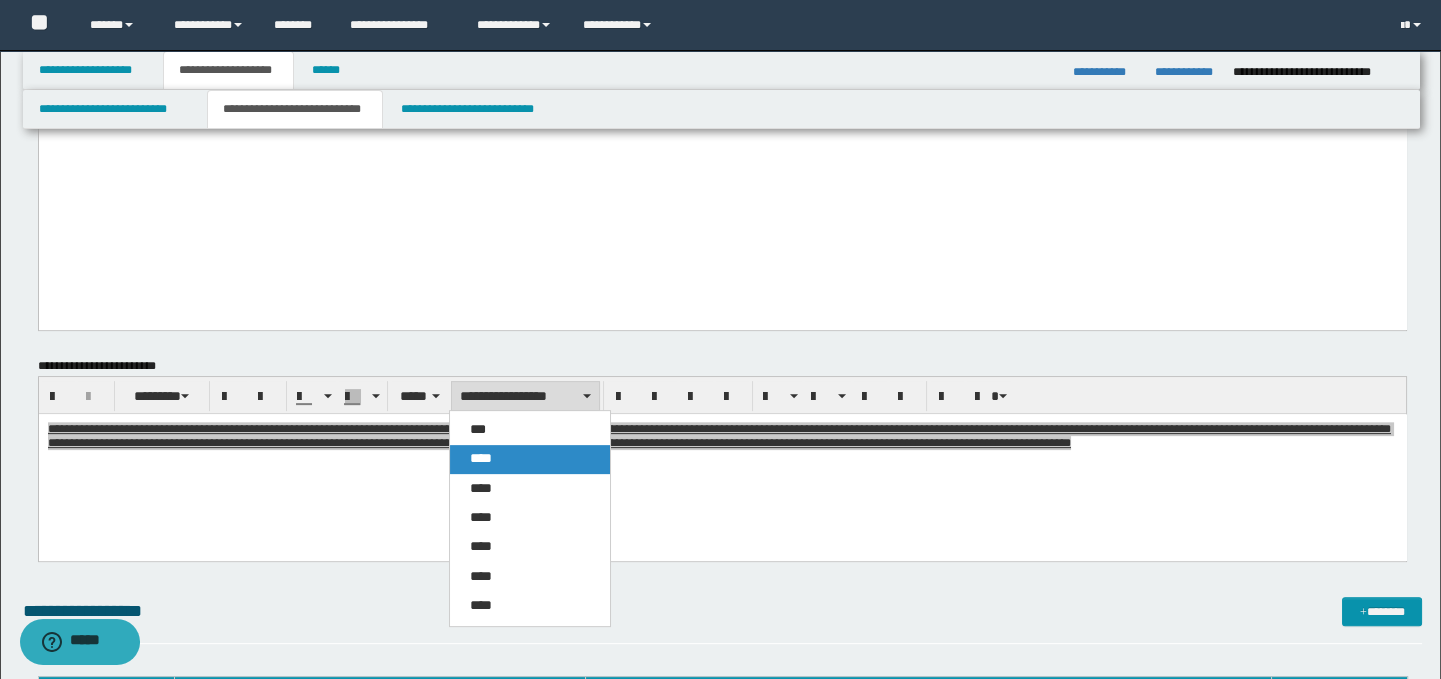 click on "****" at bounding box center (530, 459) 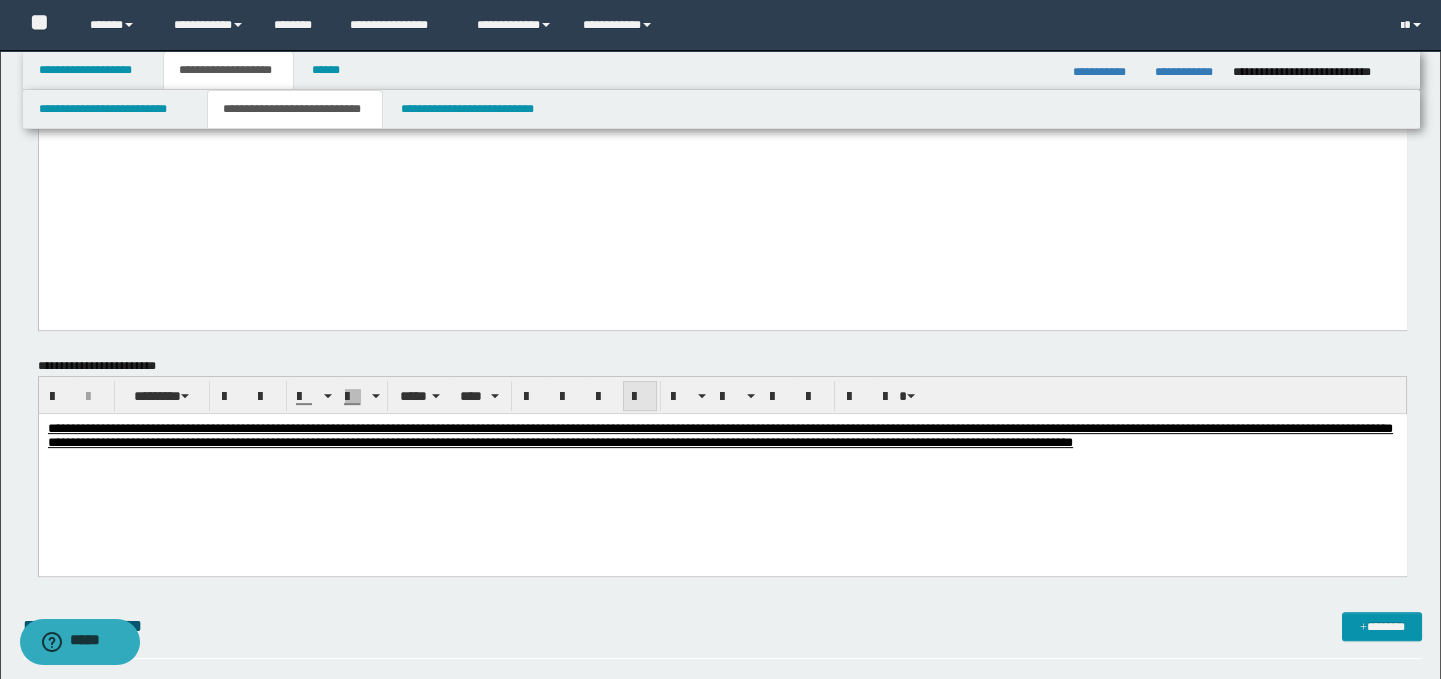 click at bounding box center [640, 397] 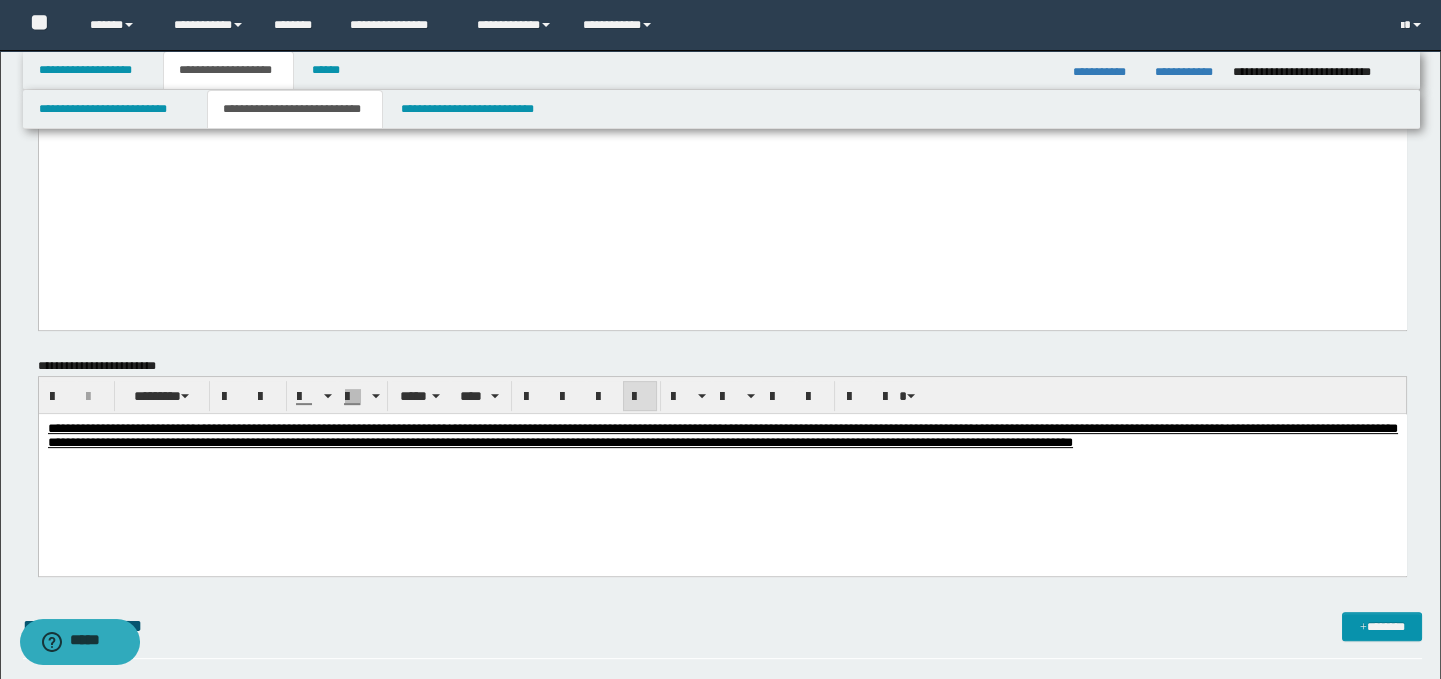 click on "**********" at bounding box center [722, 461] 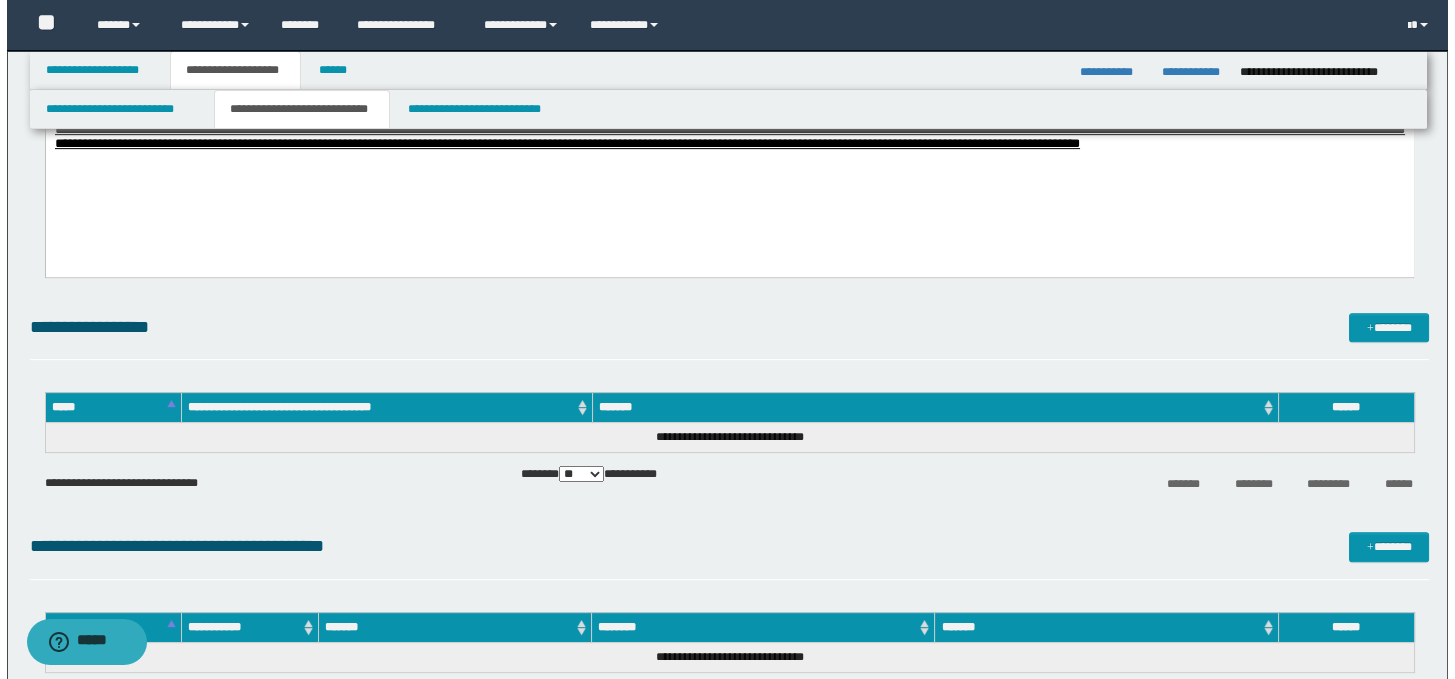 scroll, scrollTop: 1907, scrollLeft: 0, axis: vertical 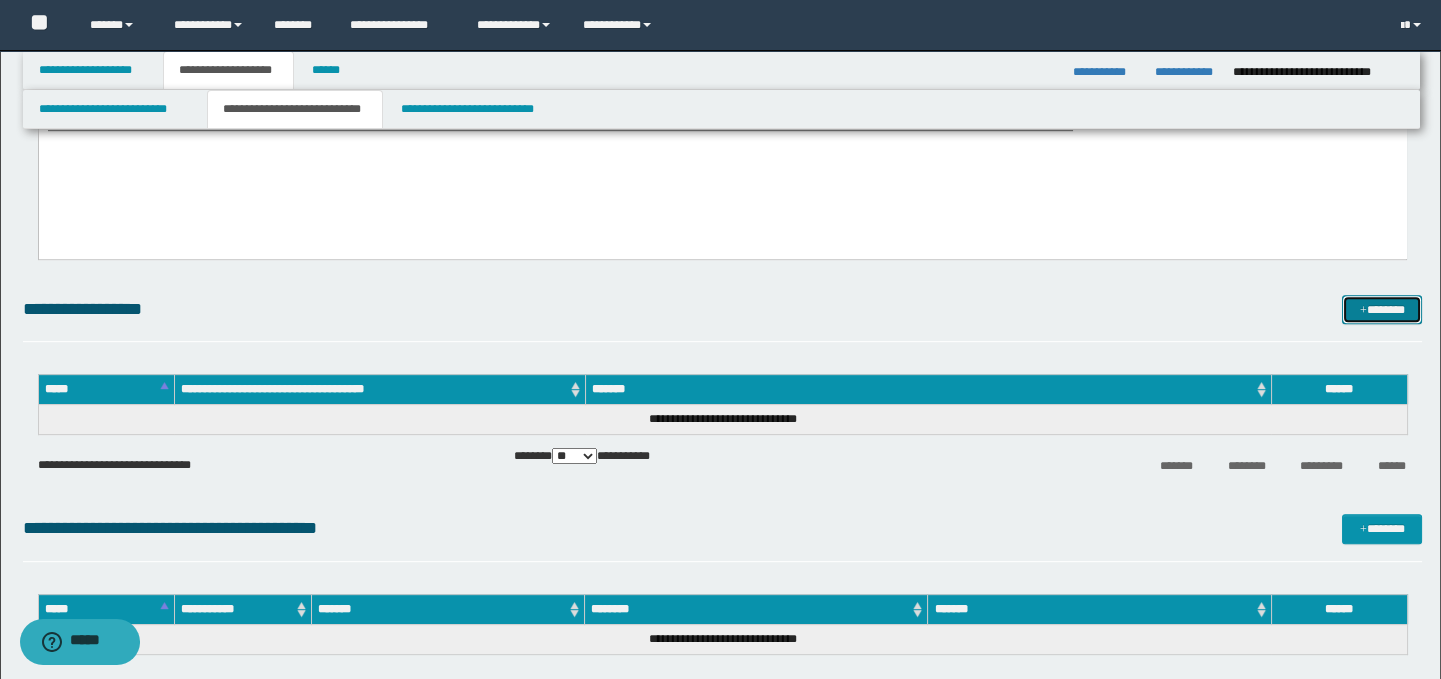 click on "*******" at bounding box center [1382, 310] 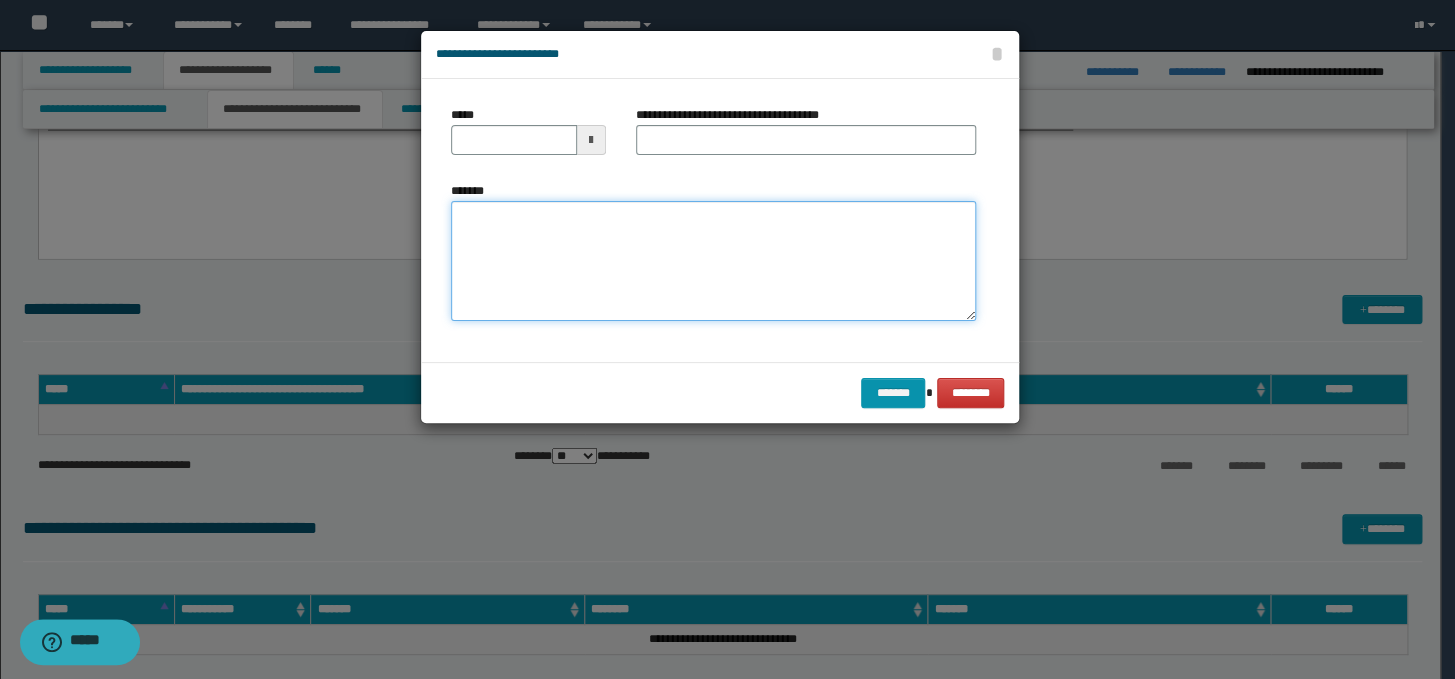 click on "*******" at bounding box center [713, 261] 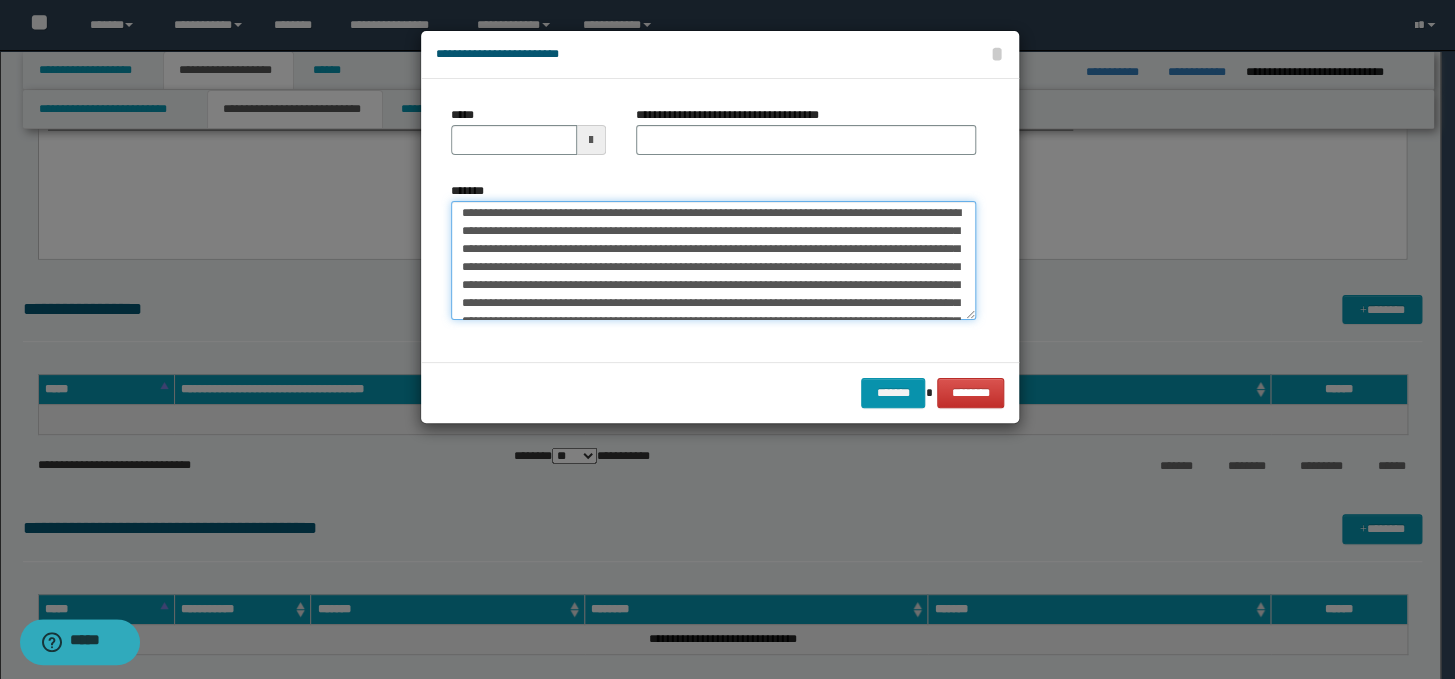 scroll, scrollTop: 0, scrollLeft: 0, axis: both 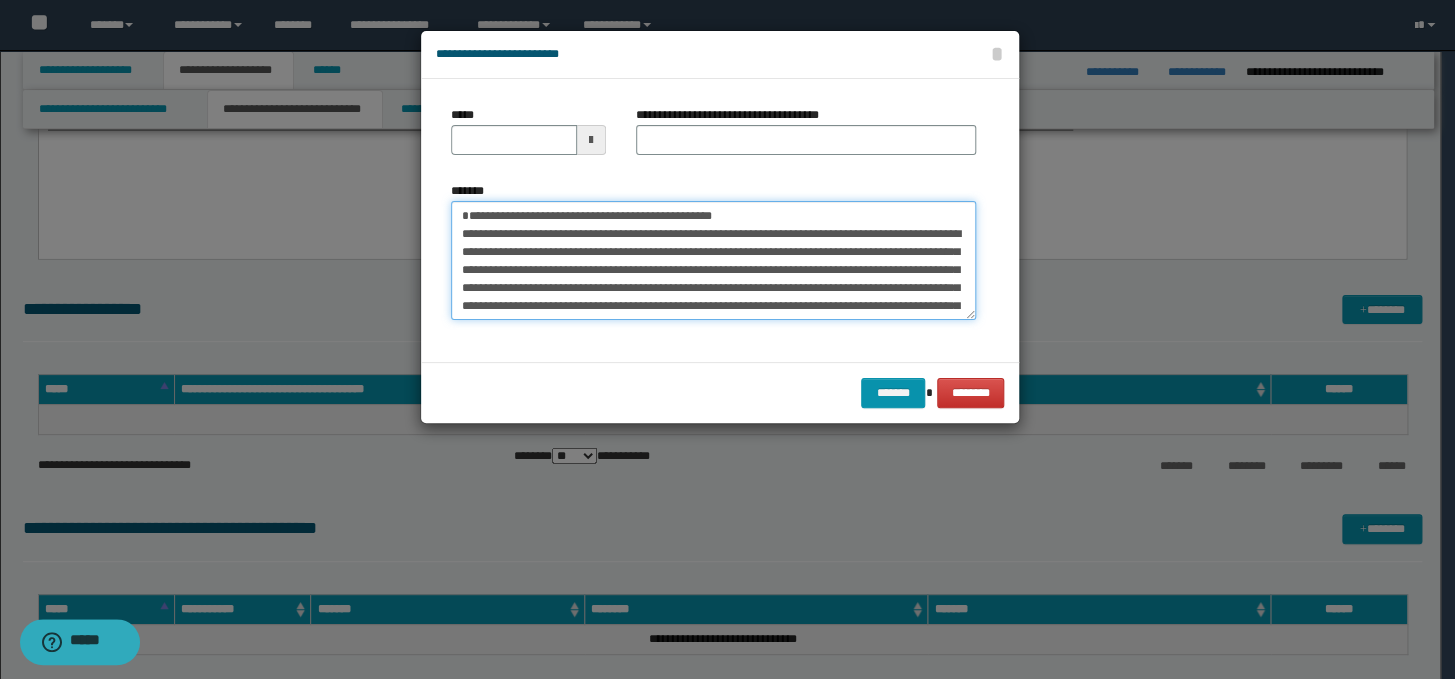 drag, startPoint x: 769, startPoint y: 228, endPoint x: 453, endPoint y: 230, distance: 316.00632 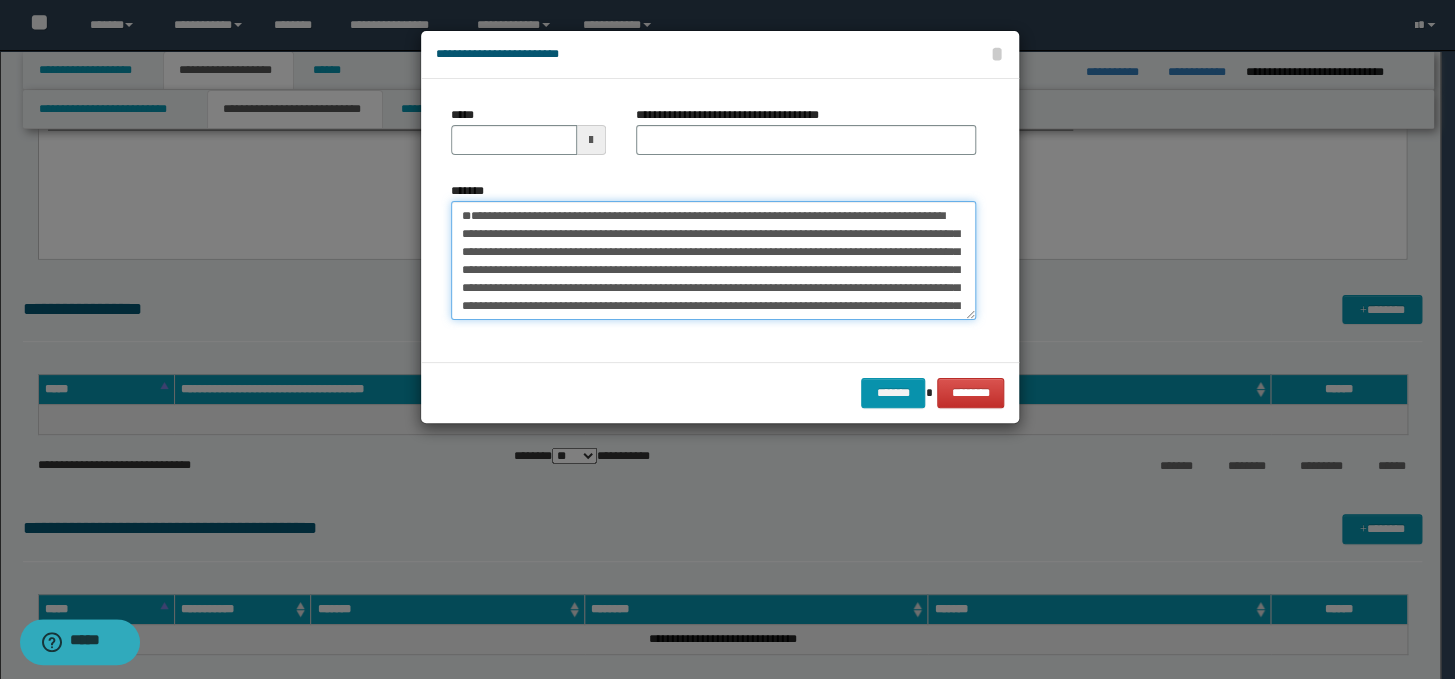type on "**********" 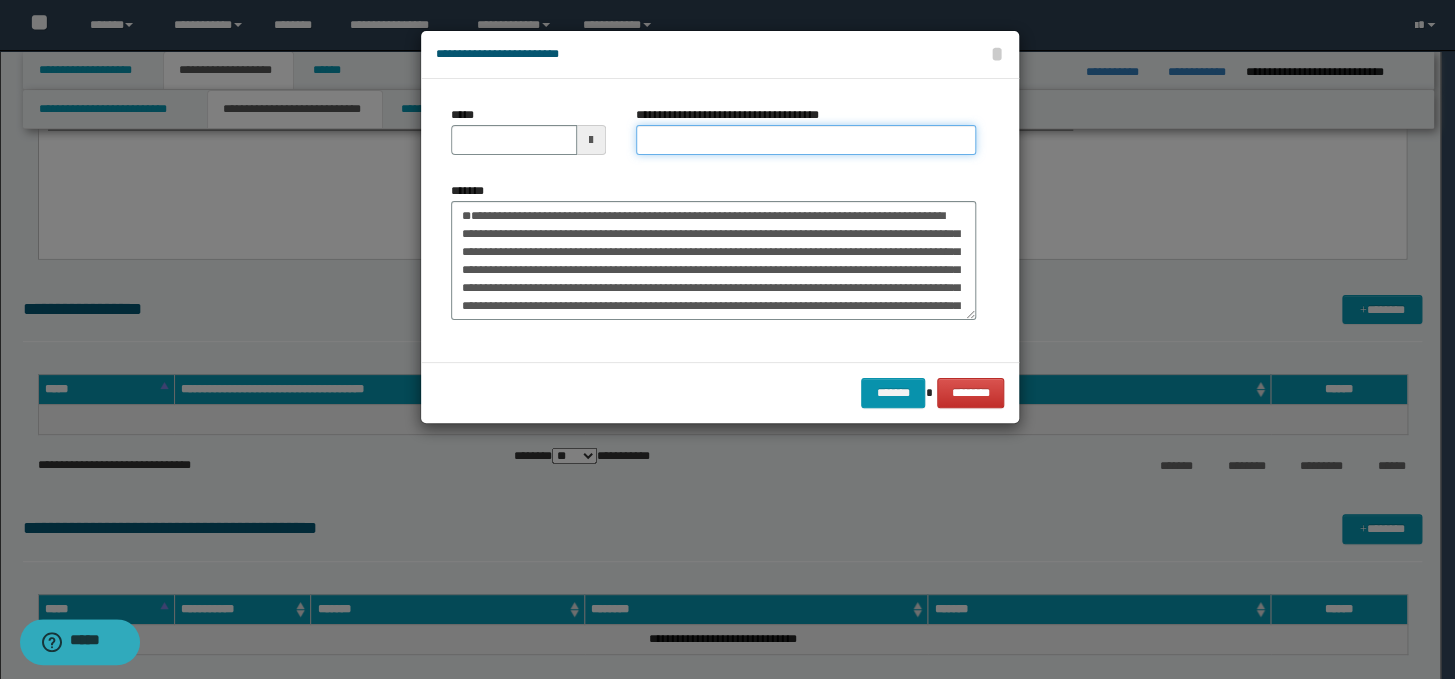 click on "**********" at bounding box center [806, 140] 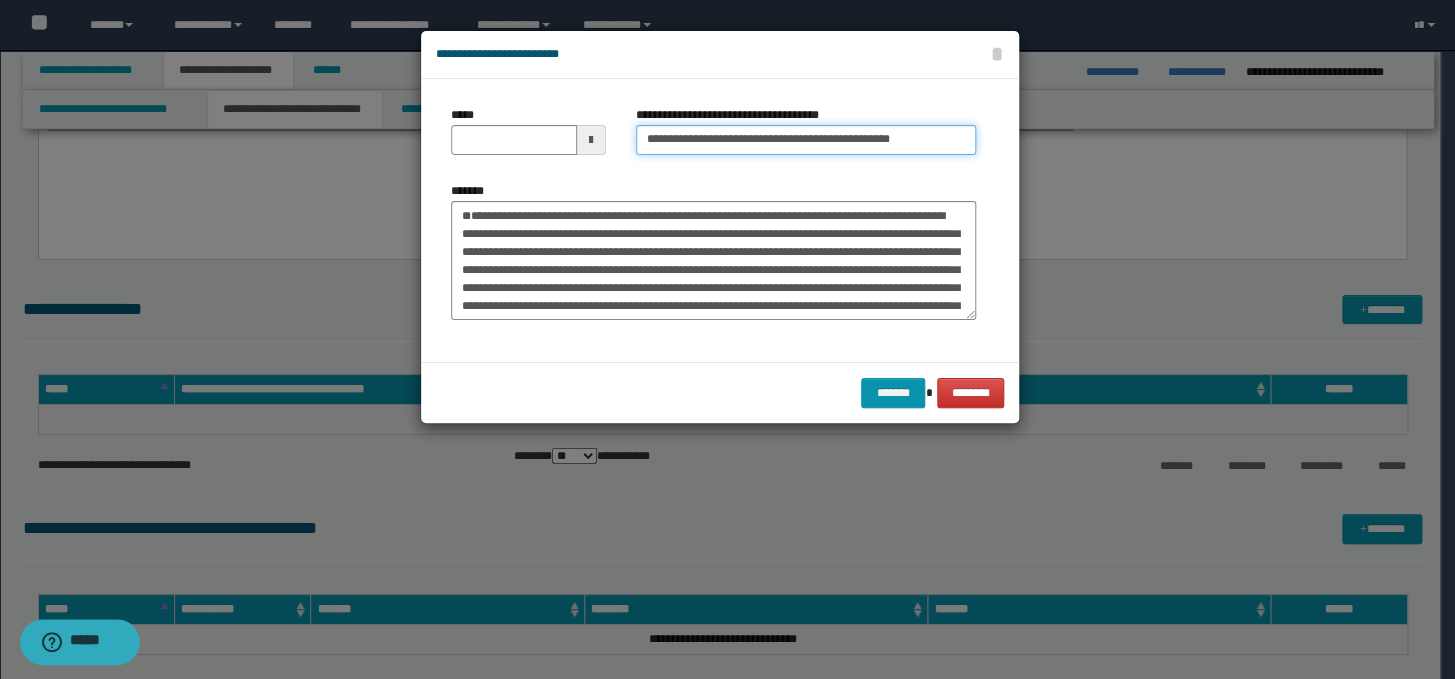 drag, startPoint x: 710, startPoint y: 137, endPoint x: 641, endPoint y: 138, distance: 69.00725 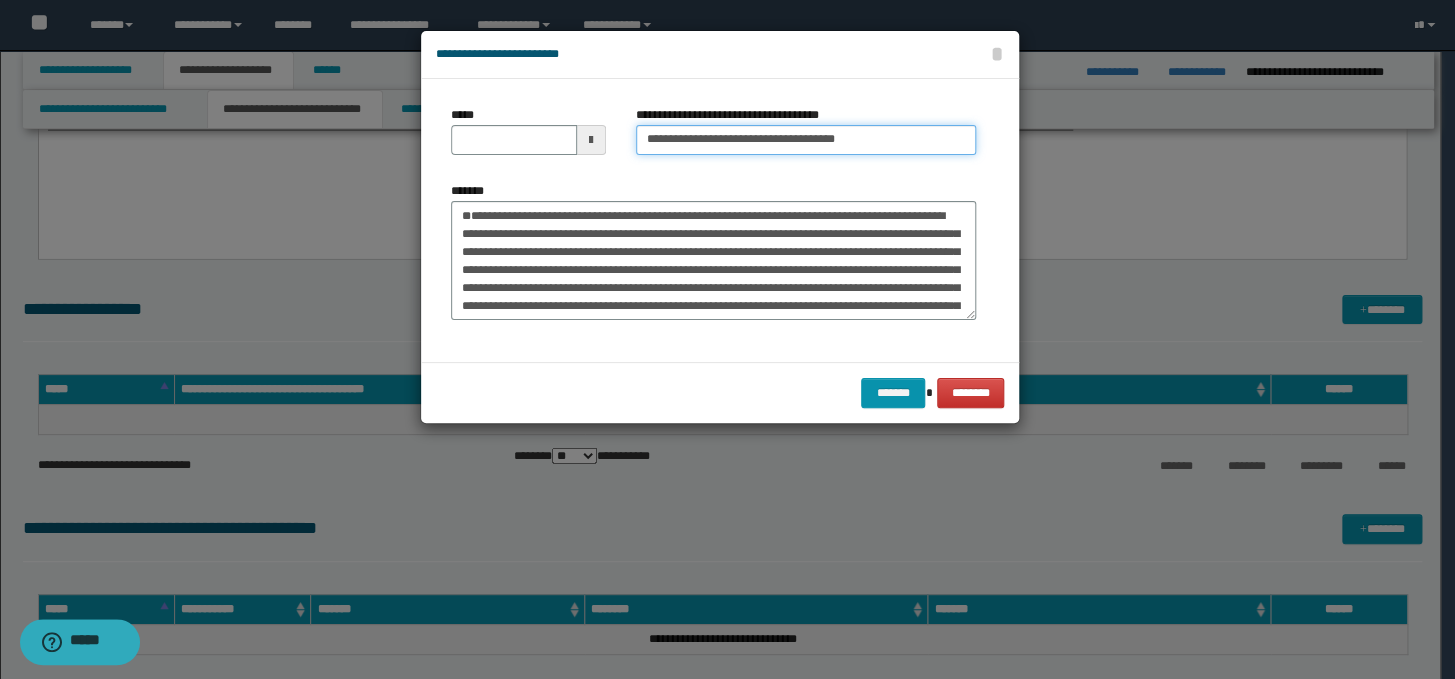 type 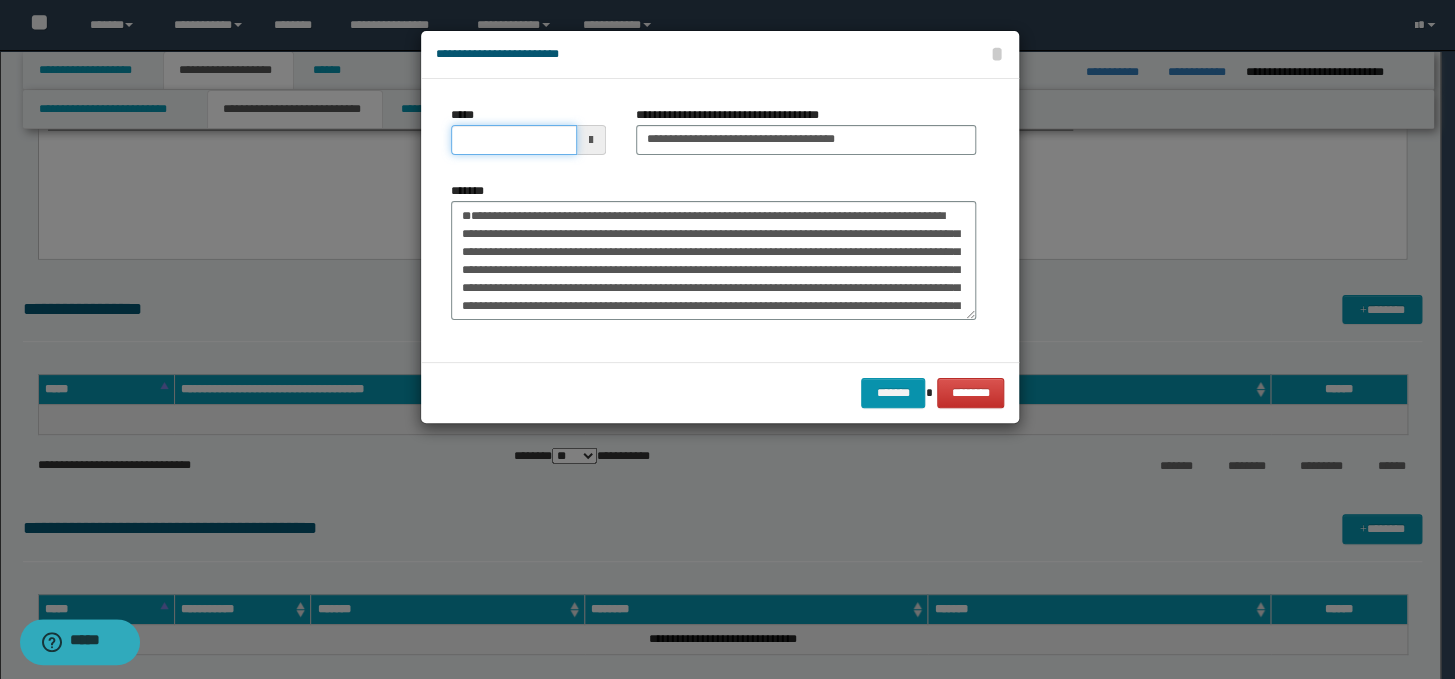 click on "*****" at bounding box center [514, 140] 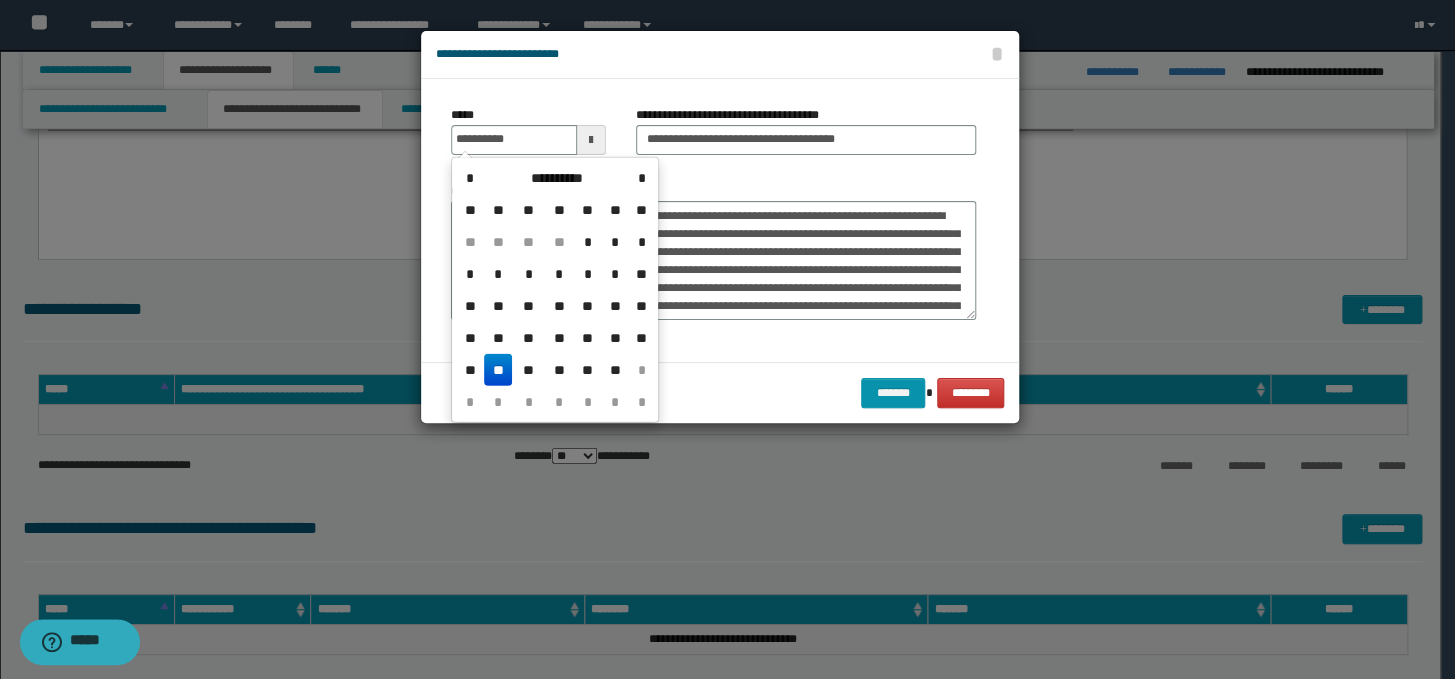 click on "**" at bounding box center (498, 370) 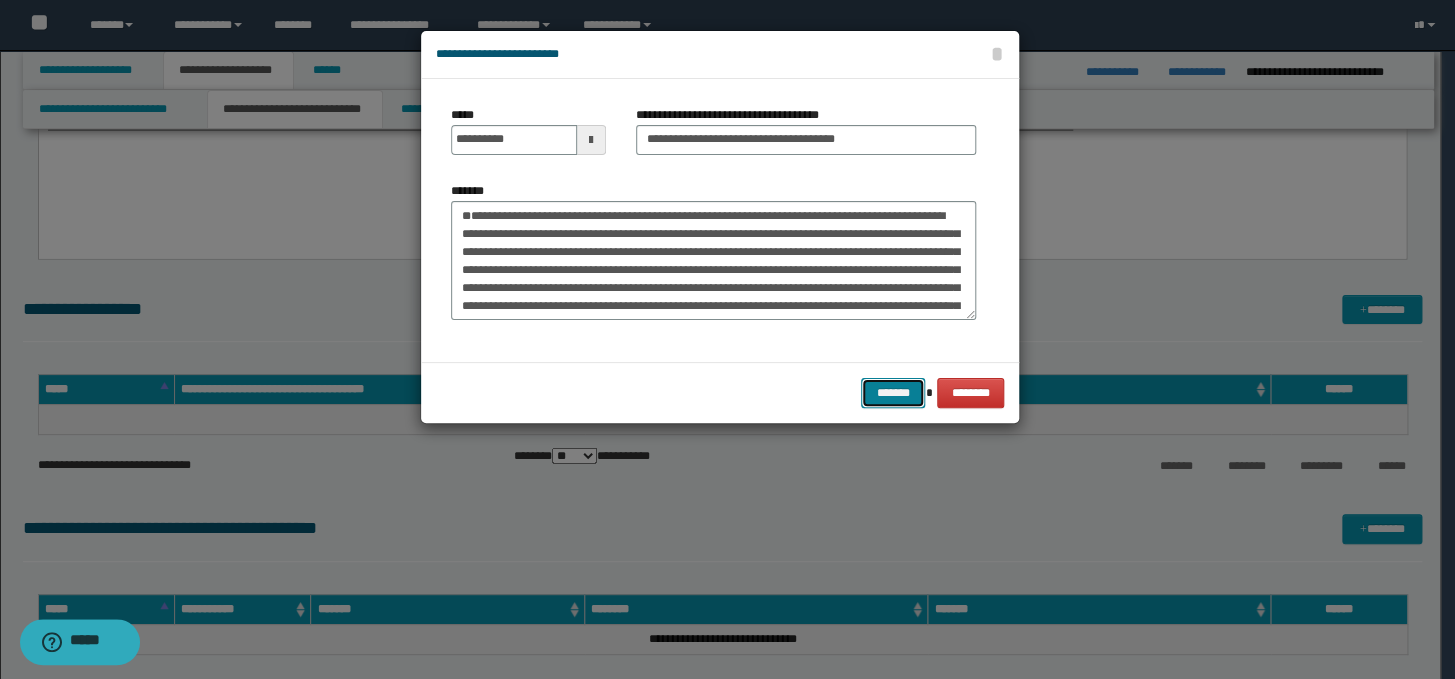 click on "*******" at bounding box center [893, 393] 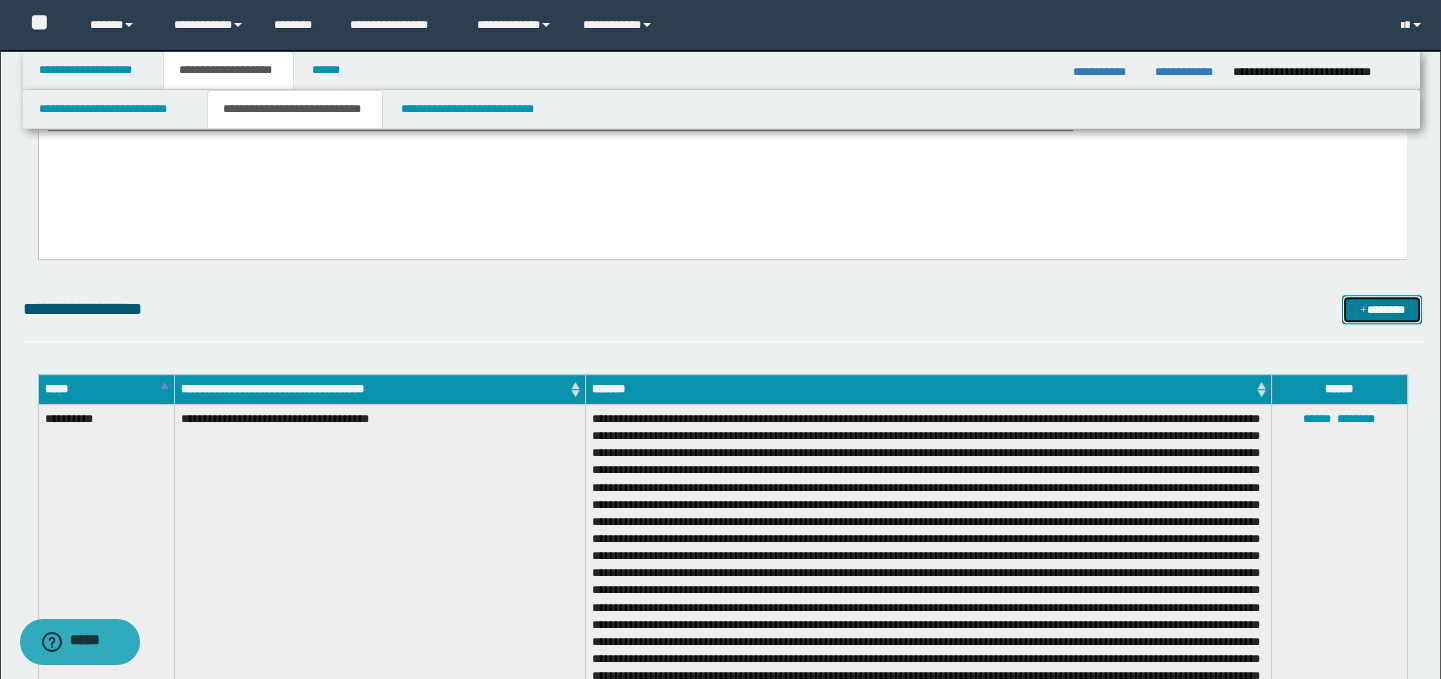 click on "*******" at bounding box center (1382, 310) 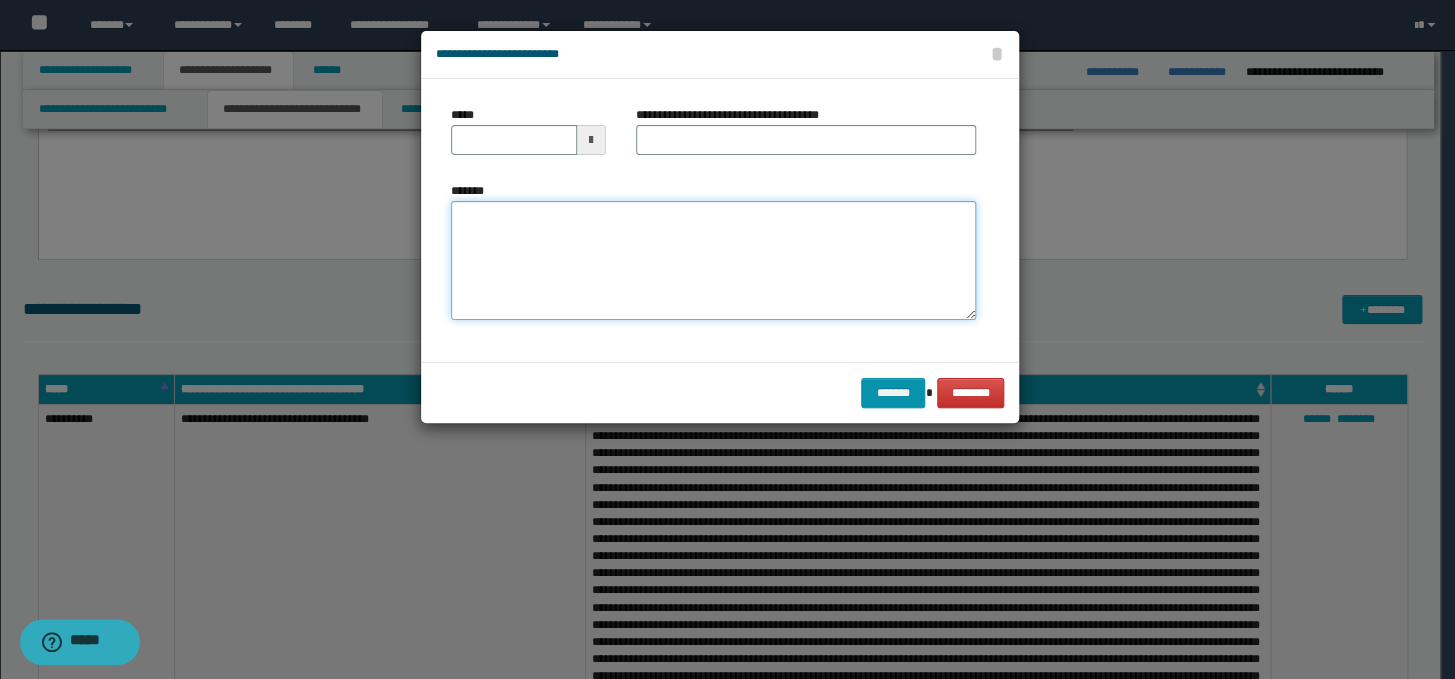 click on "*******" at bounding box center (713, 261) 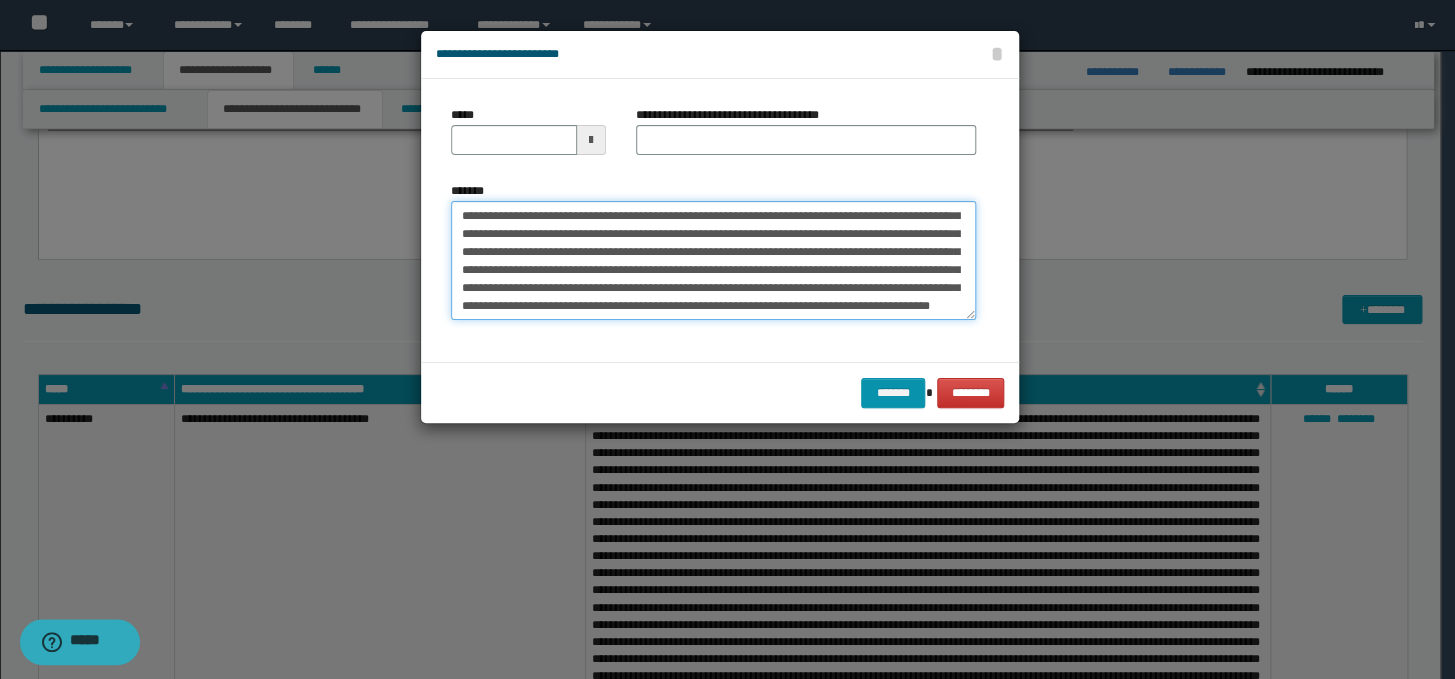 scroll, scrollTop: 0, scrollLeft: 0, axis: both 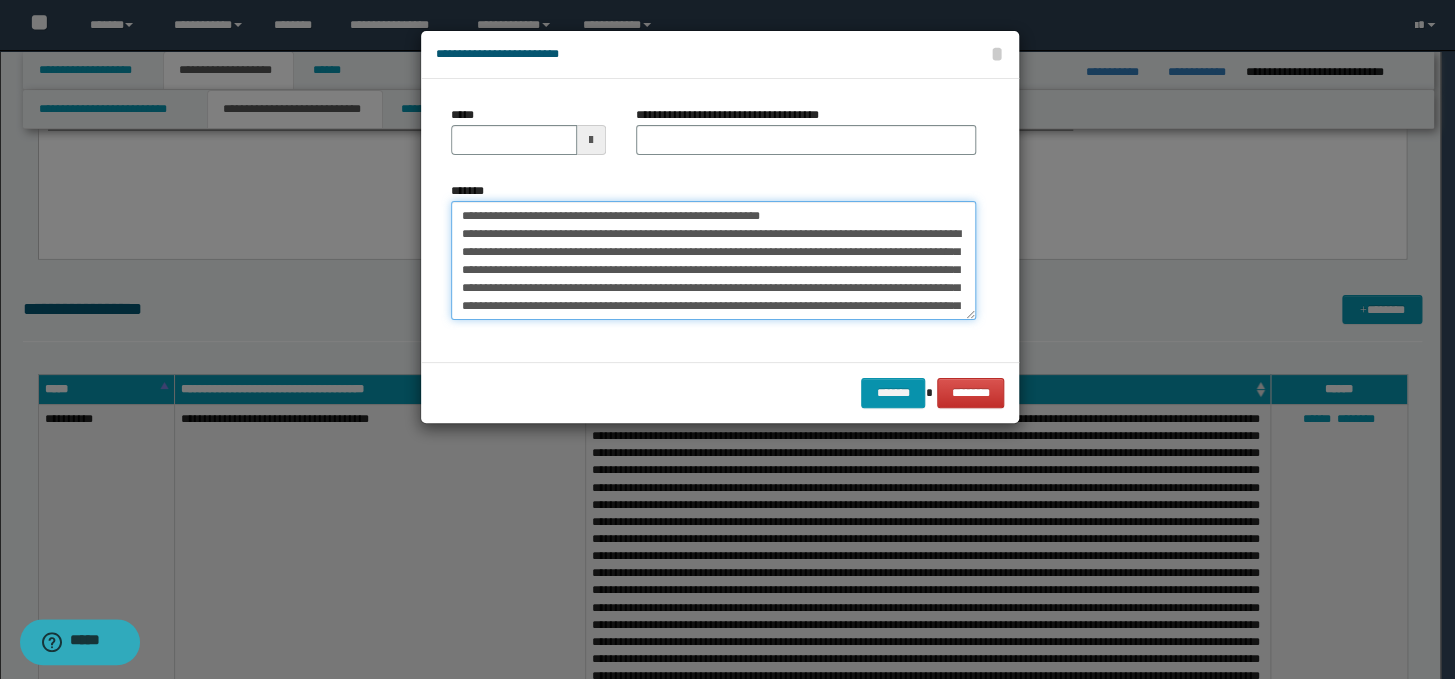 drag, startPoint x: 590, startPoint y: 216, endPoint x: 461, endPoint y: 213, distance: 129.03488 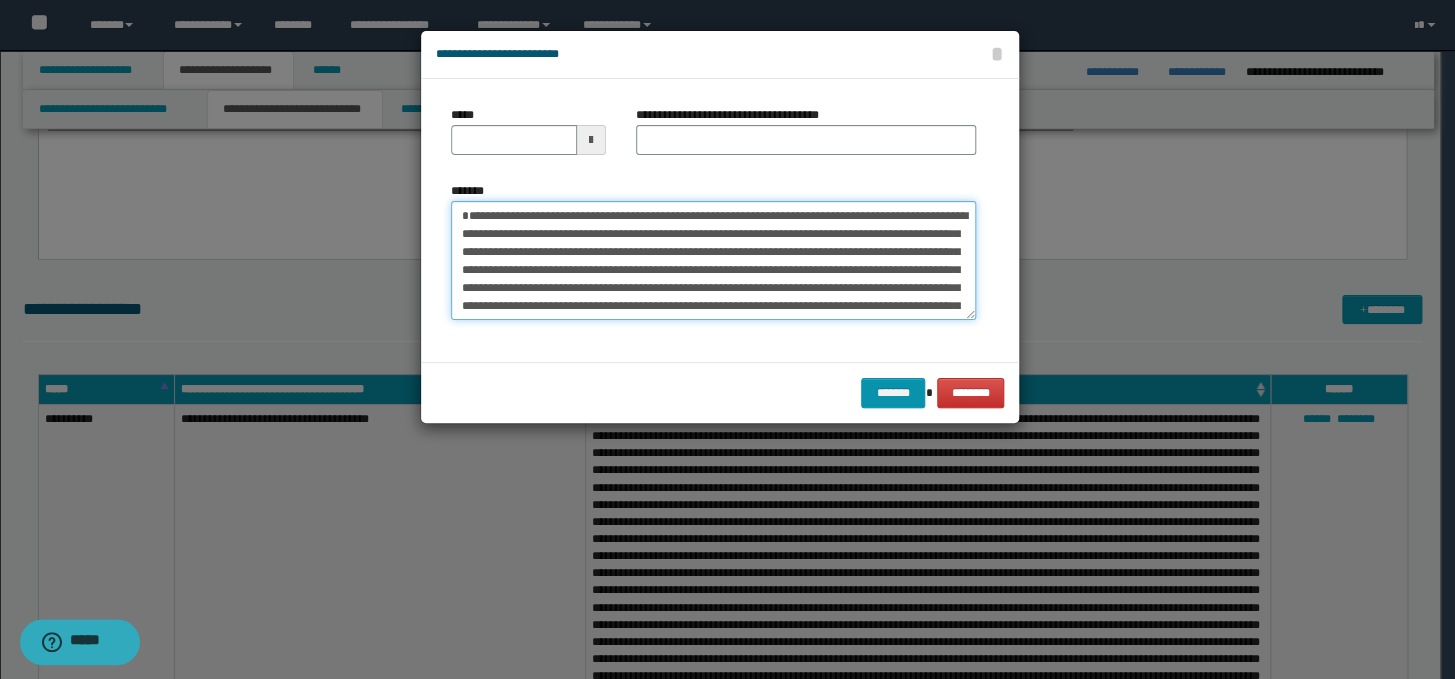 type on "**********" 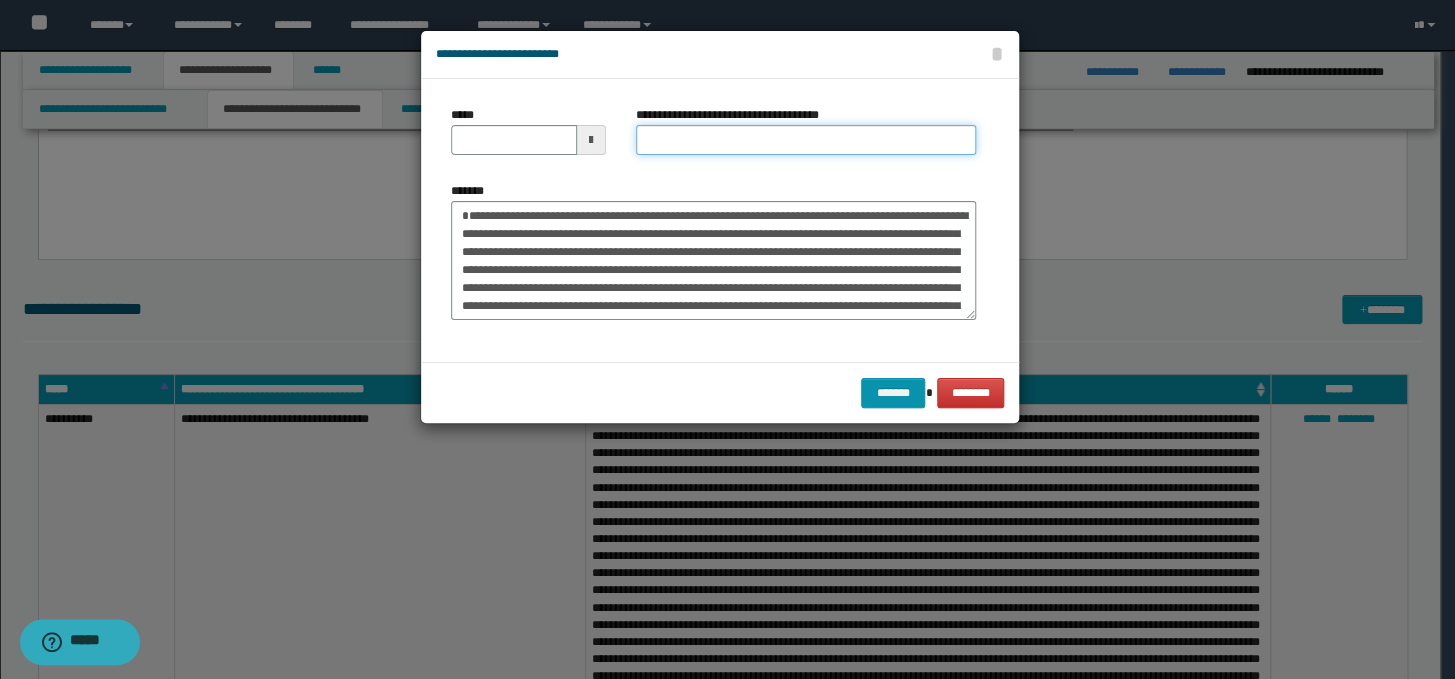 click on "**********" at bounding box center [806, 140] 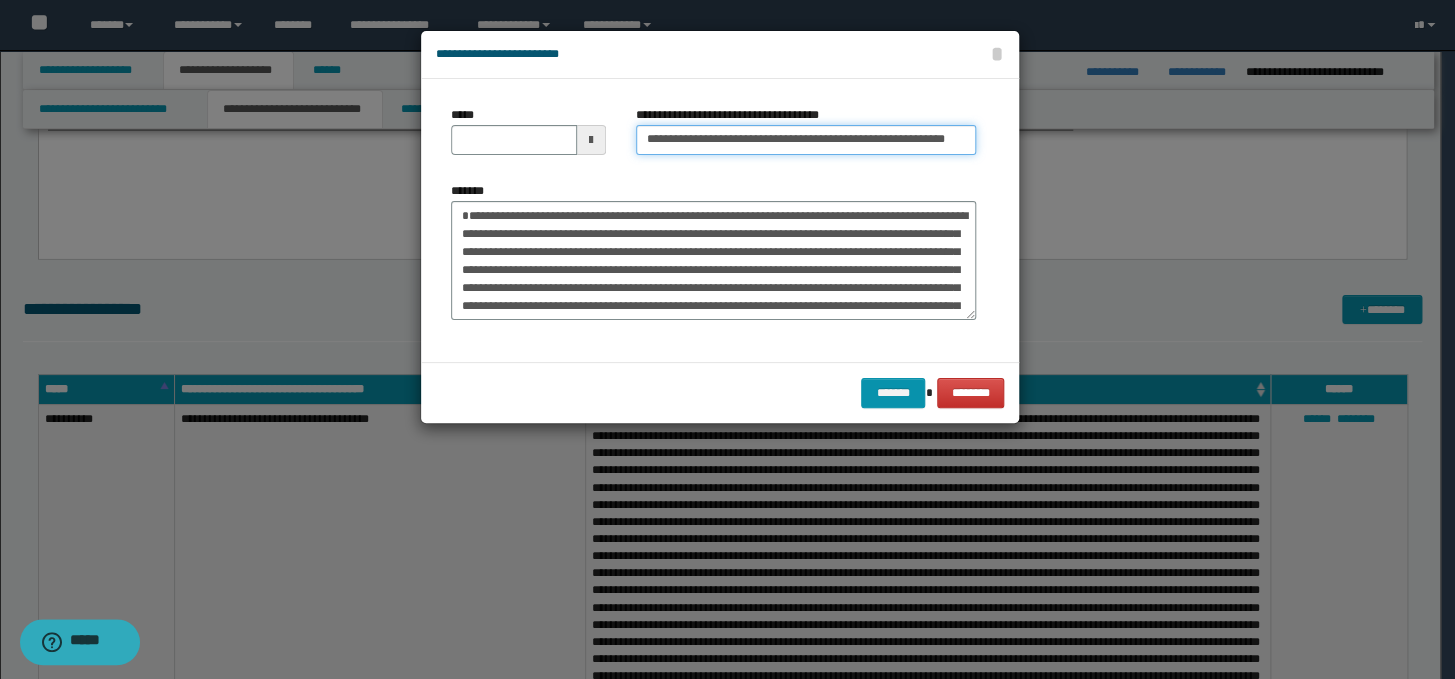 scroll, scrollTop: 0, scrollLeft: 0, axis: both 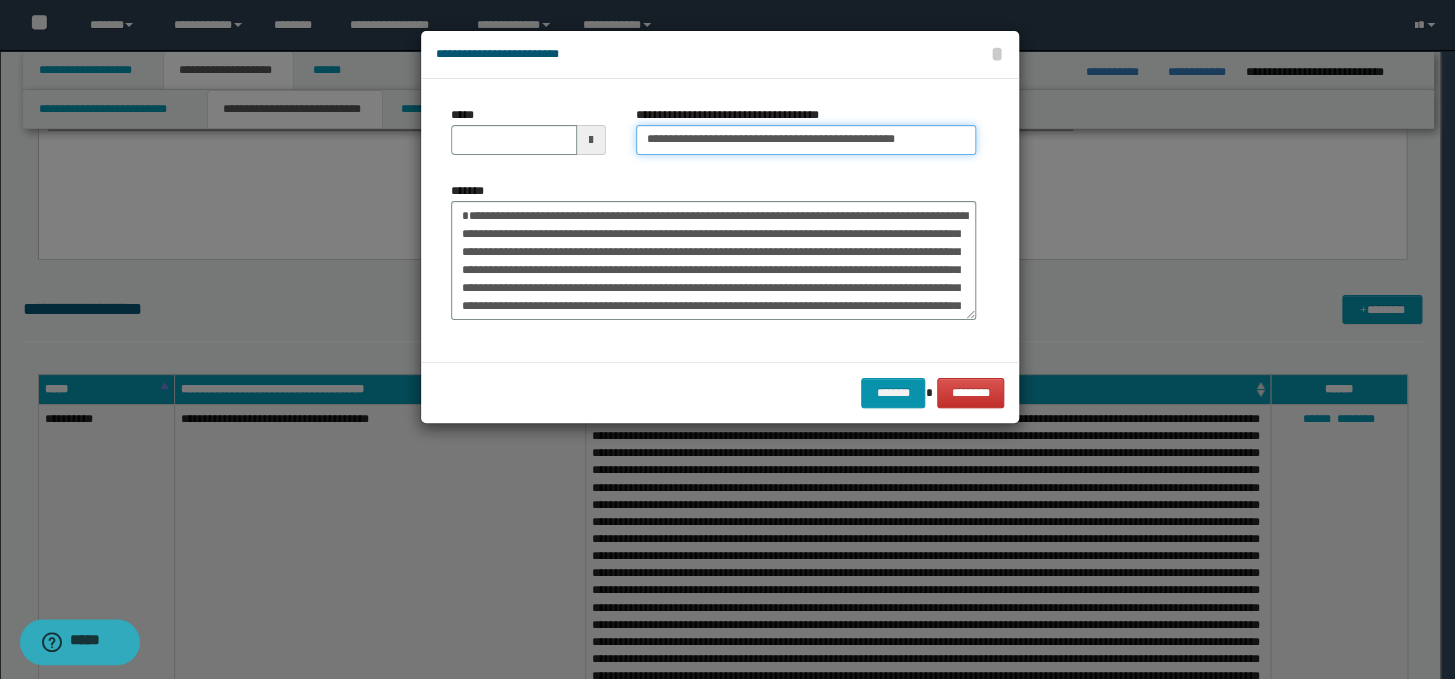 type 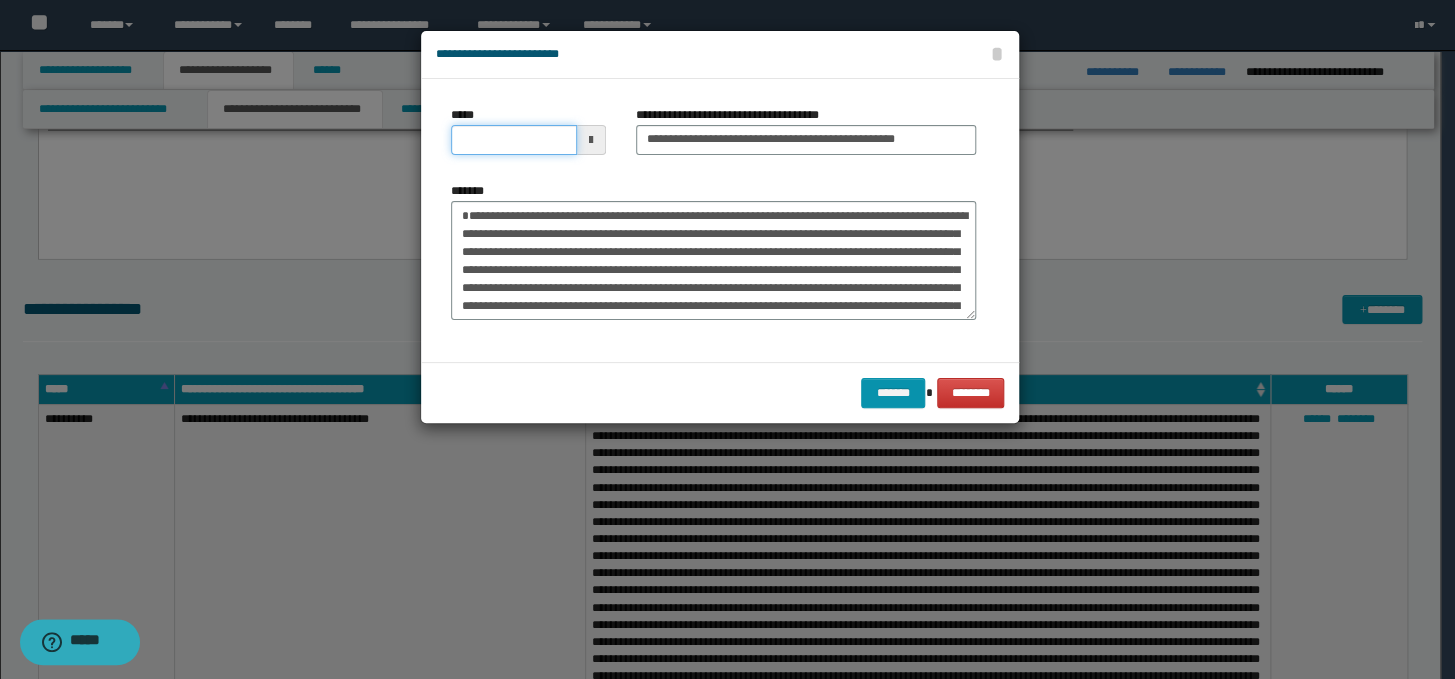 click on "*****" at bounding box center (514, 140) 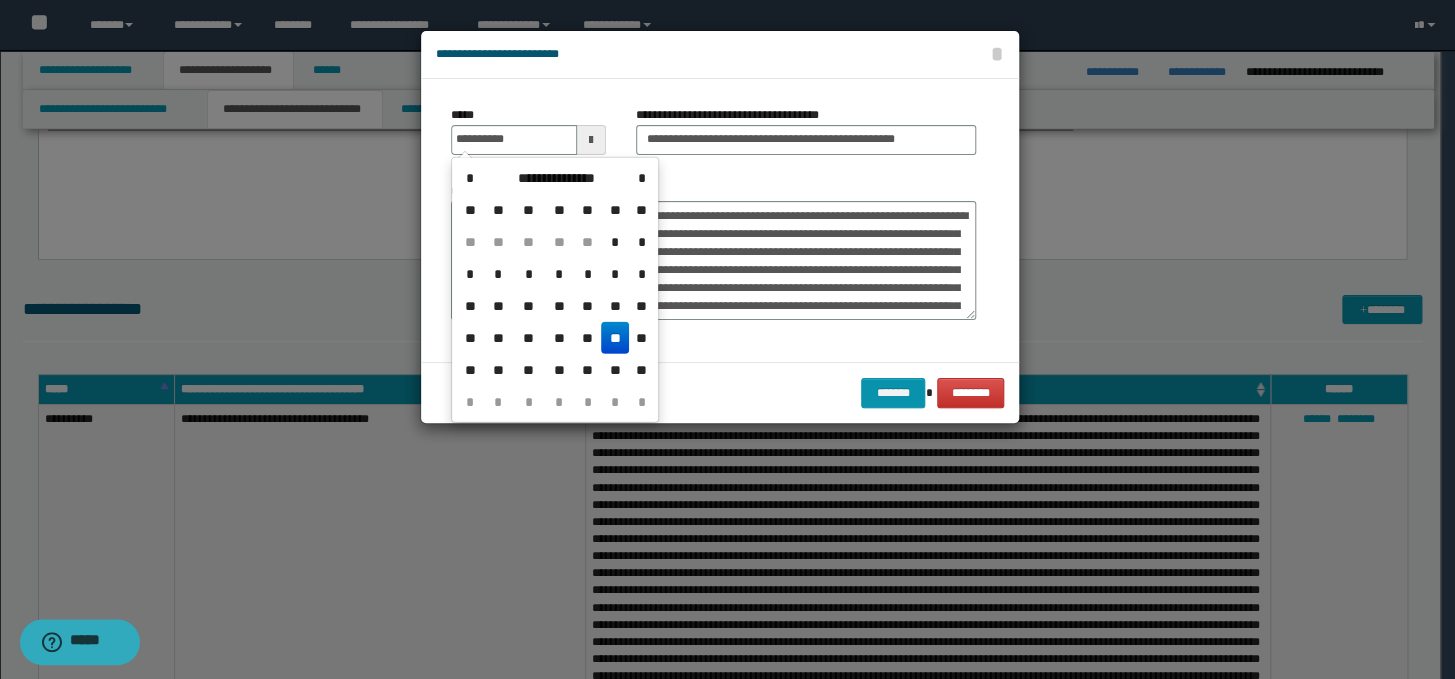 click on "**" at bounding box center [615, 338] 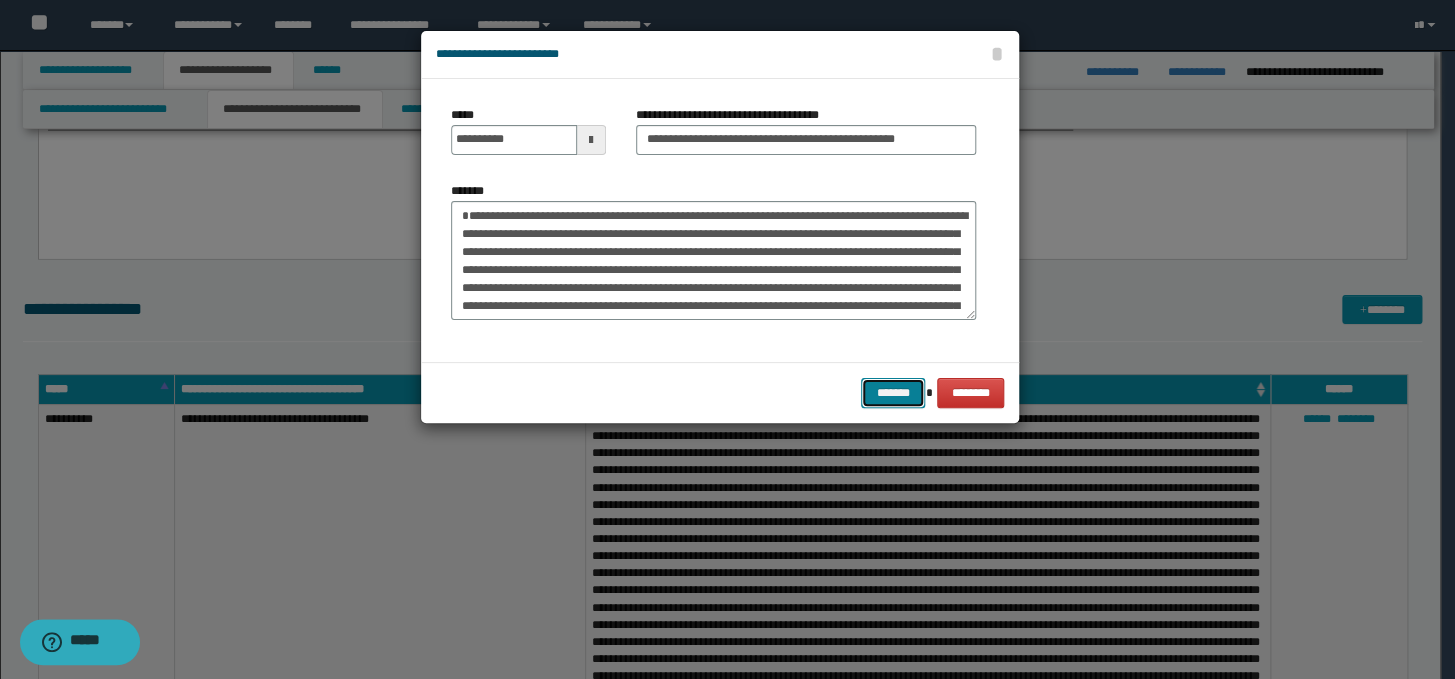 click on "*******" at bounding box center [893, 393] 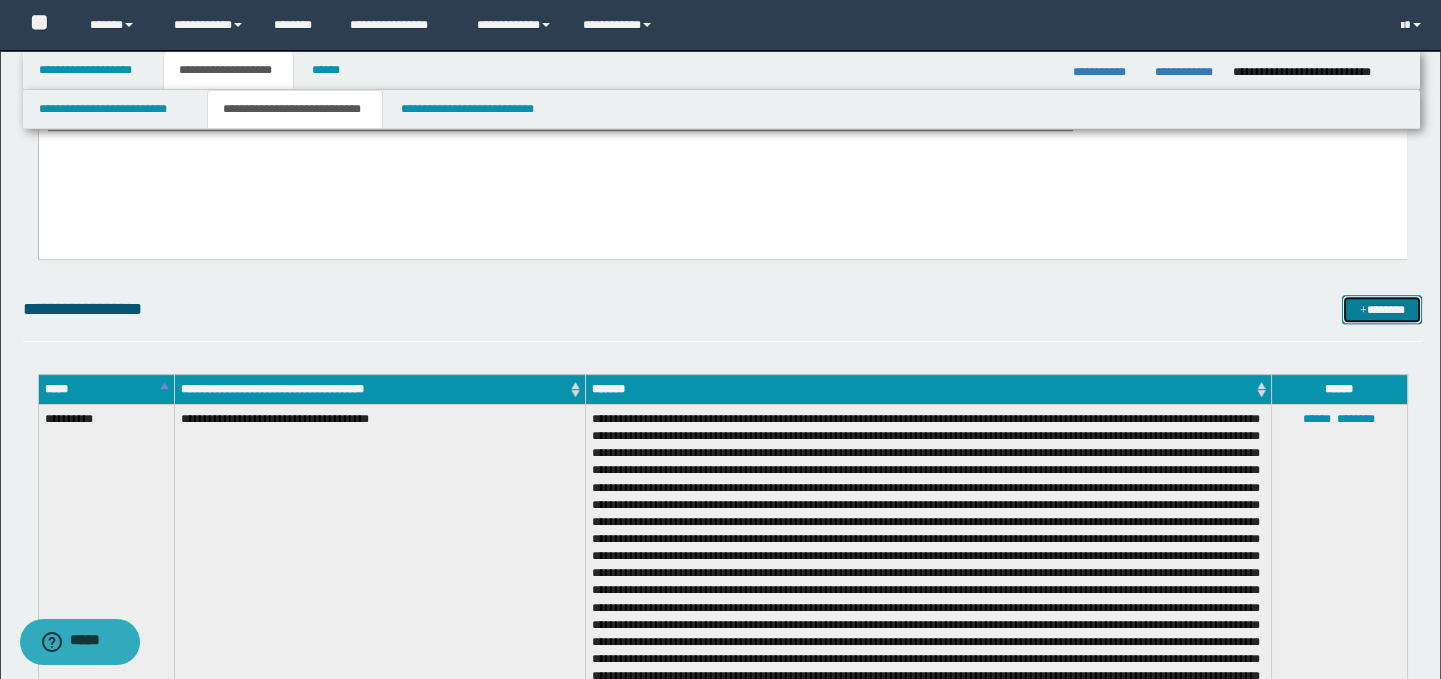 click at bounding box center [1363, 311] 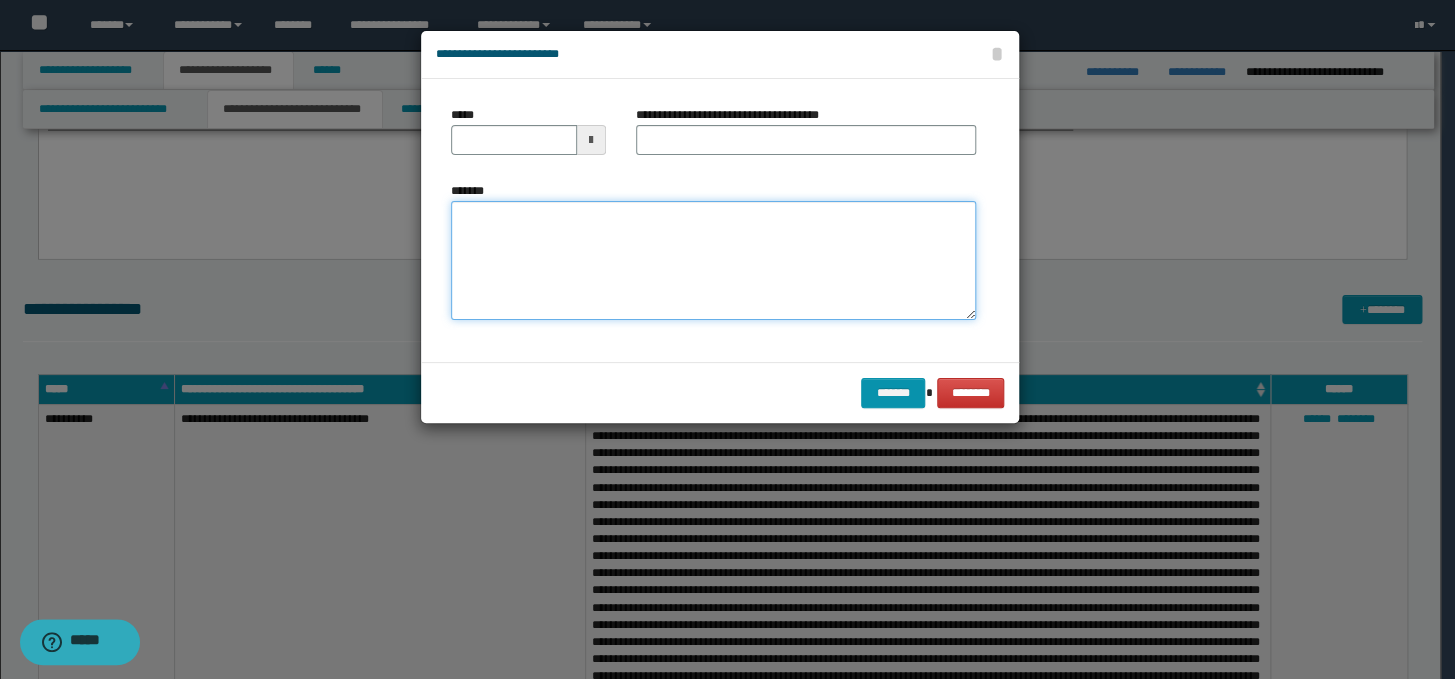 click on "*******" at bounding box center (713, 261) 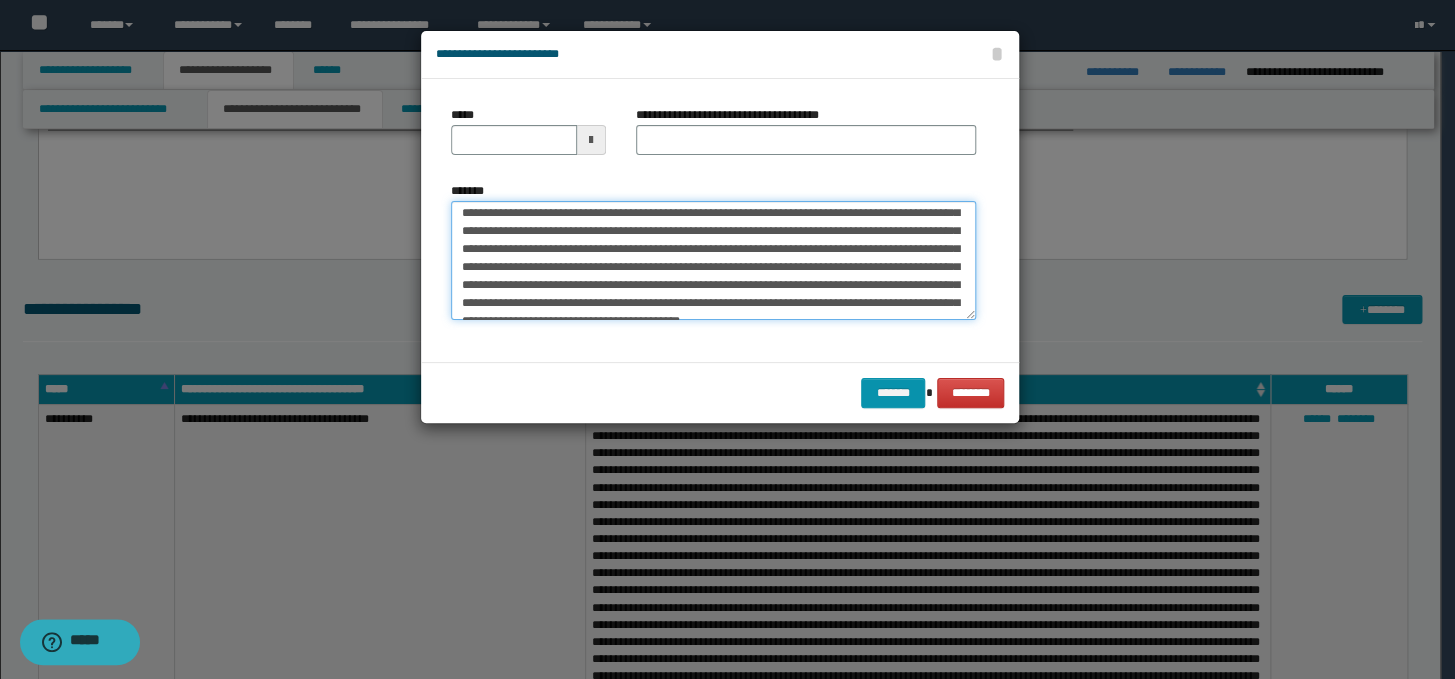 scroll, scrollTop: 0, scrollLeft: 0, axis: both 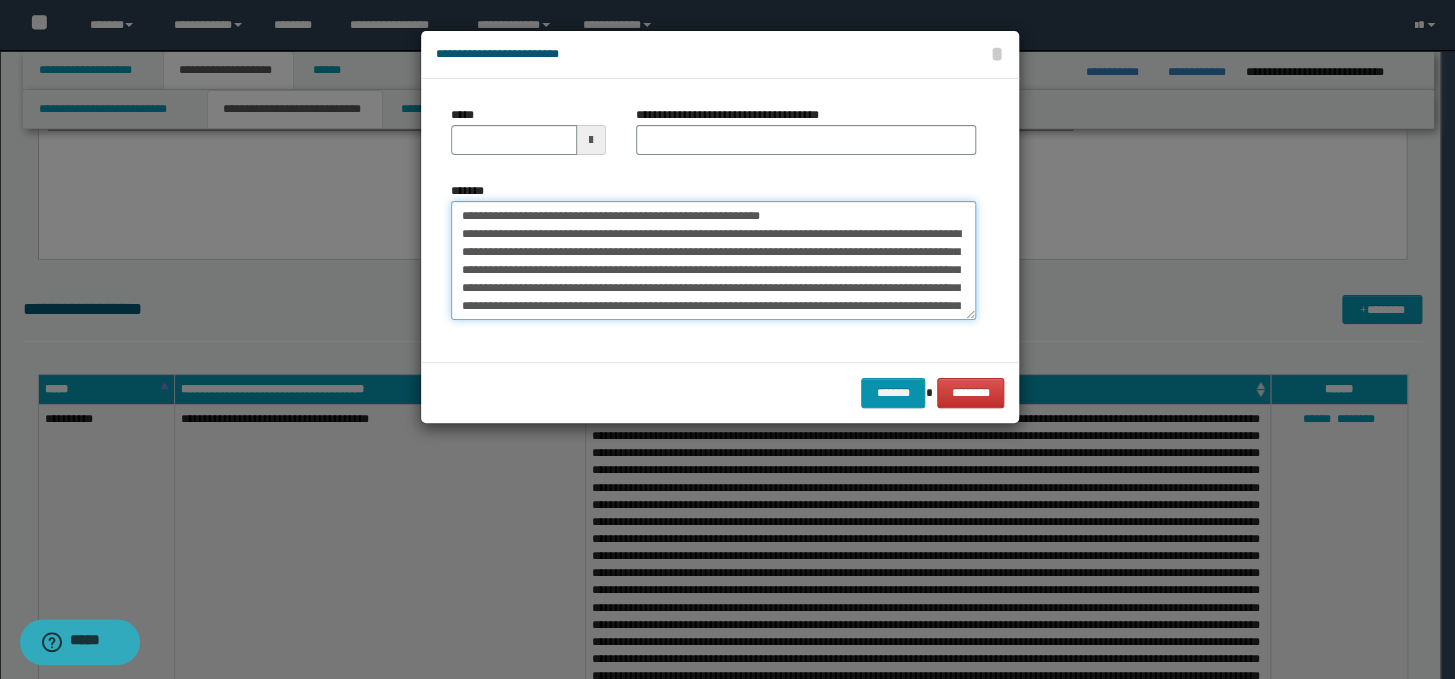 drag, startPoint x: 863, startPoint y: 217, endPoint x: 449, endPoint y: 223, distance: 414.0435 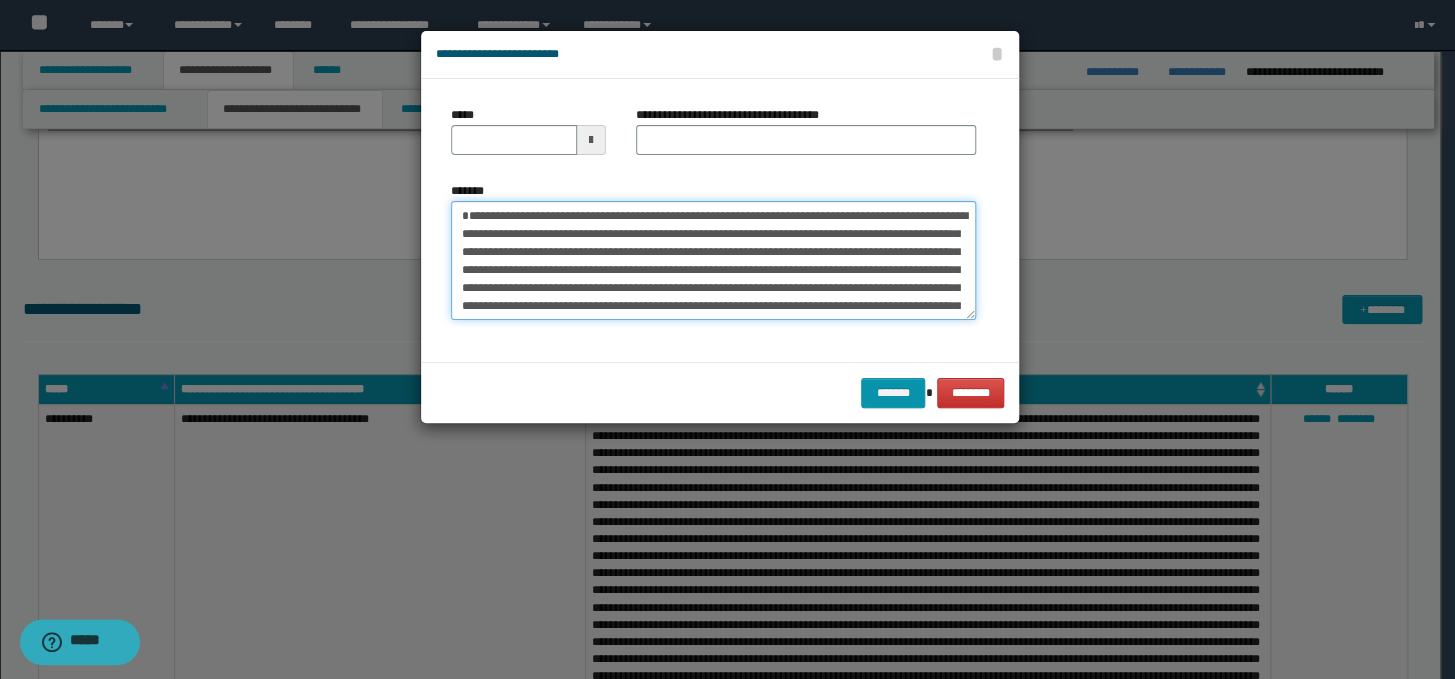 type on "**********" 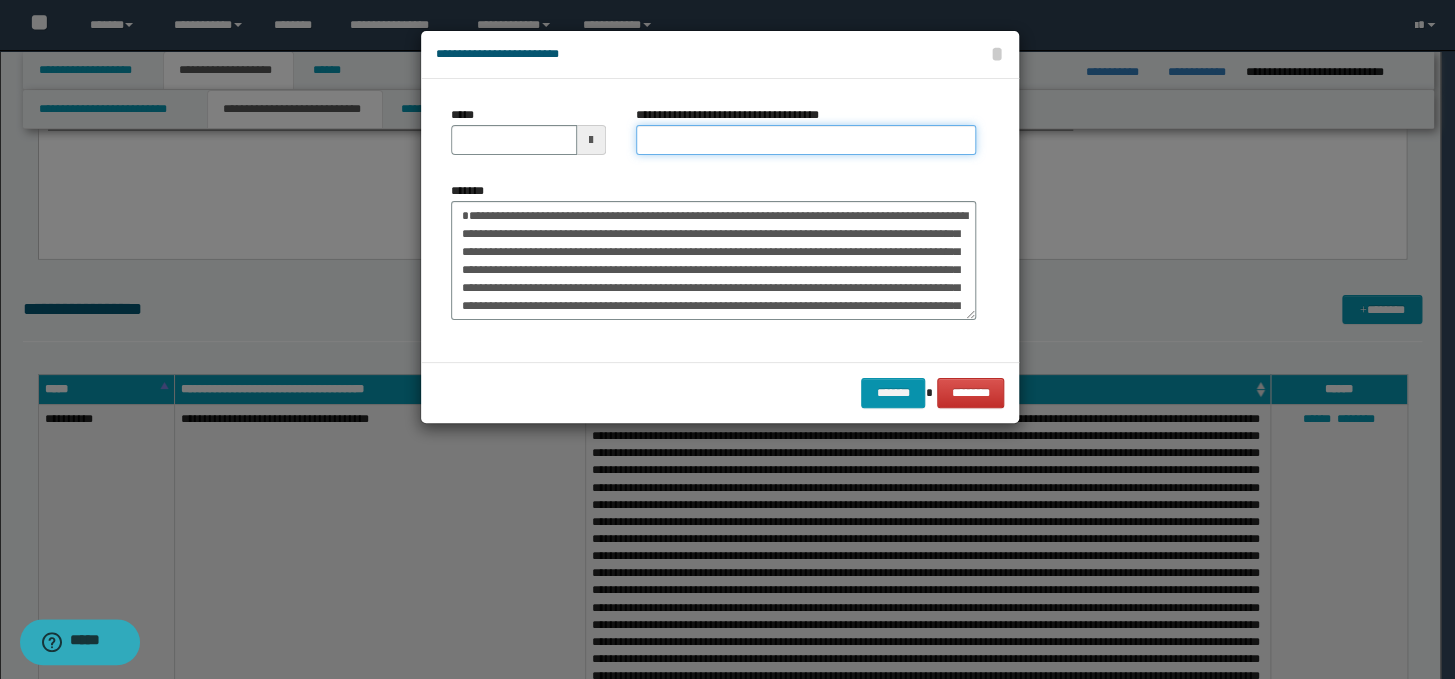 click on "**********" at bounding box center (806, 140) 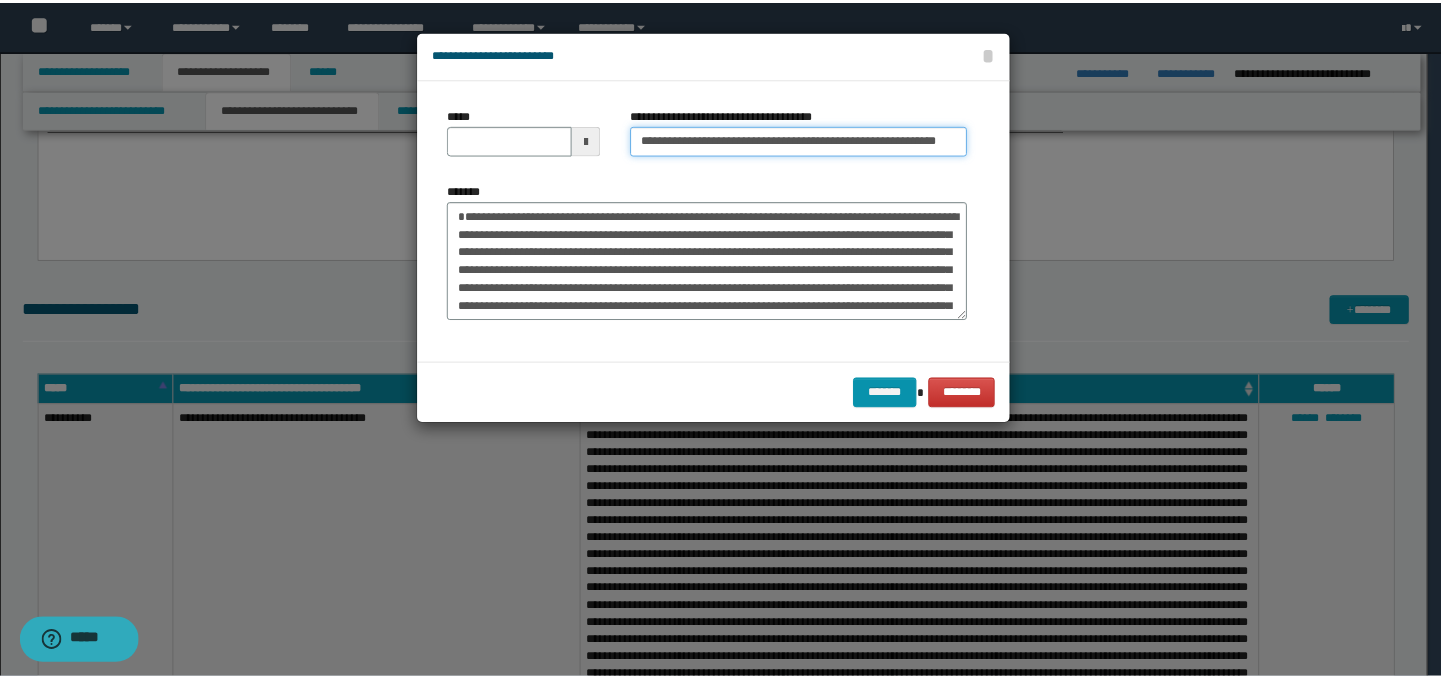 scroll, scrollTop: 0, scrollLeft: 0, axis: both 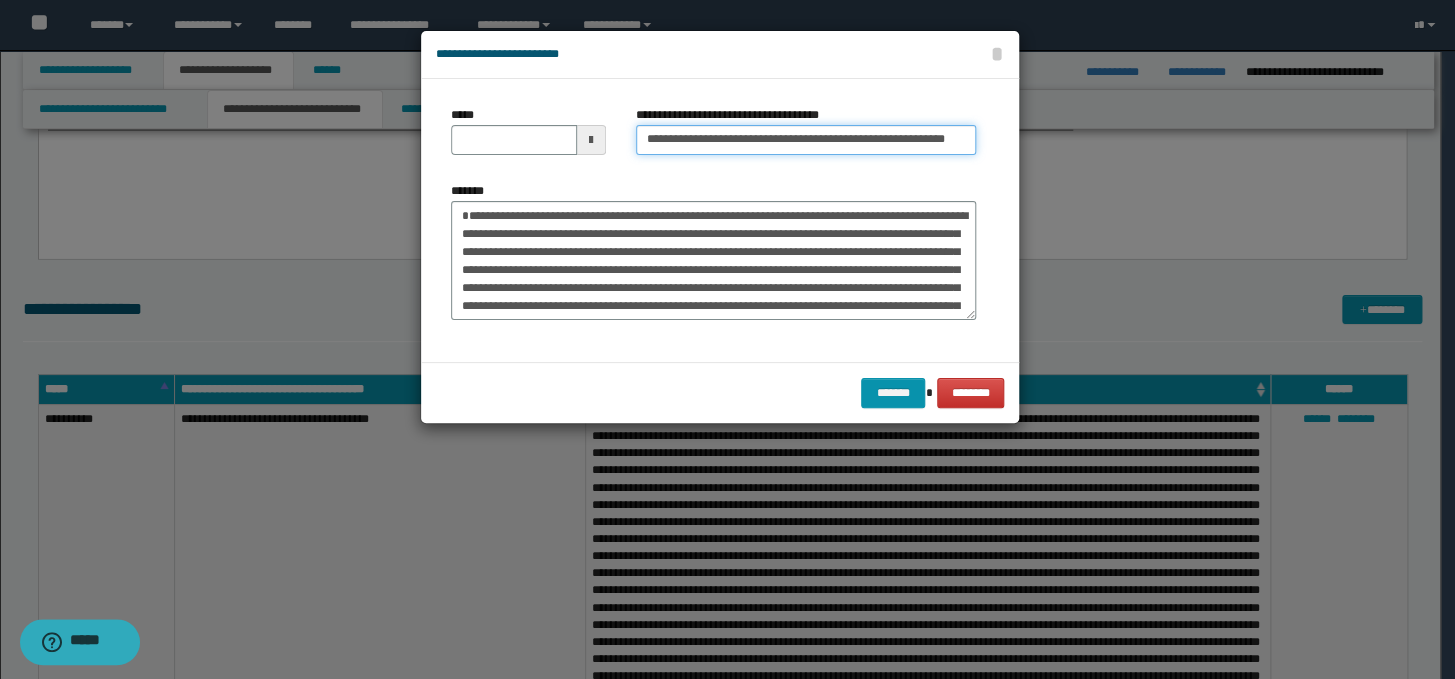 drag, startPoint x: 662, startPoint y: 137, endPoint x: 629, endPoint y: 139, distance: 33.06055 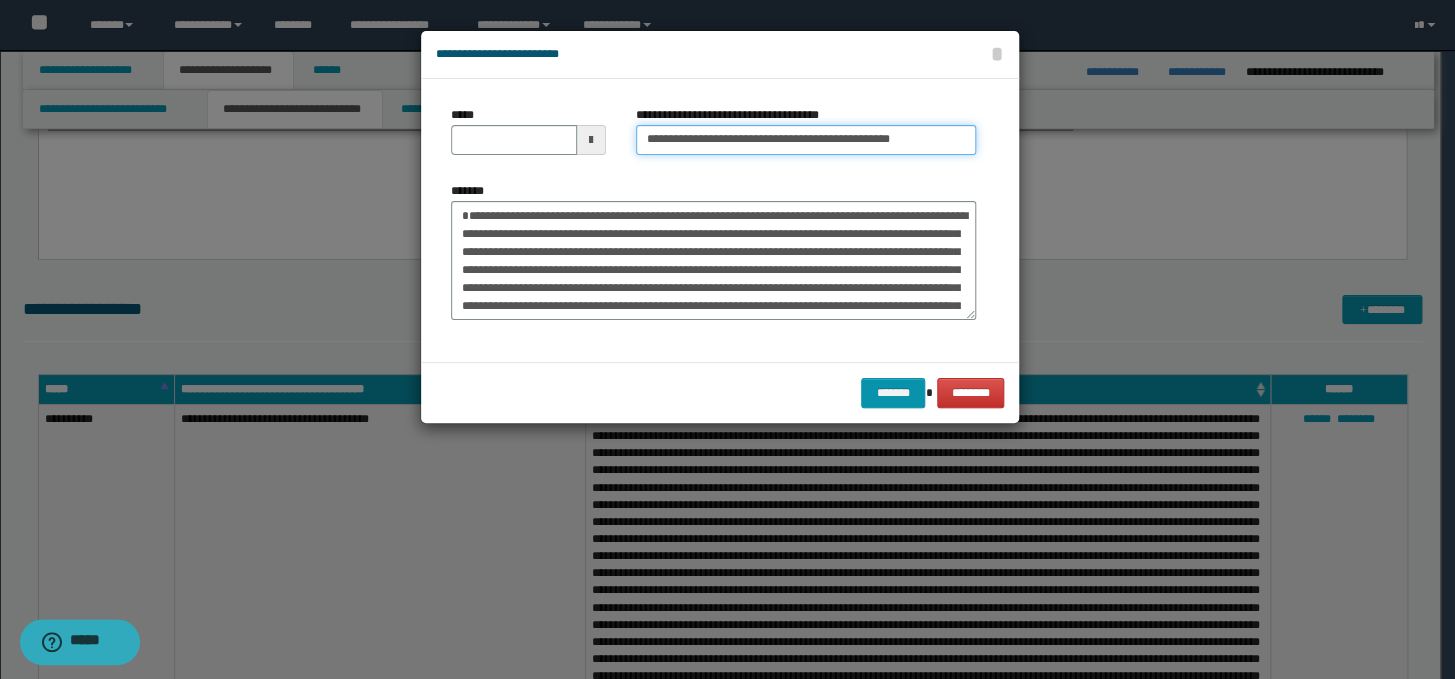 type 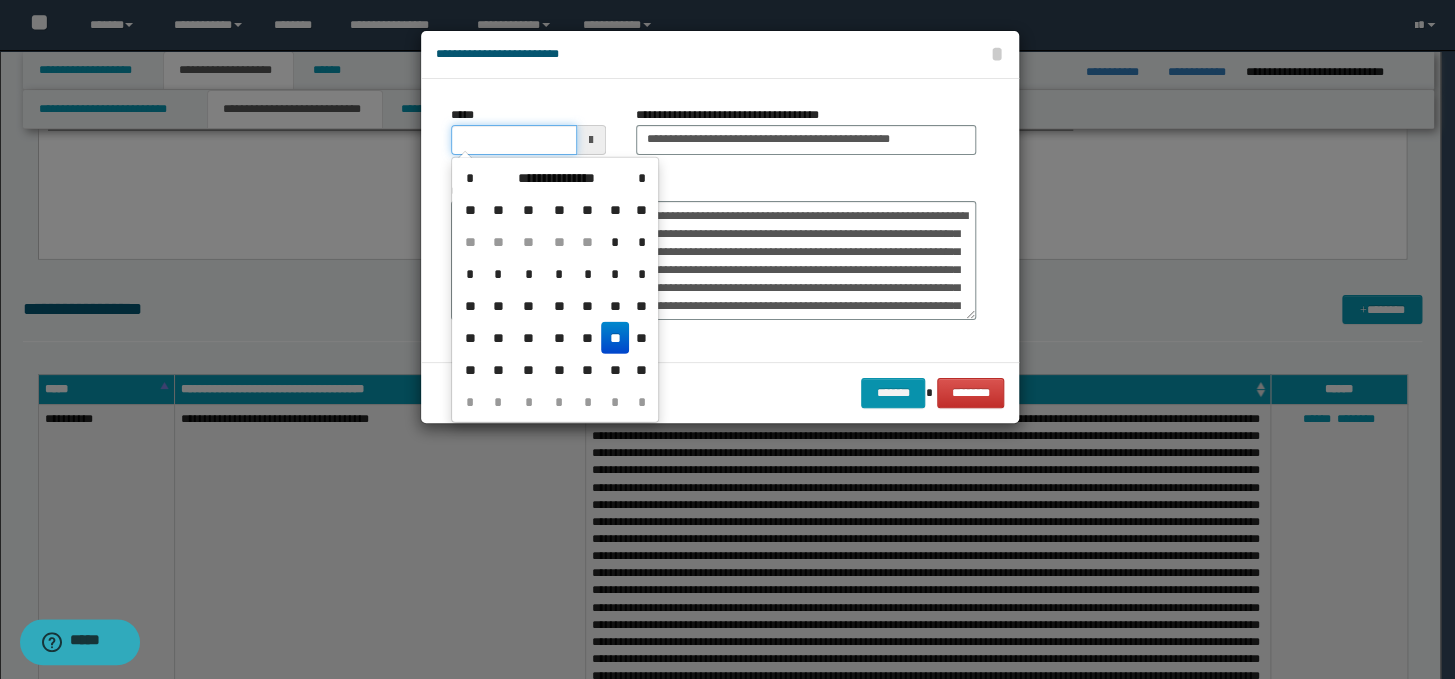 click on "*****" at bounding box center (514, 140) 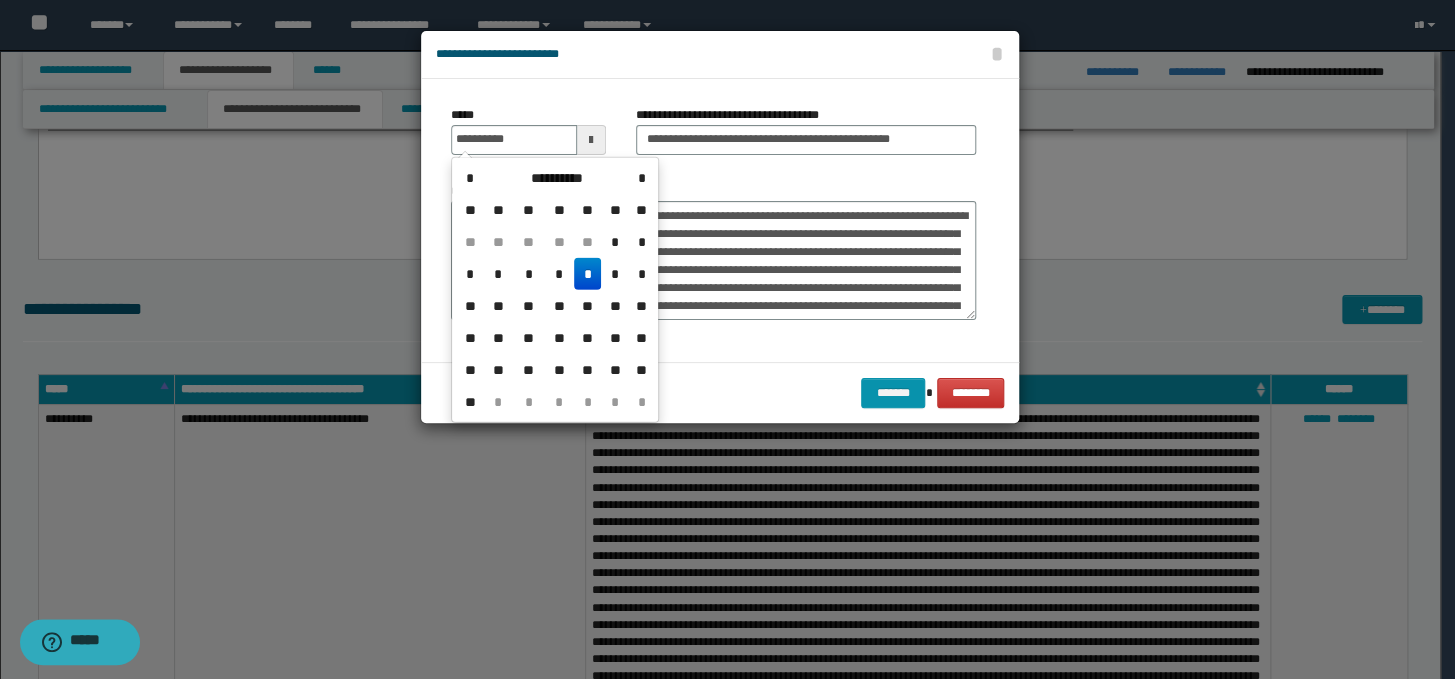 click on "*" at bounding box center (588, 274) 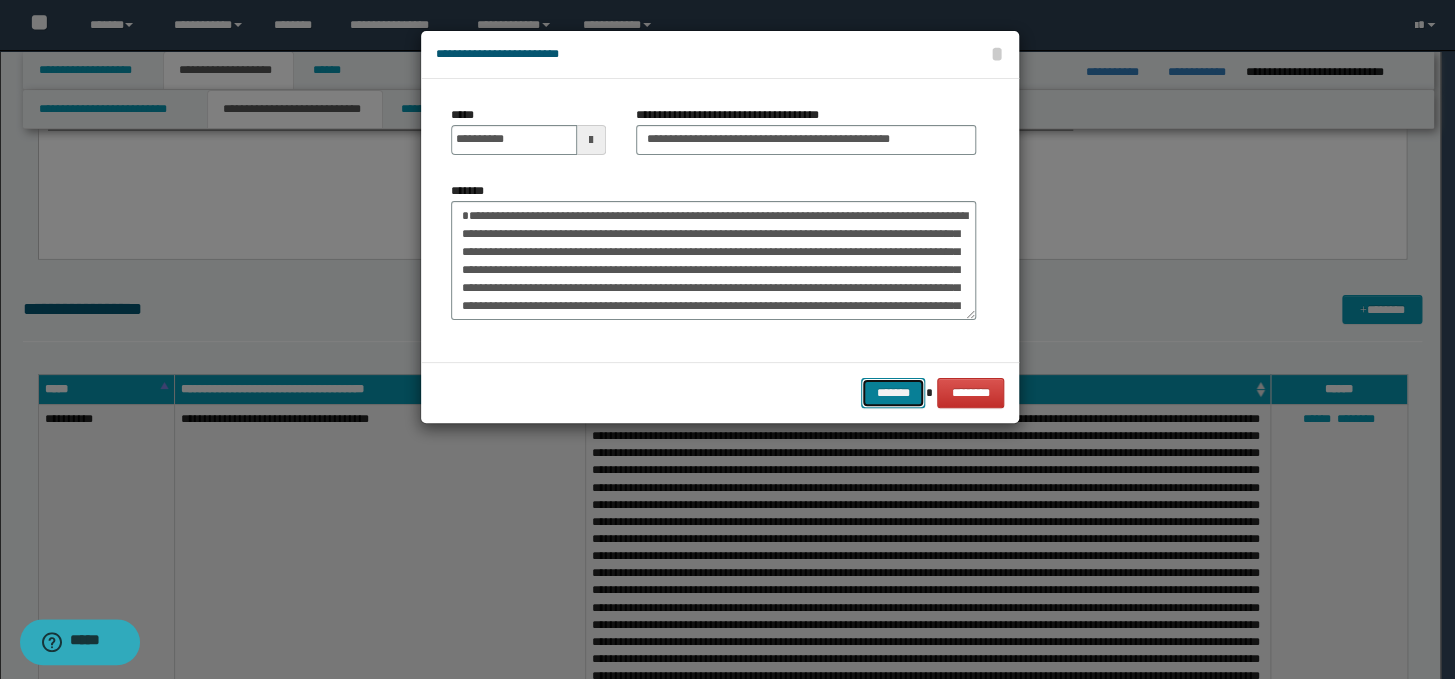 click on "*******" at bounding box center [893, 393] 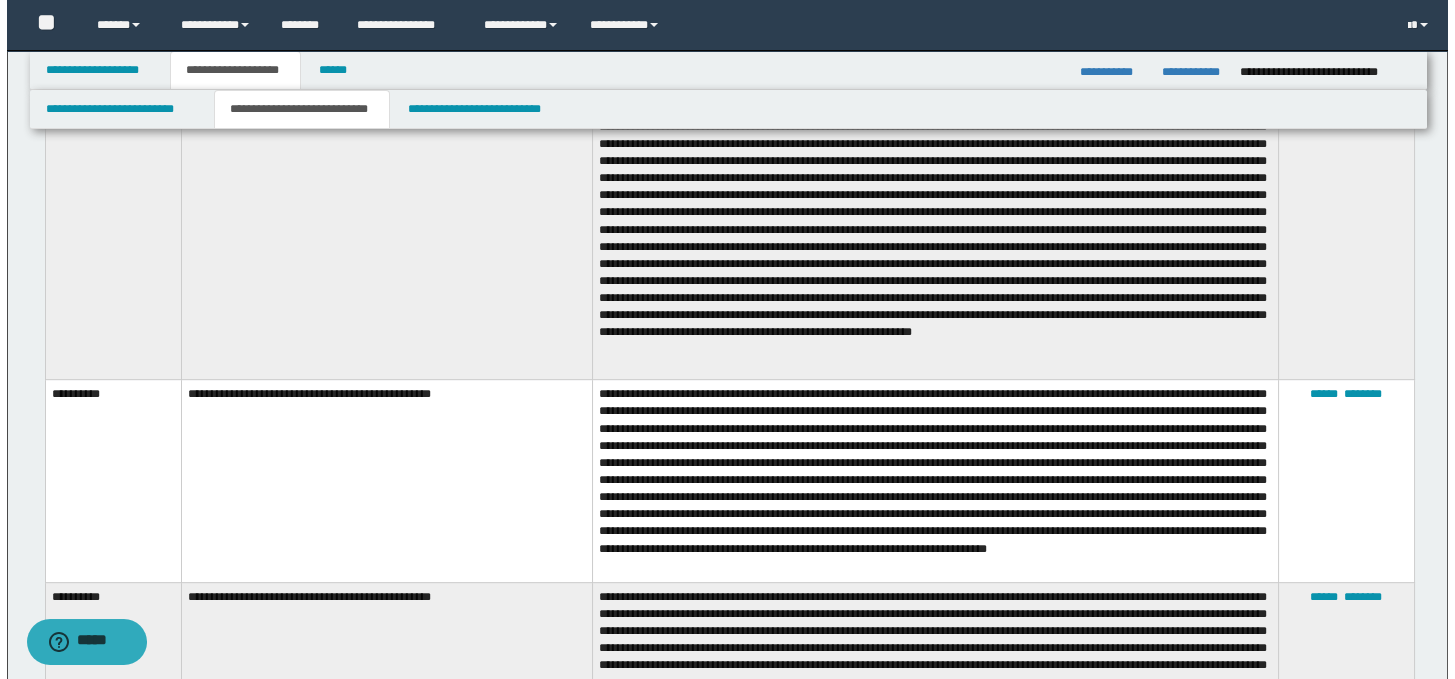 scroll, scrollTop: 2319, scrollLeft: 0, axis: vertical 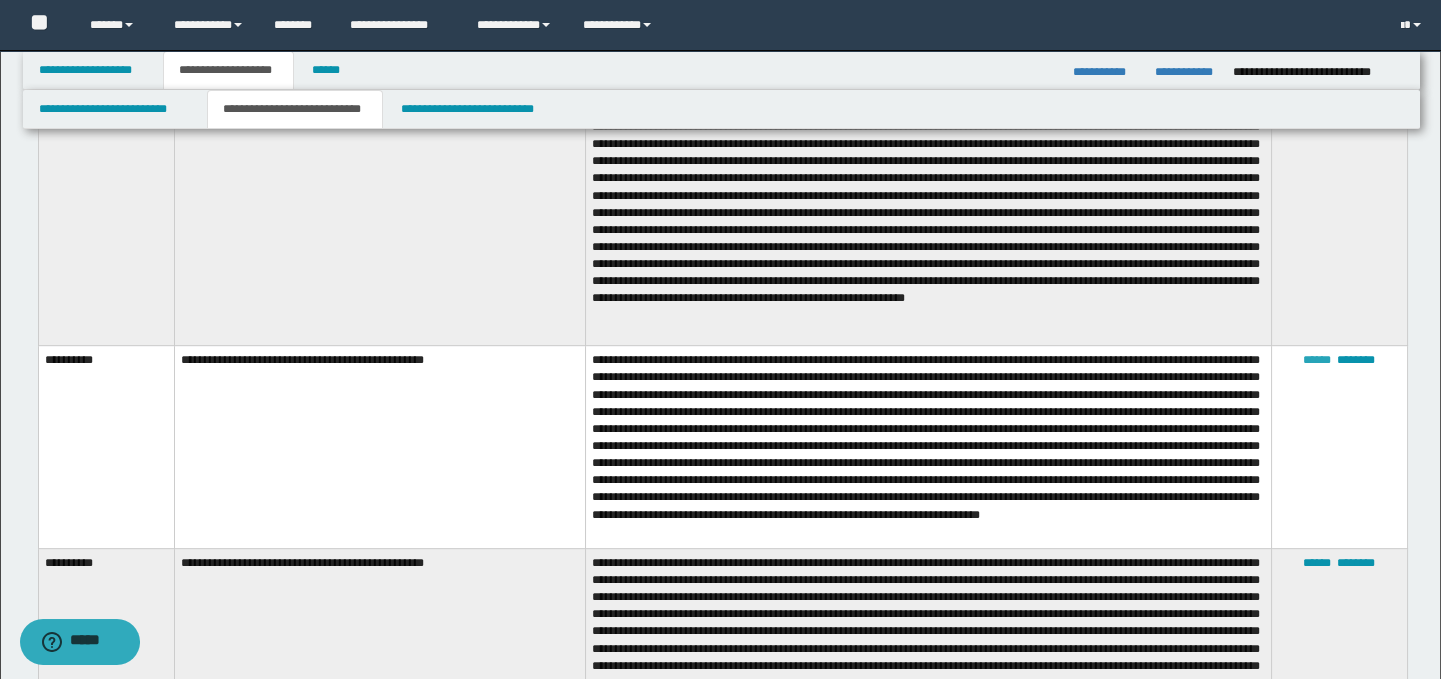 click on "******" at bounding box center [1317, 360] 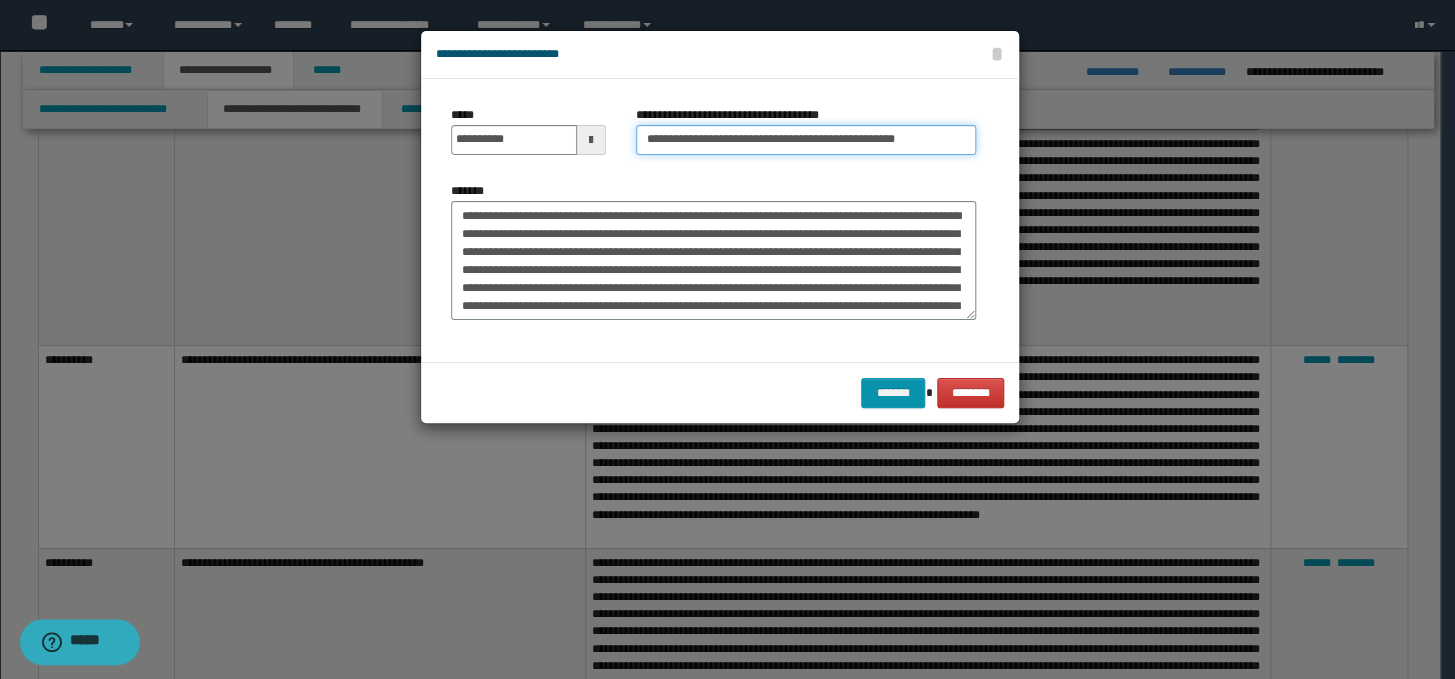 click on "**********" at bounding box center [806, 140] 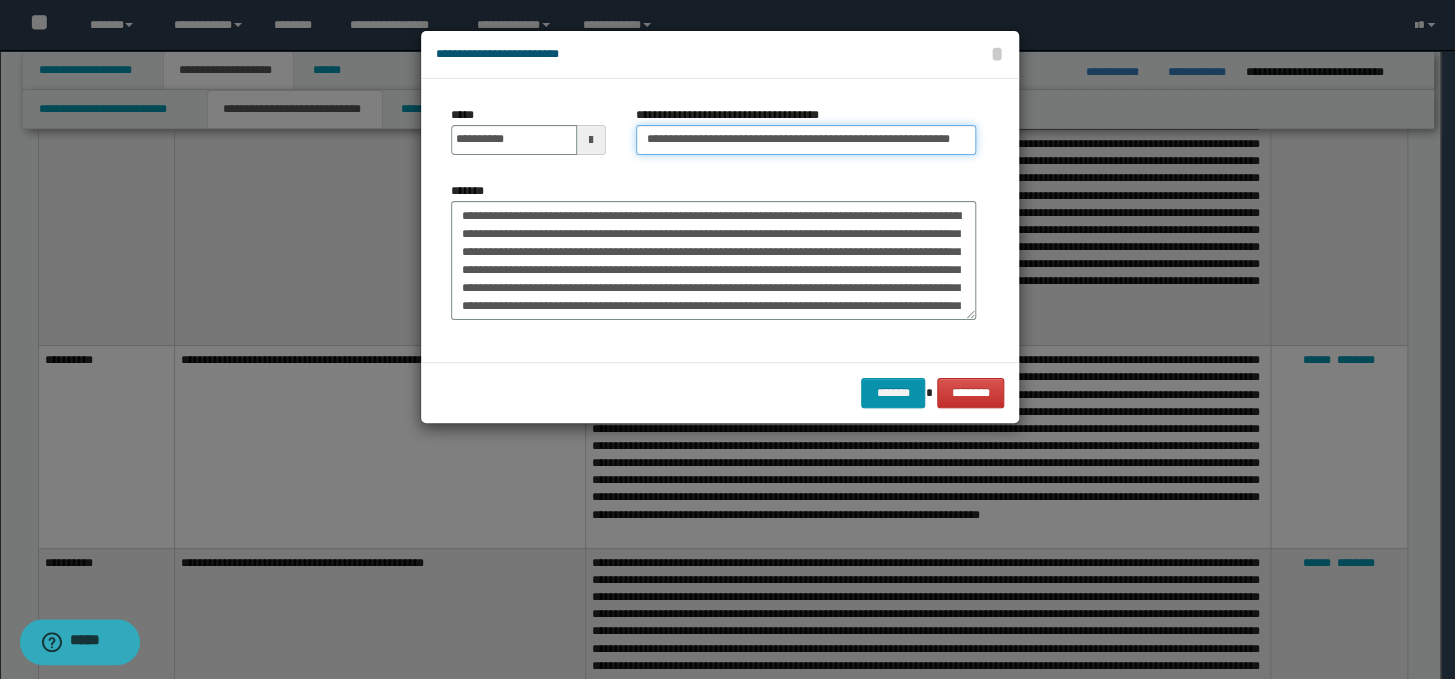 scroll, scrollTop: 0, scrollLeft: 61, axis: horizontal 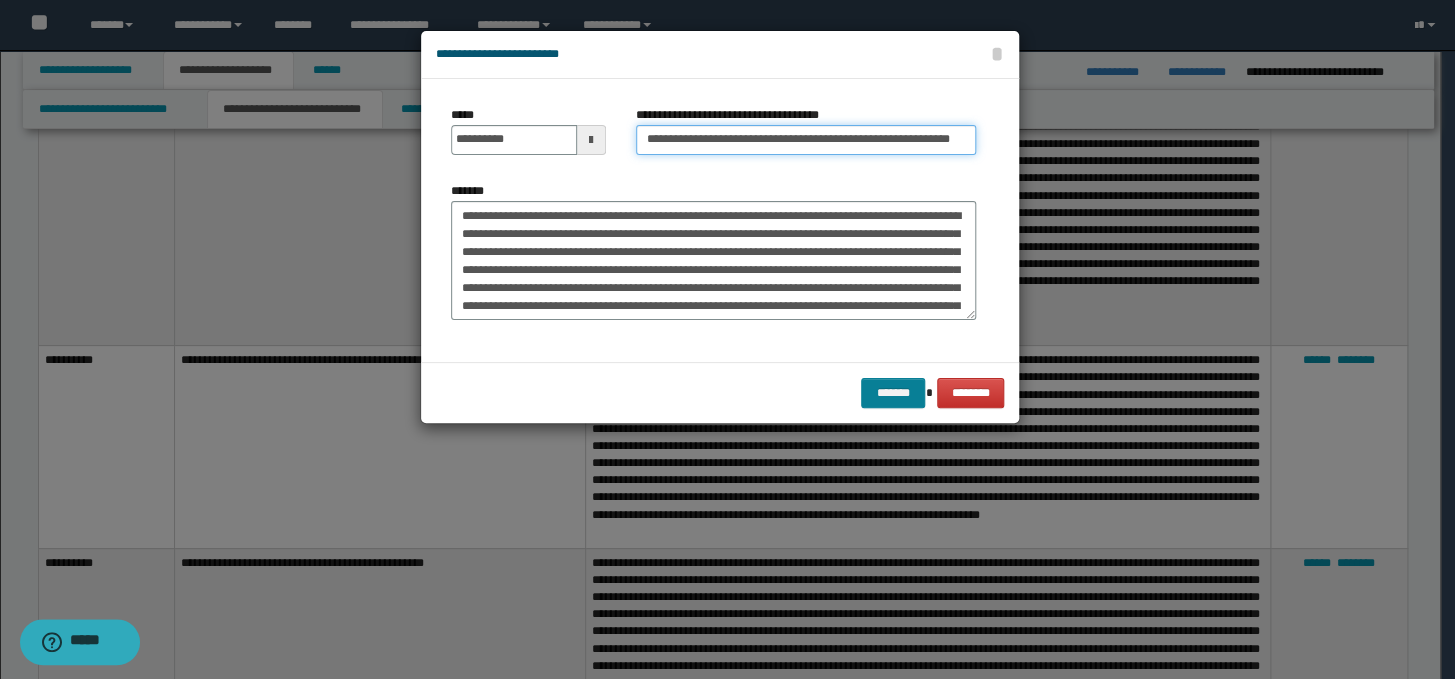 type on "**********" 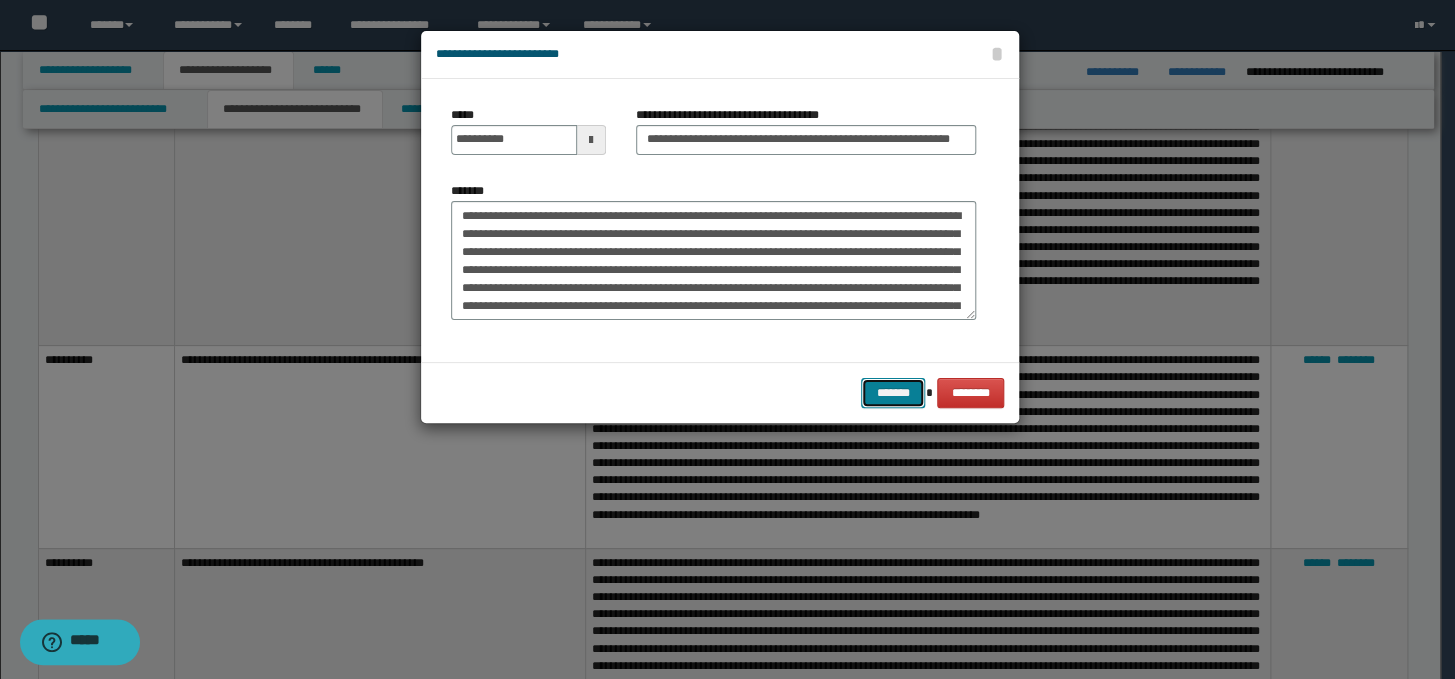 click on "*******" at bounding box center (893, 393) 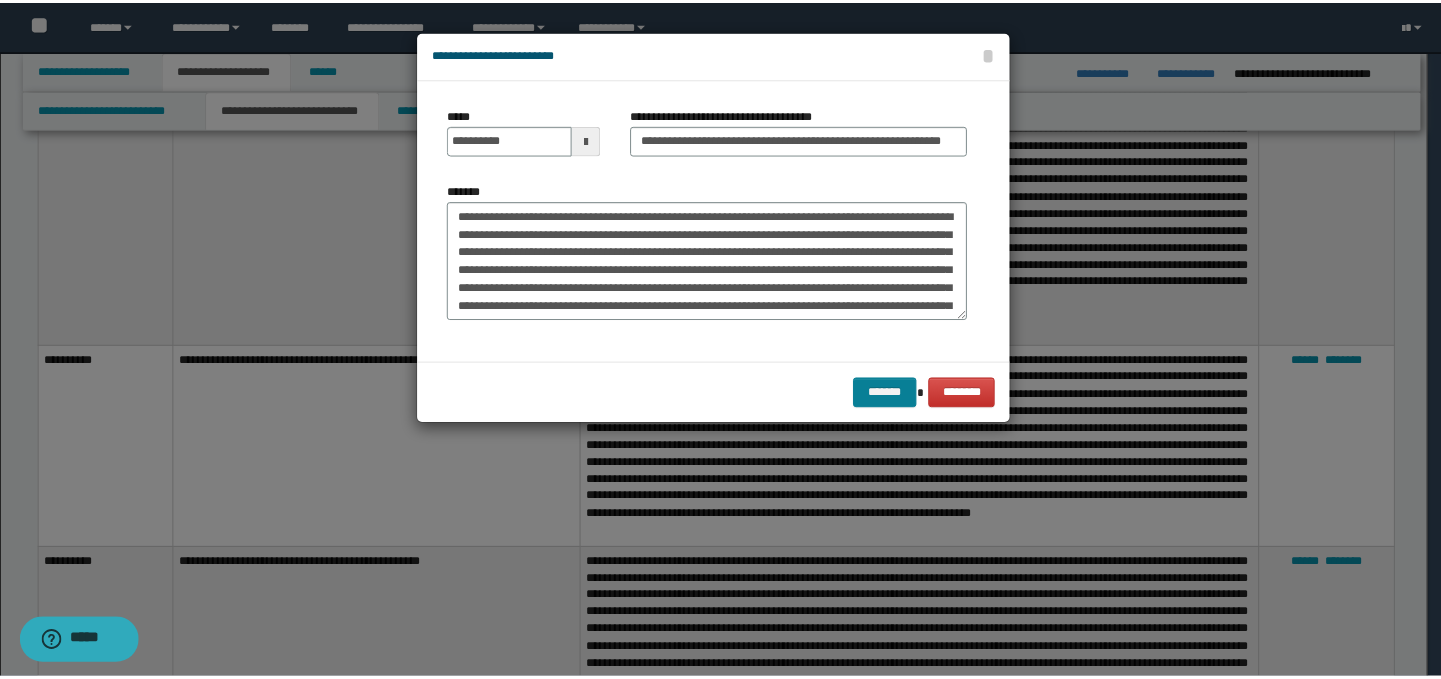 scroll, scrollTop: 0, scrollLeft: 0, axis: both 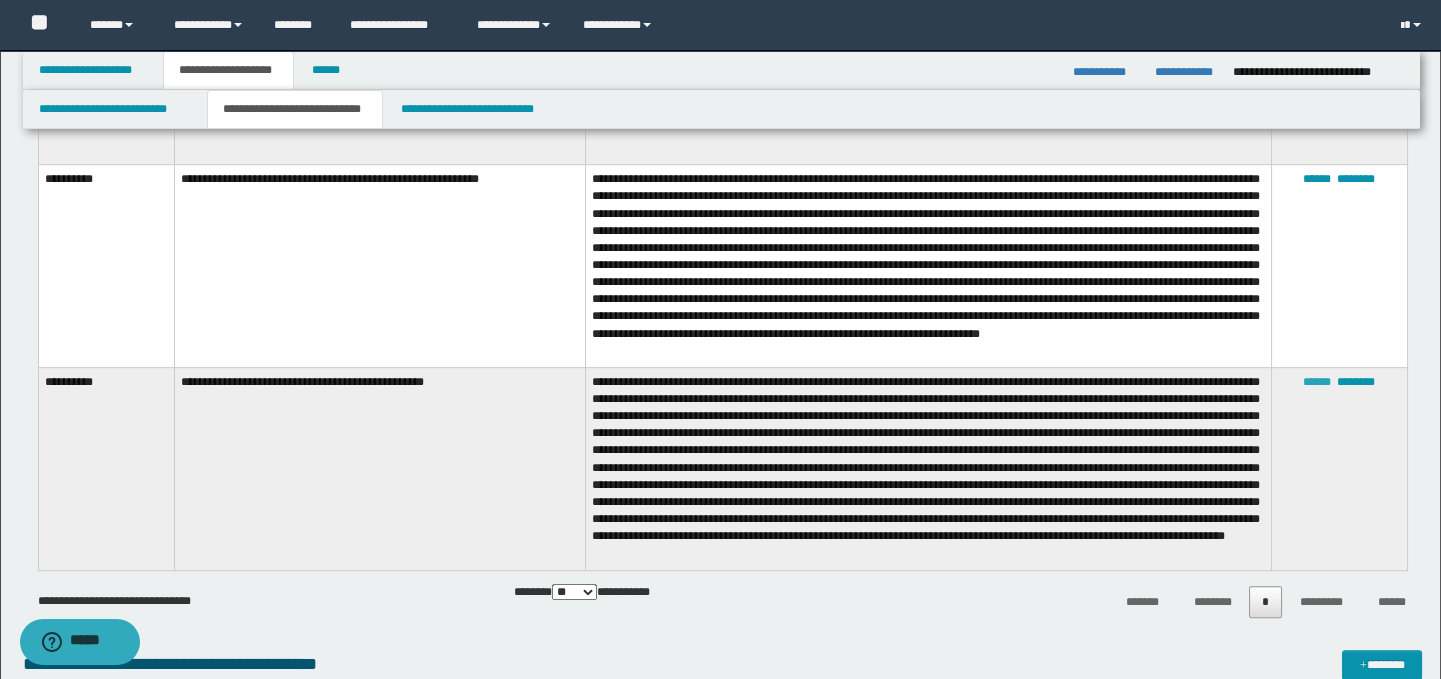 click on "******" at bounding box center [1317, 382] 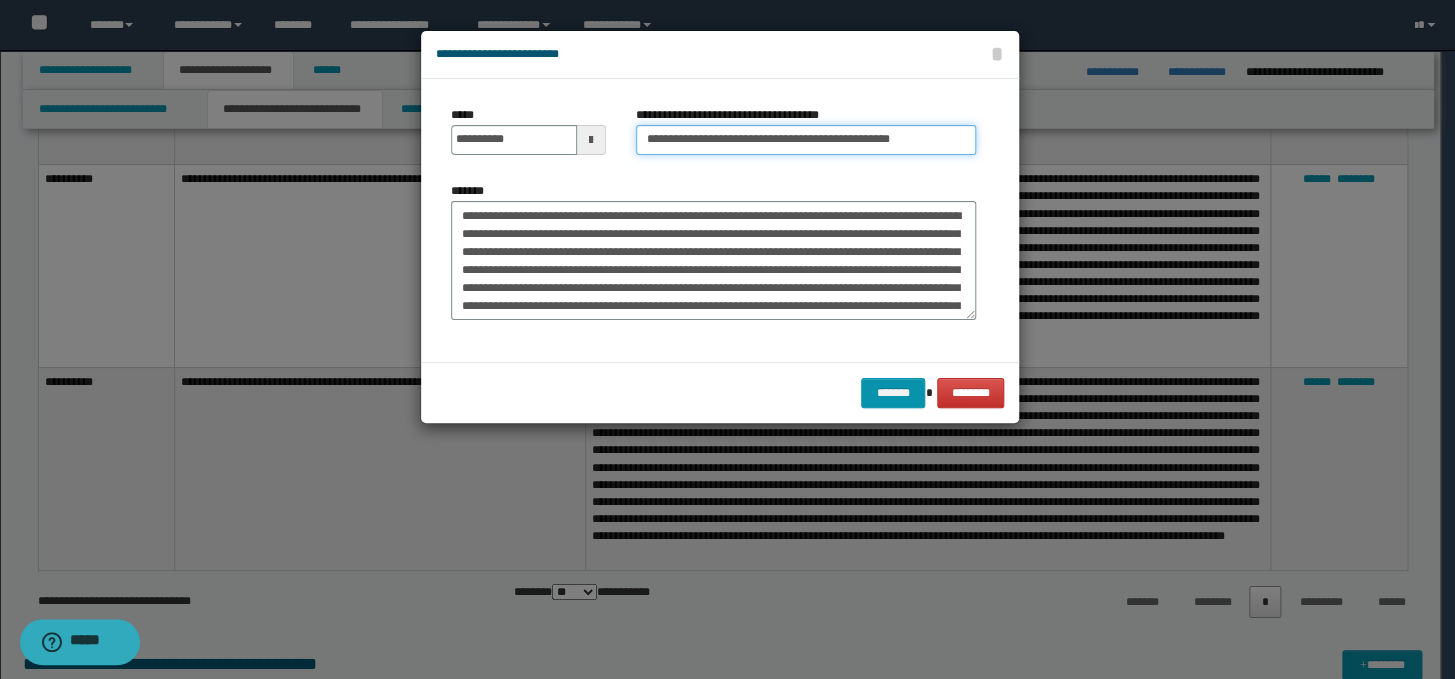 click on "**********" at bounding box center [806, 140] 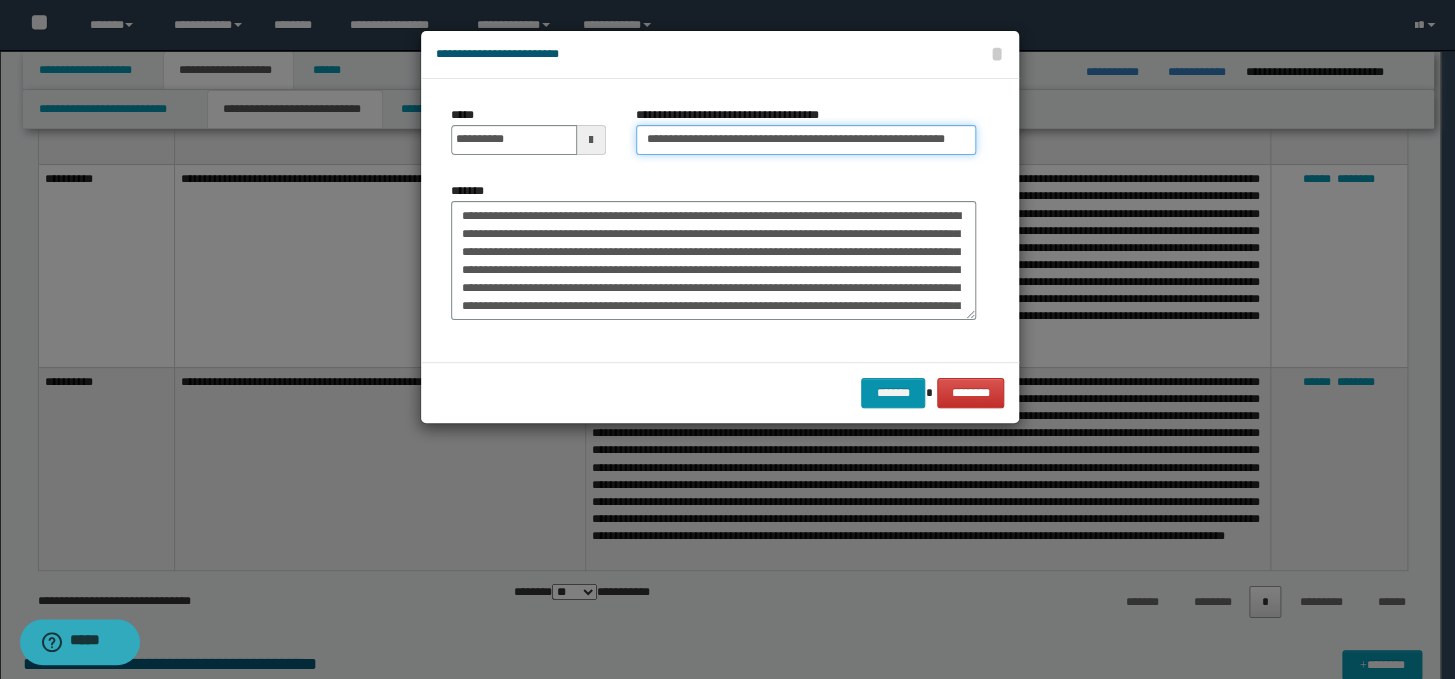 scroll, scrollTop: 0, scrollLeft: 60, axis: horizontal 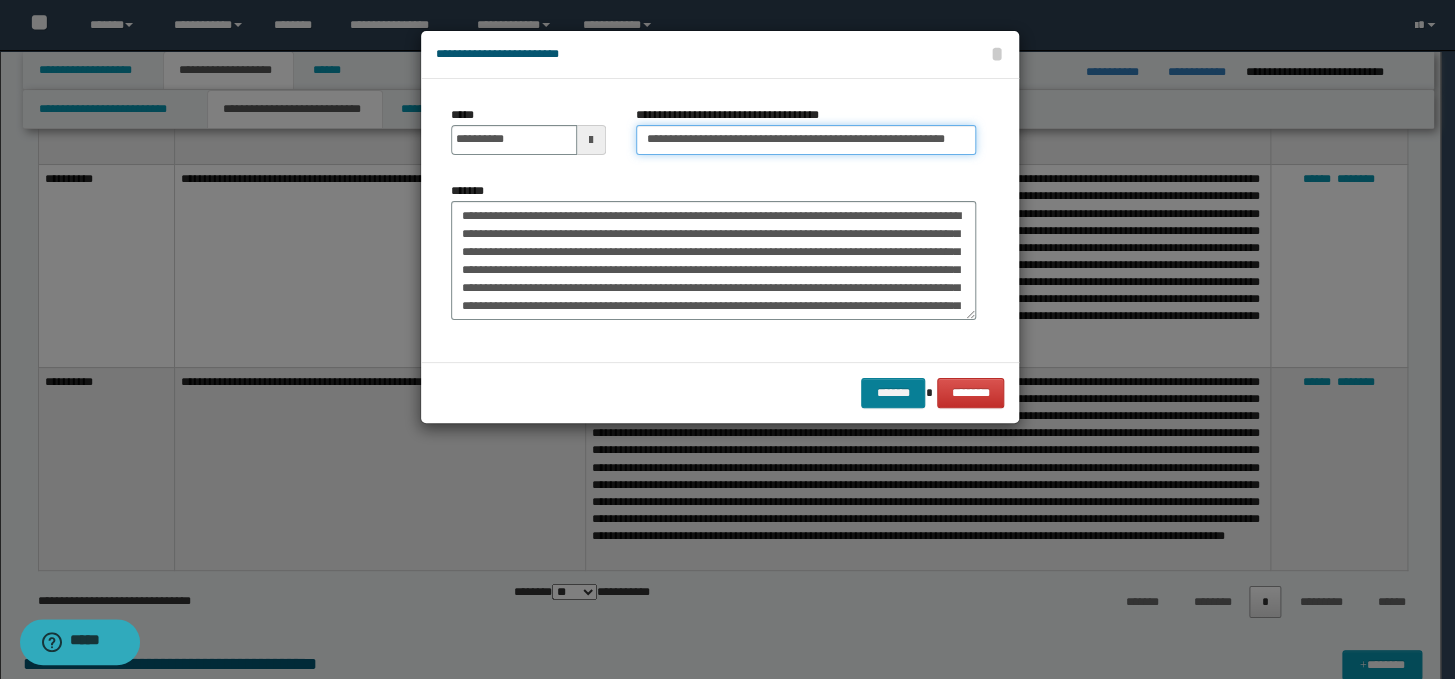 type on "**********" 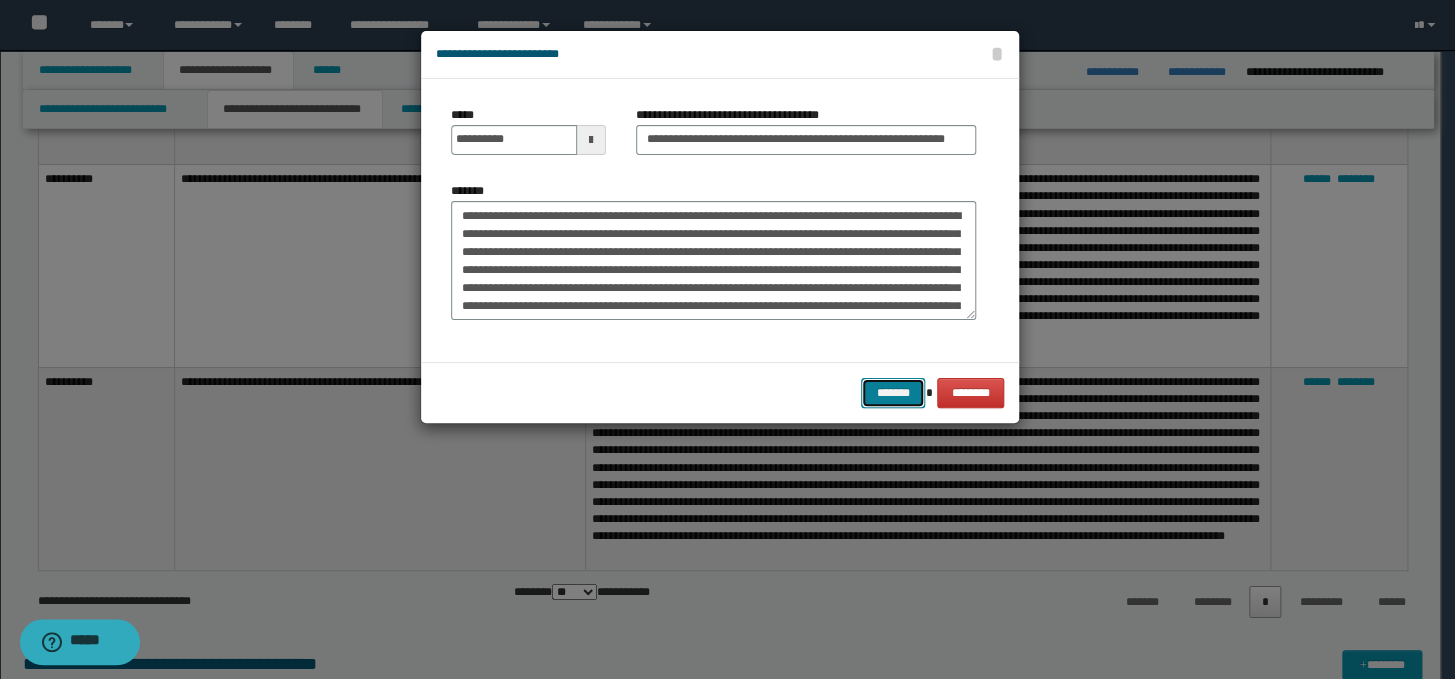 click on "*******" at bounding box center [893, 393] 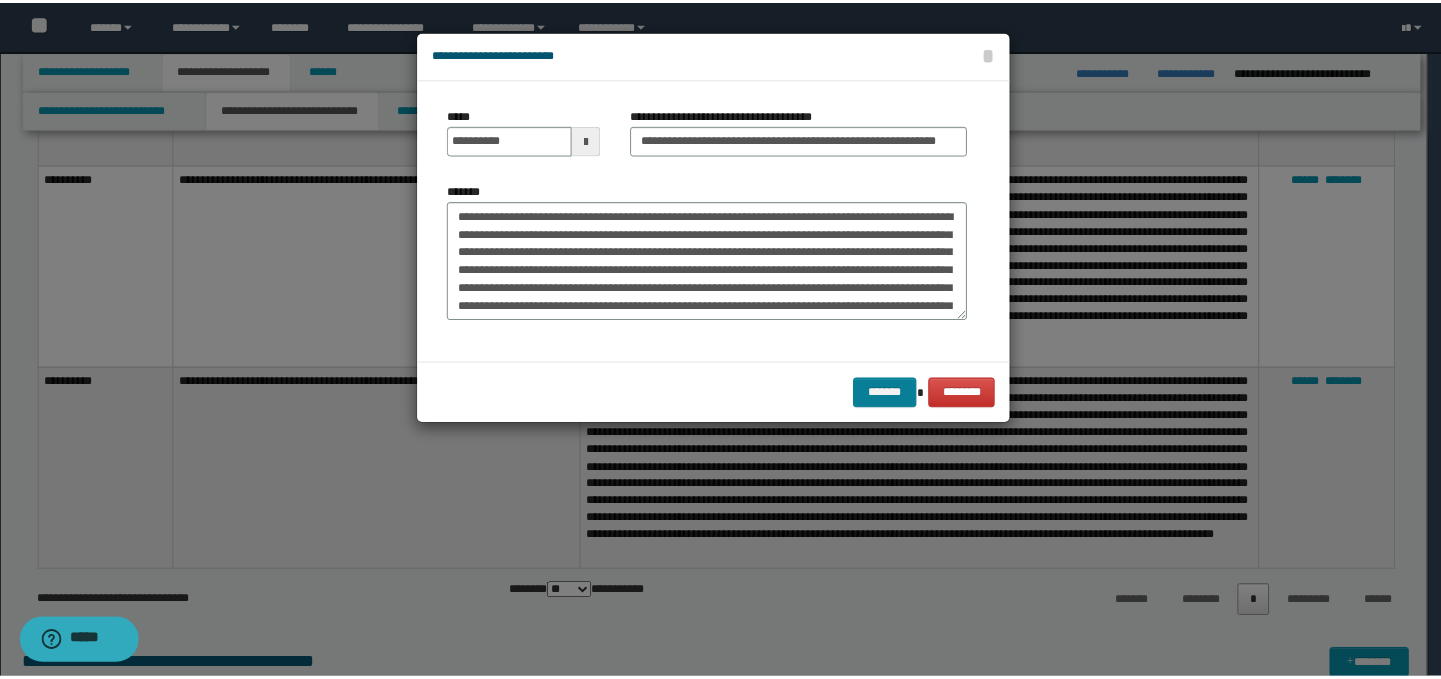scroll, scrollTop: 0, scrollLeft: 0, axis: both 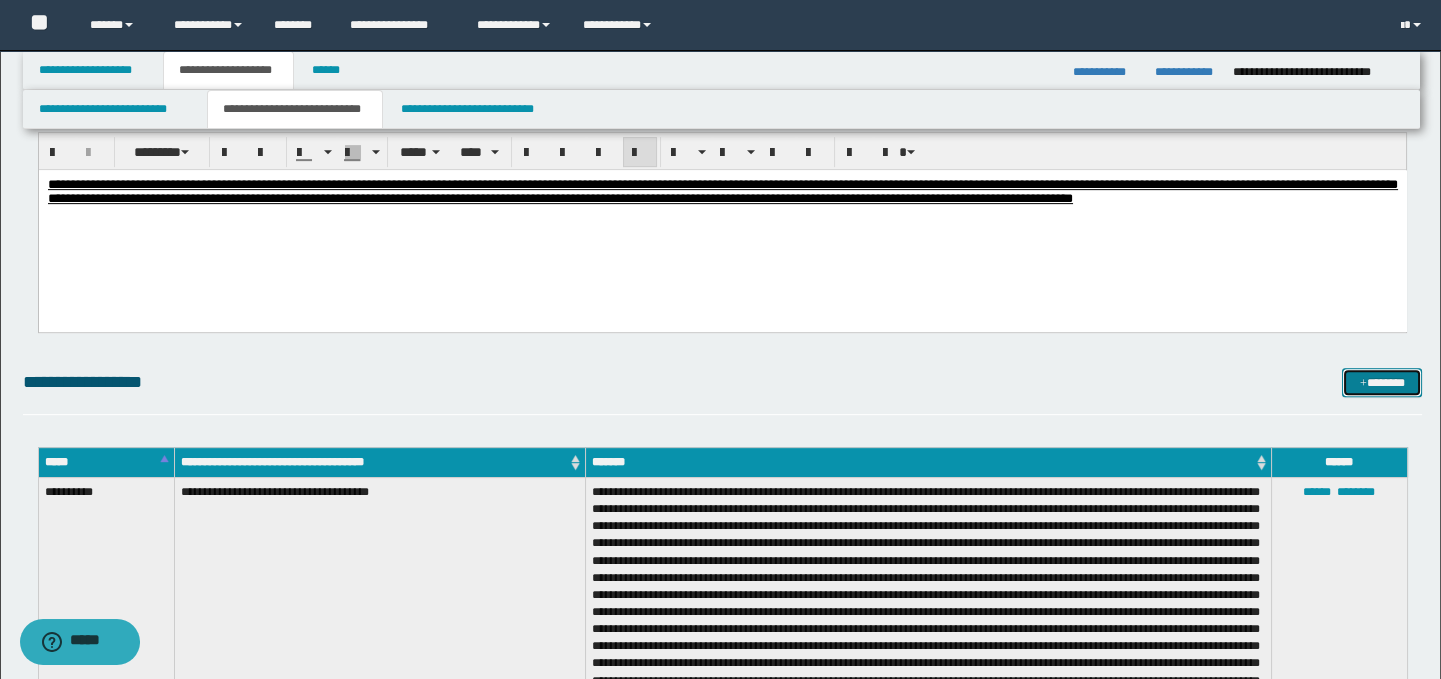 click on "*******" at bounding box center (1382, 383) 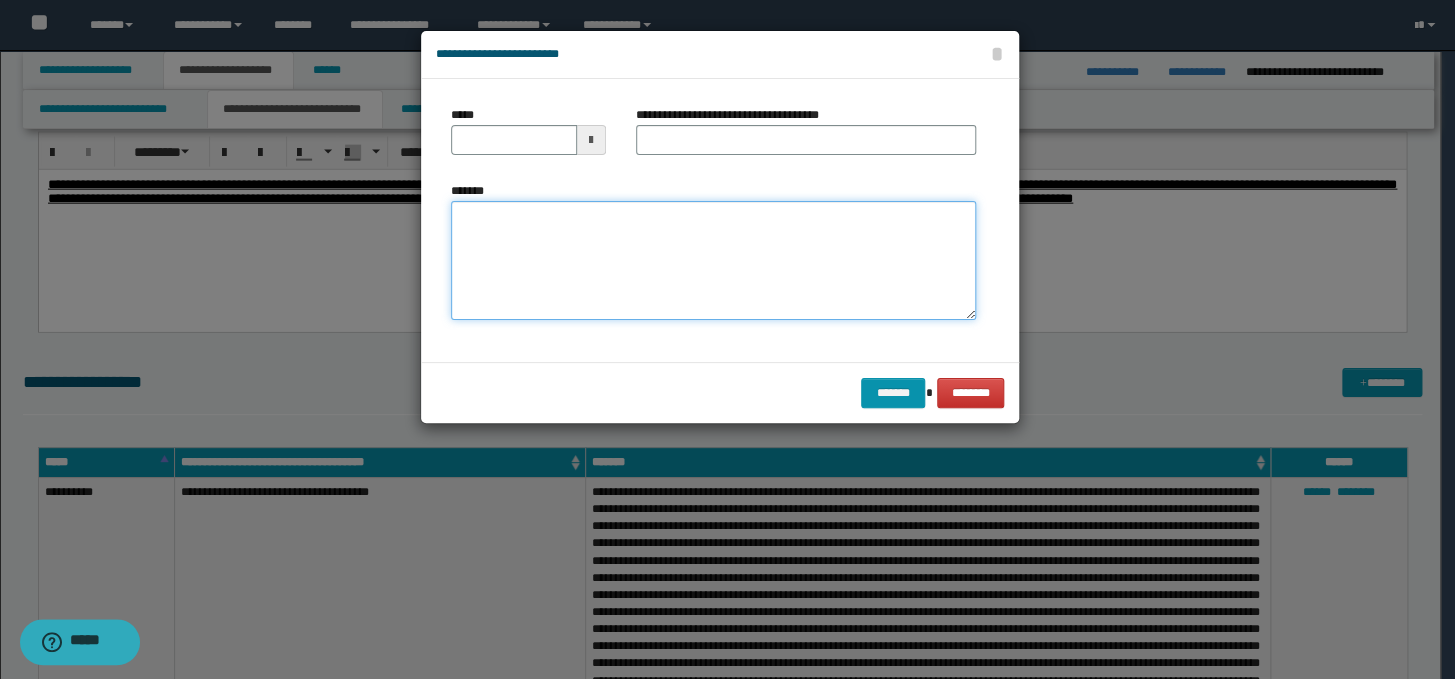 click on "*******" at bounding box center [713, 261] 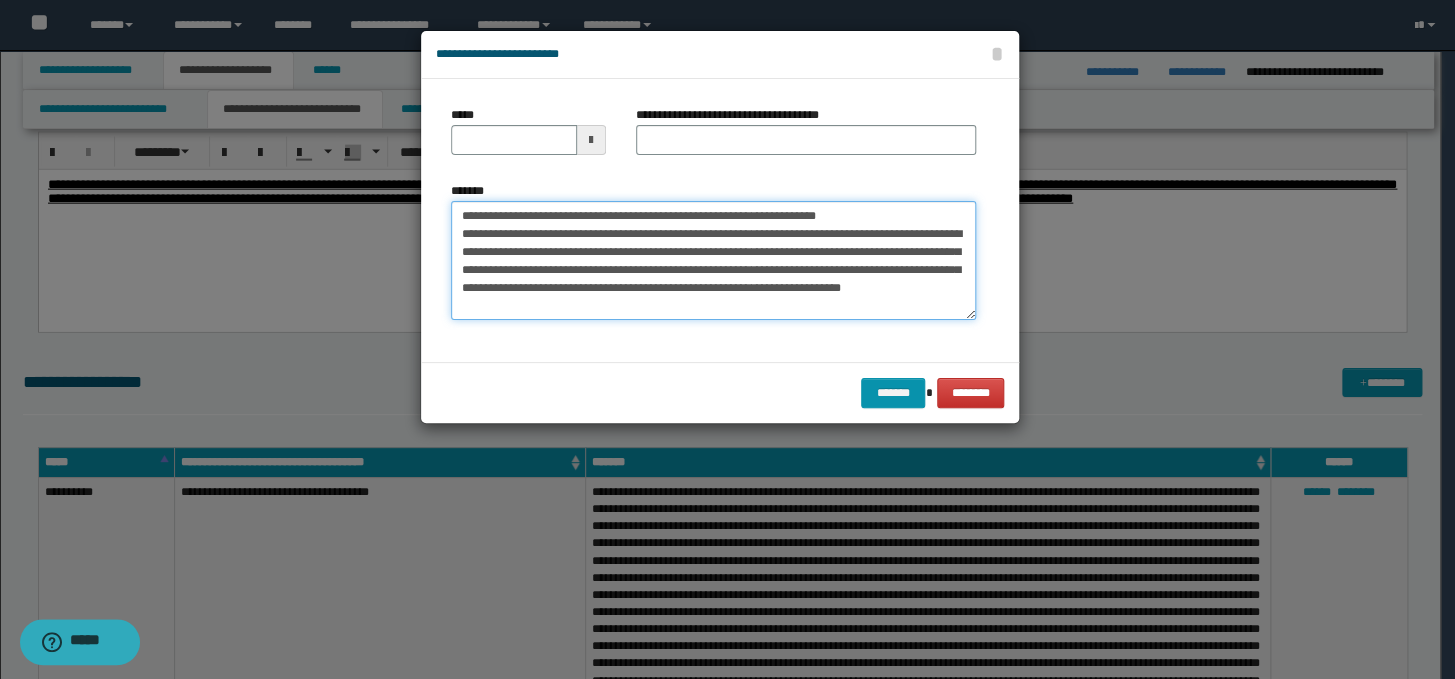 scroll, scrollTop: 30, scrollLeft: 0, axis: vertical 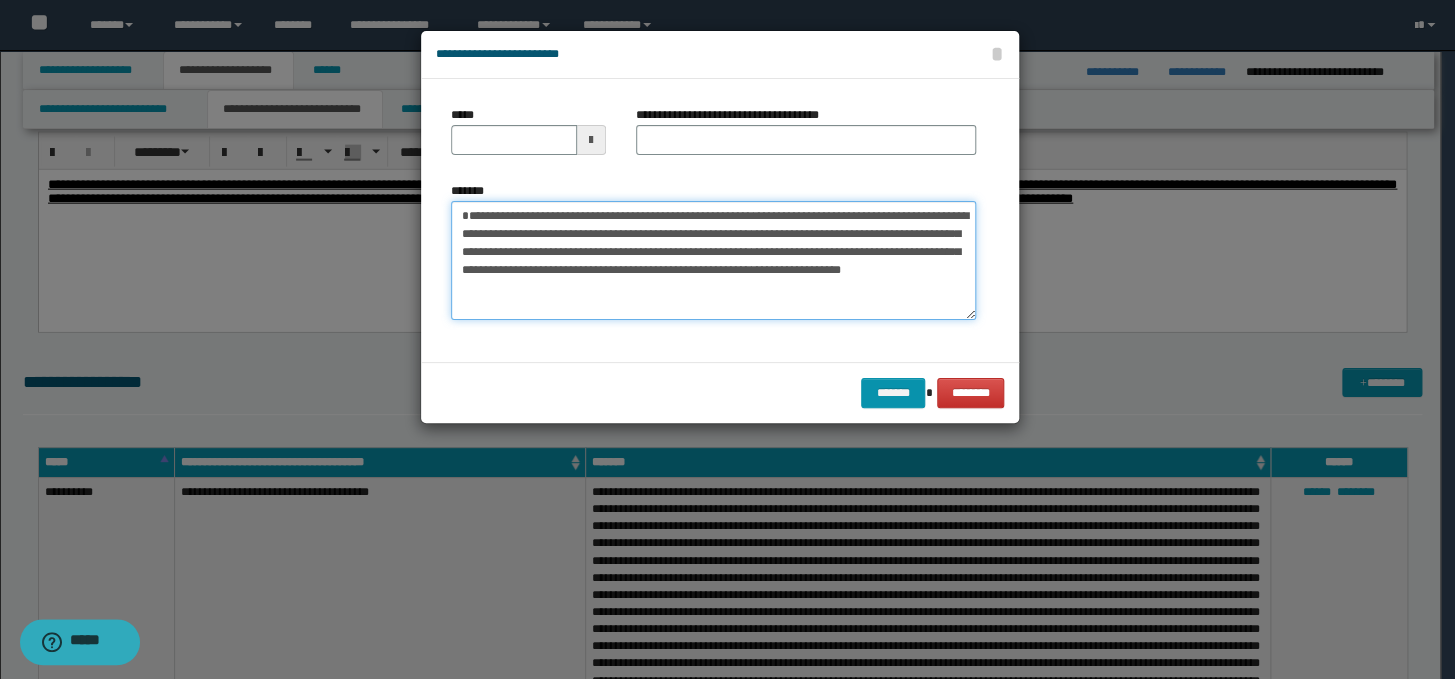 type on "**********" 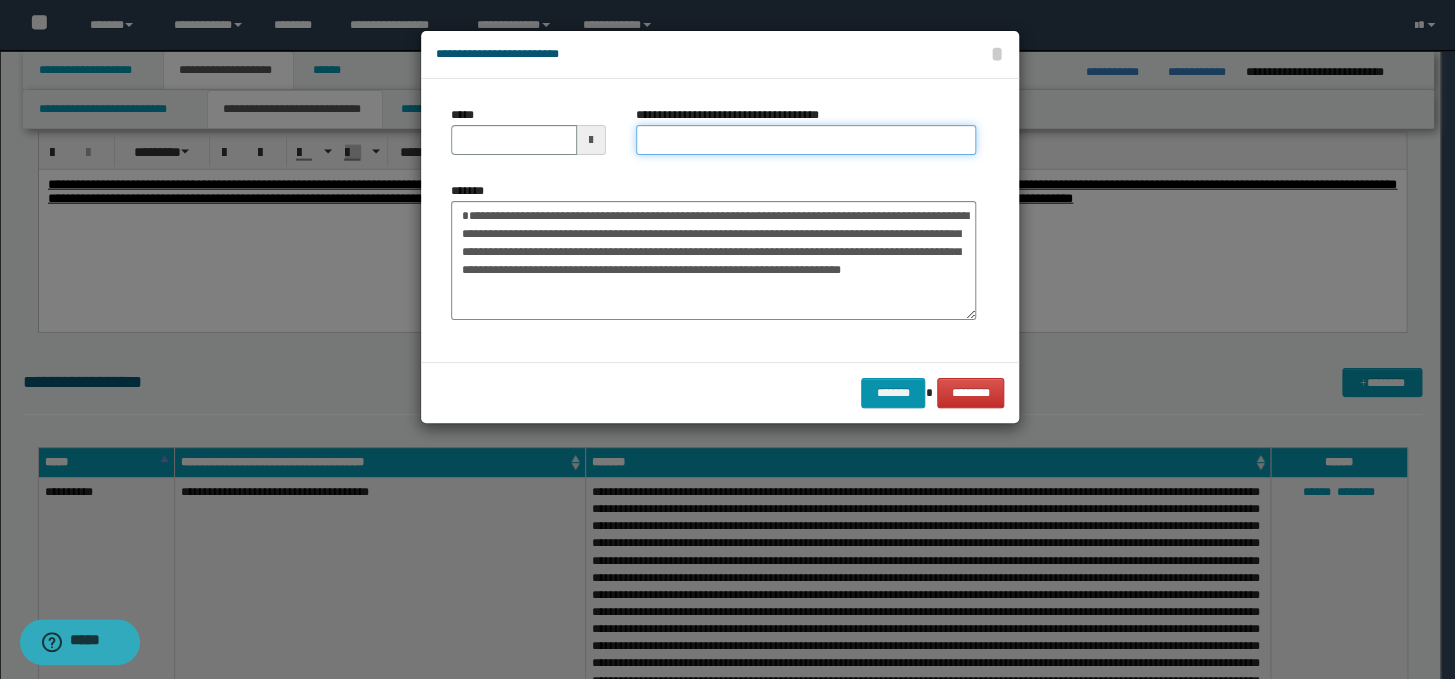 click on "**********" at bounding box center (806, 140) 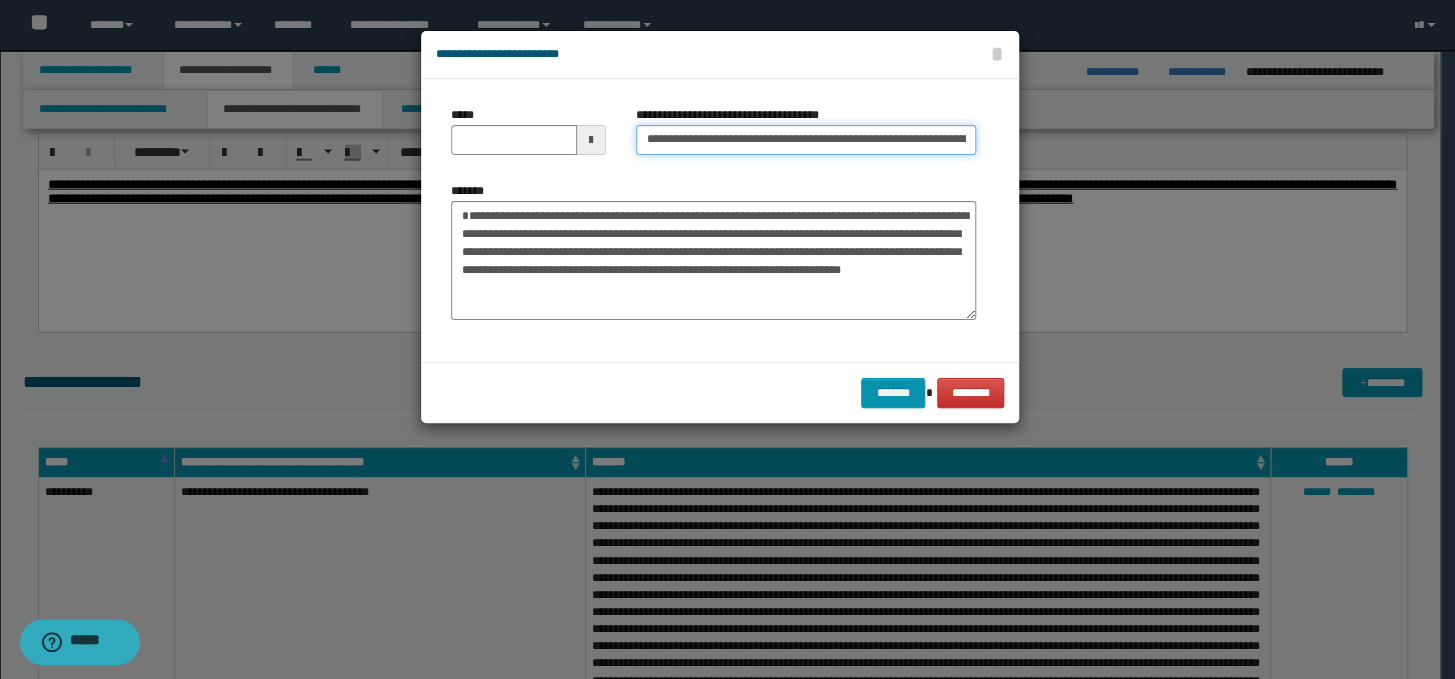 scroll, scrollTop: 0, scrollLeft: 124, axis: horizontal 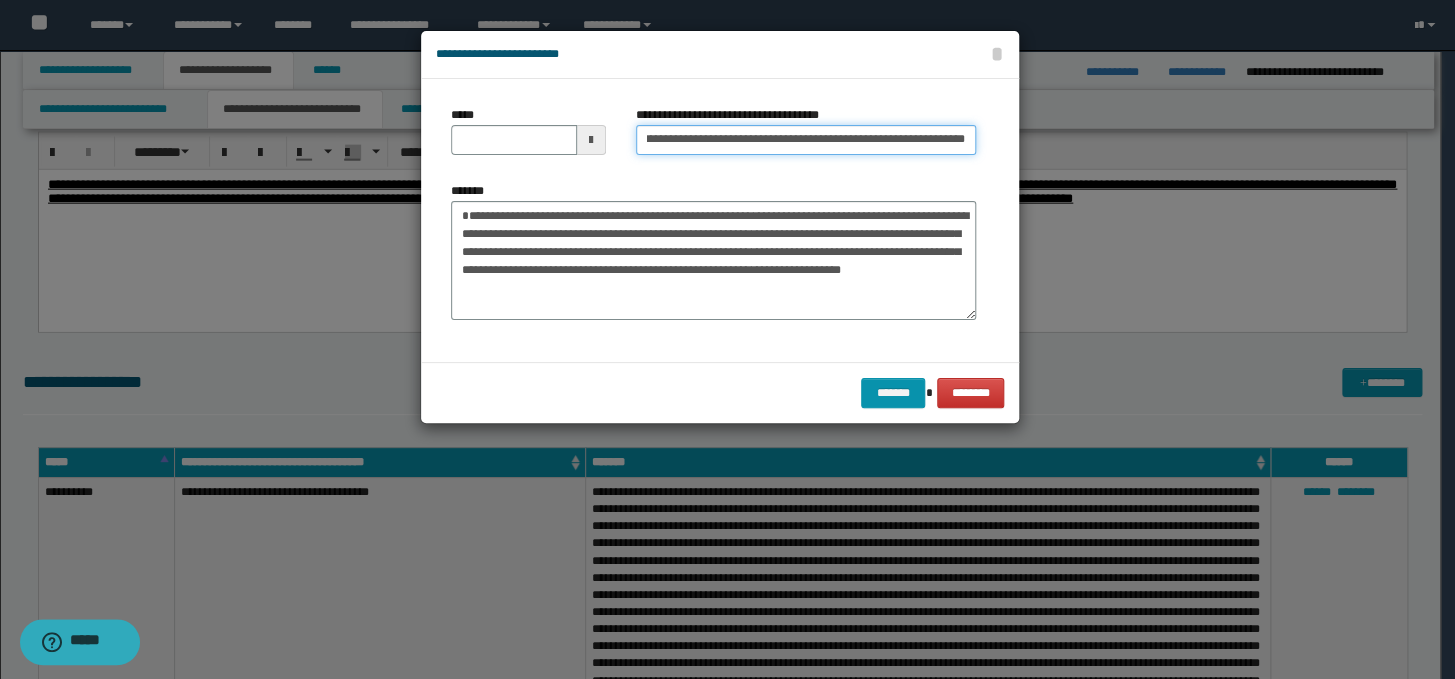 click on "**********" at bounding box center [806, 140] 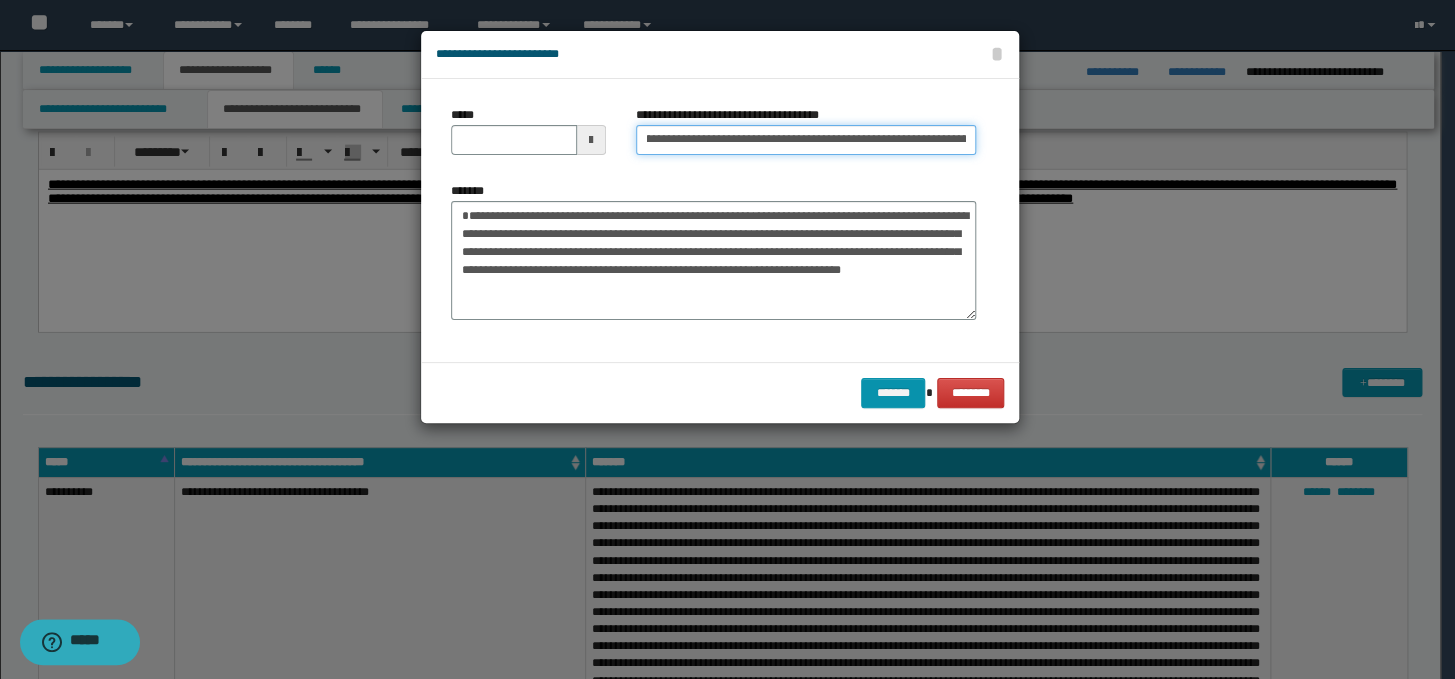 scroll, scrollTop: 0, scrollLeft: 16, axis: horizontal 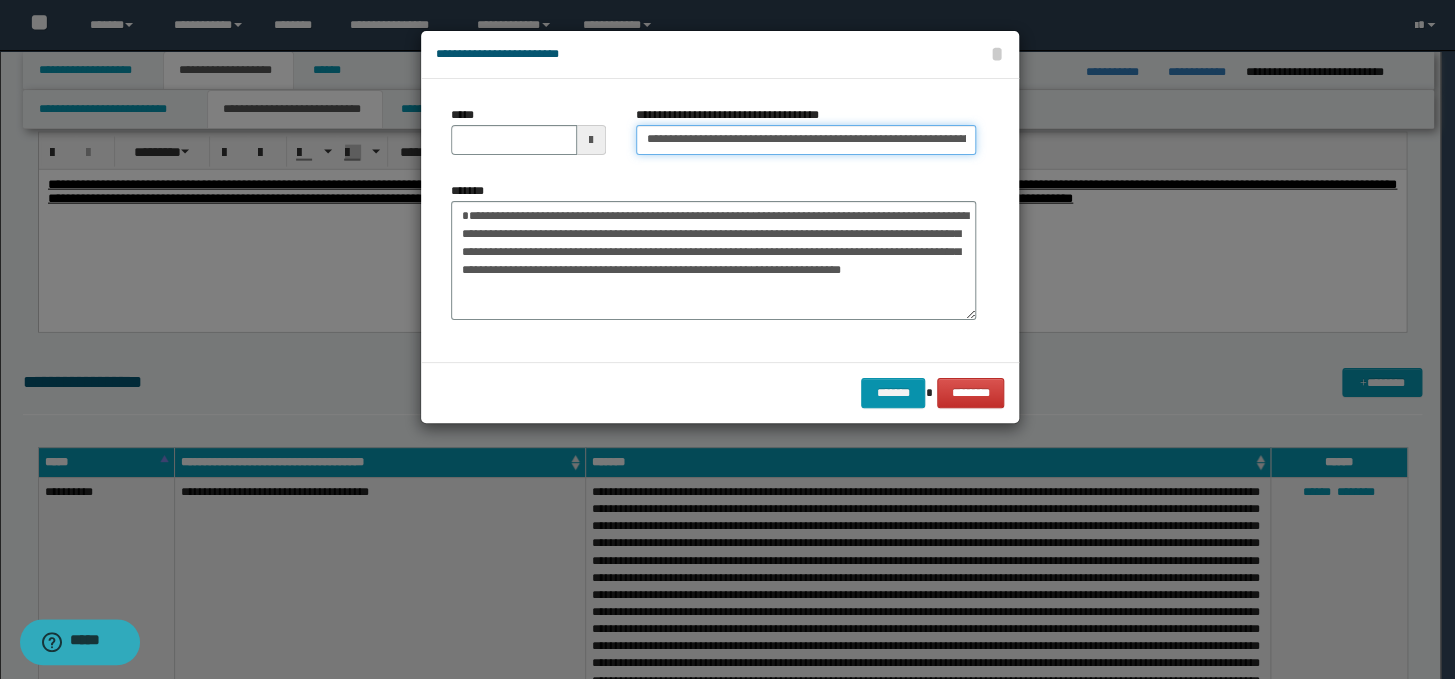 drag, startPoint x: 694, startPoint y: 144, endPoint x: 629, endPoint y: 142, distance: 65.03076 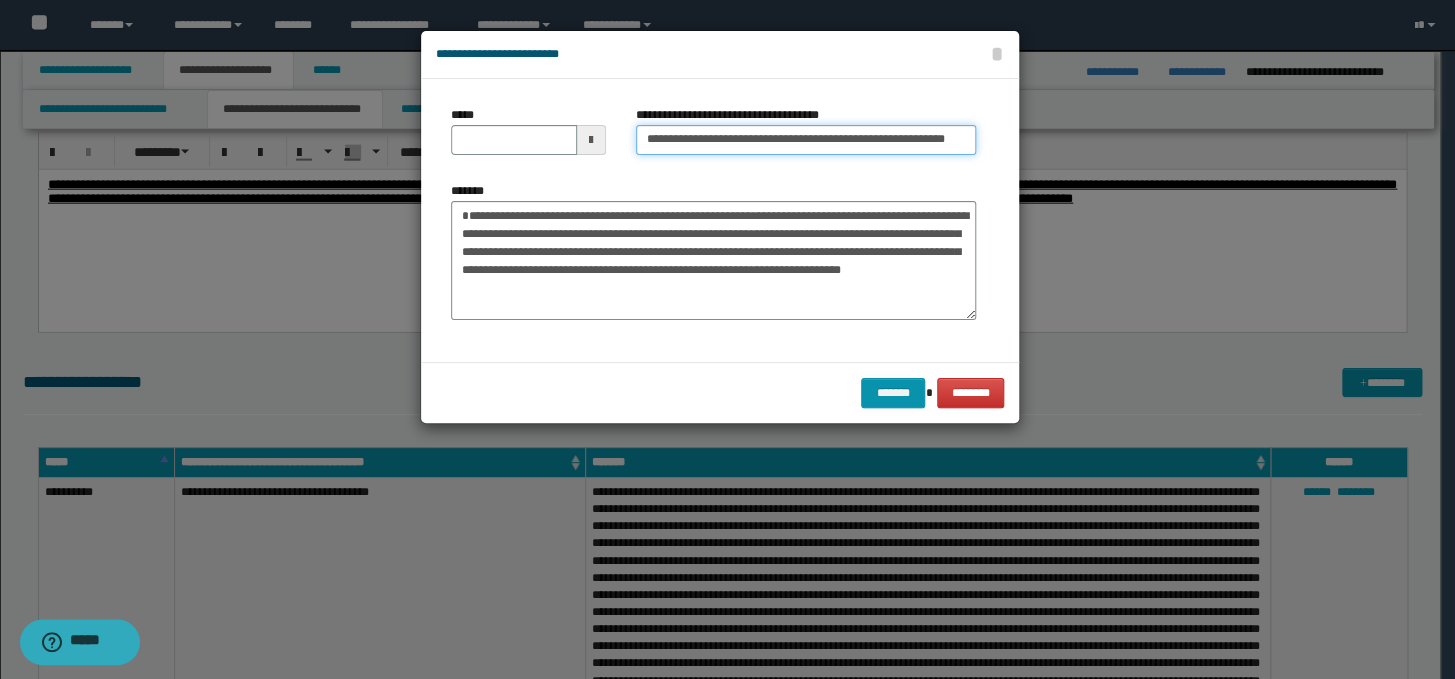 type 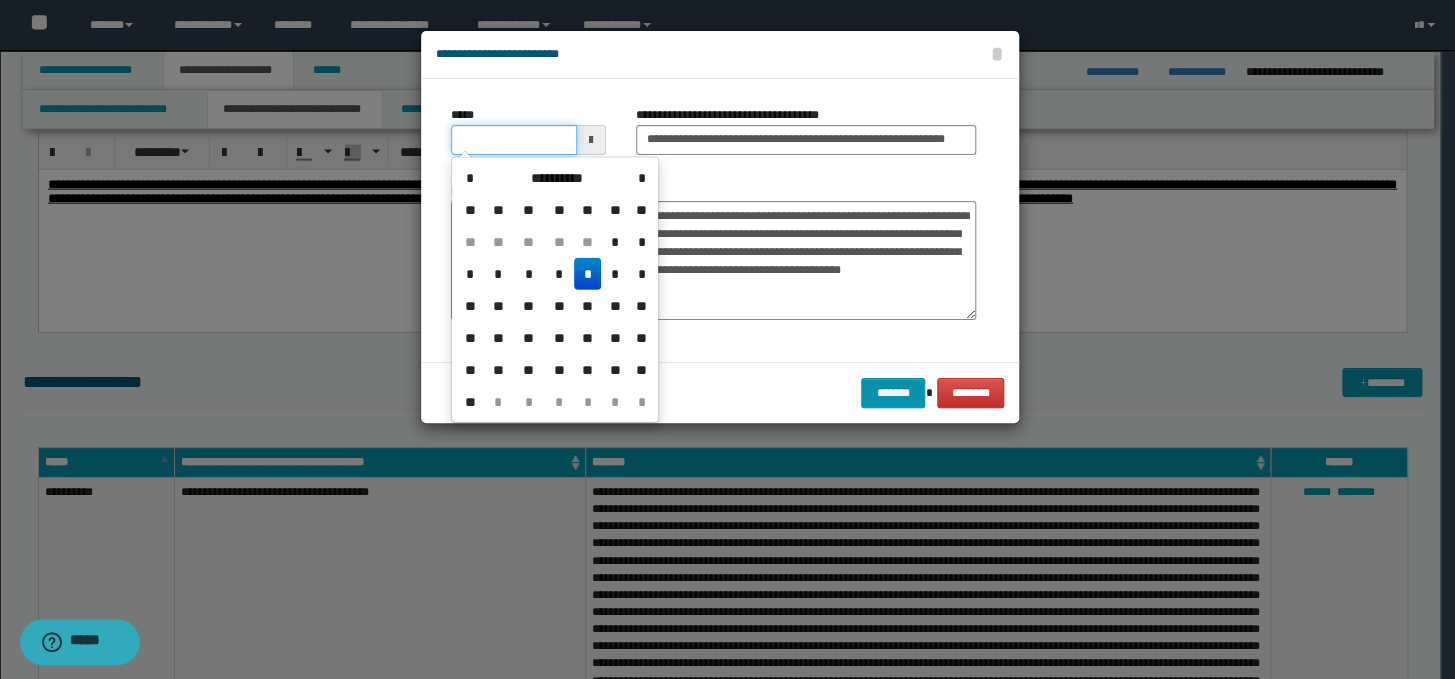 click on "*****" at bounding box center [514, 140] 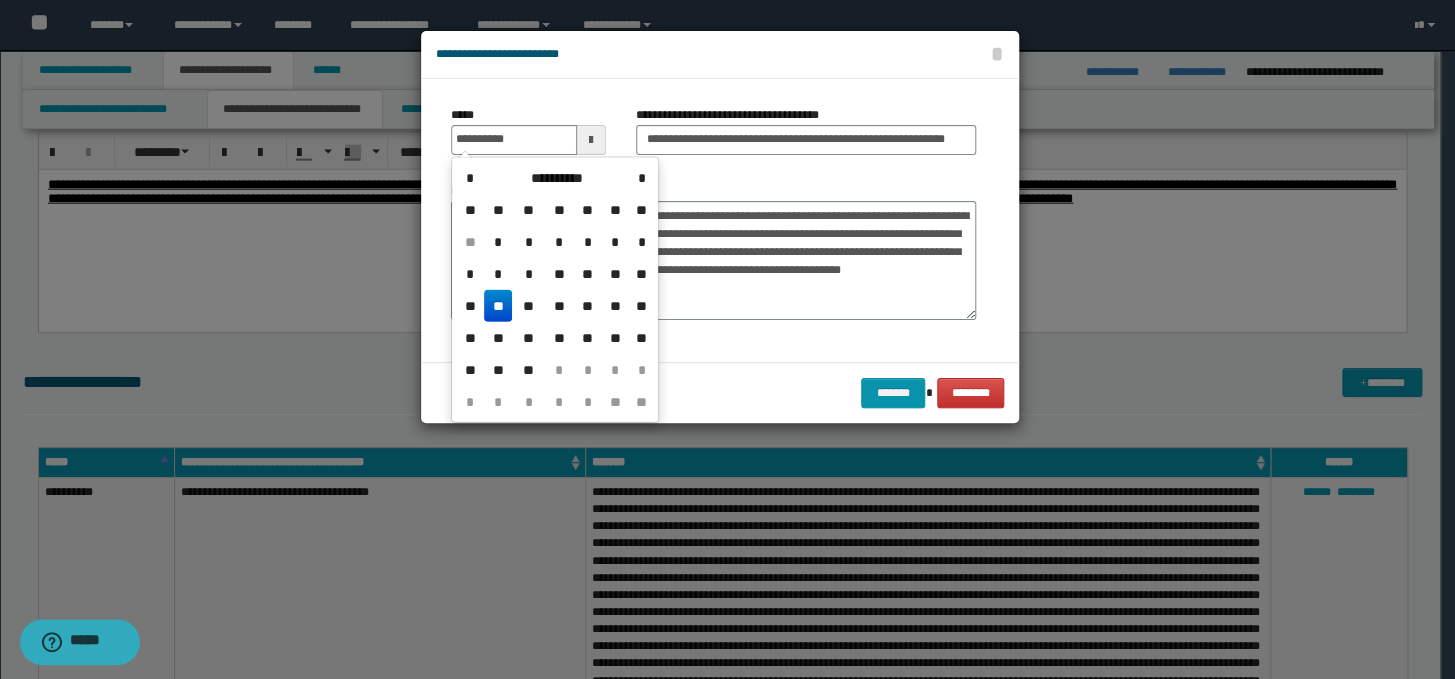 click on "**" at bounding box center [498, 306] 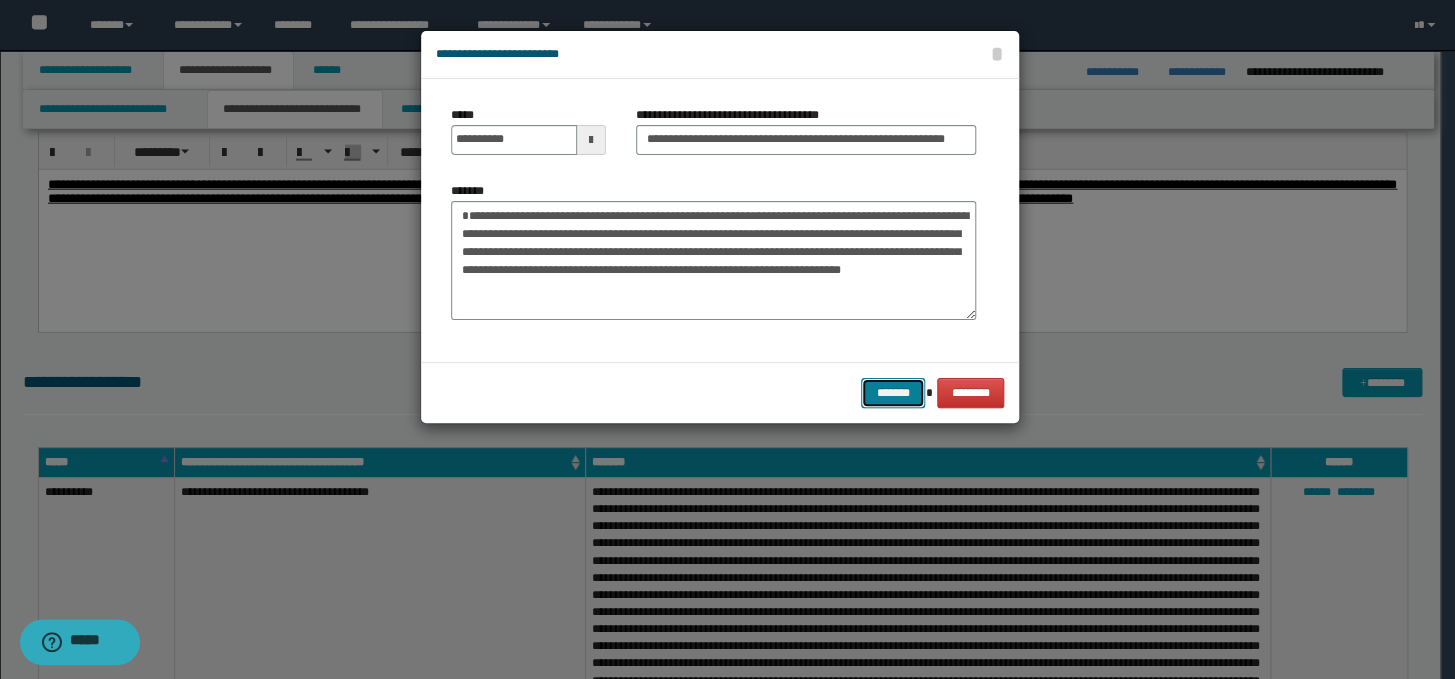 click on "*******" at bounding box center (893, 393) 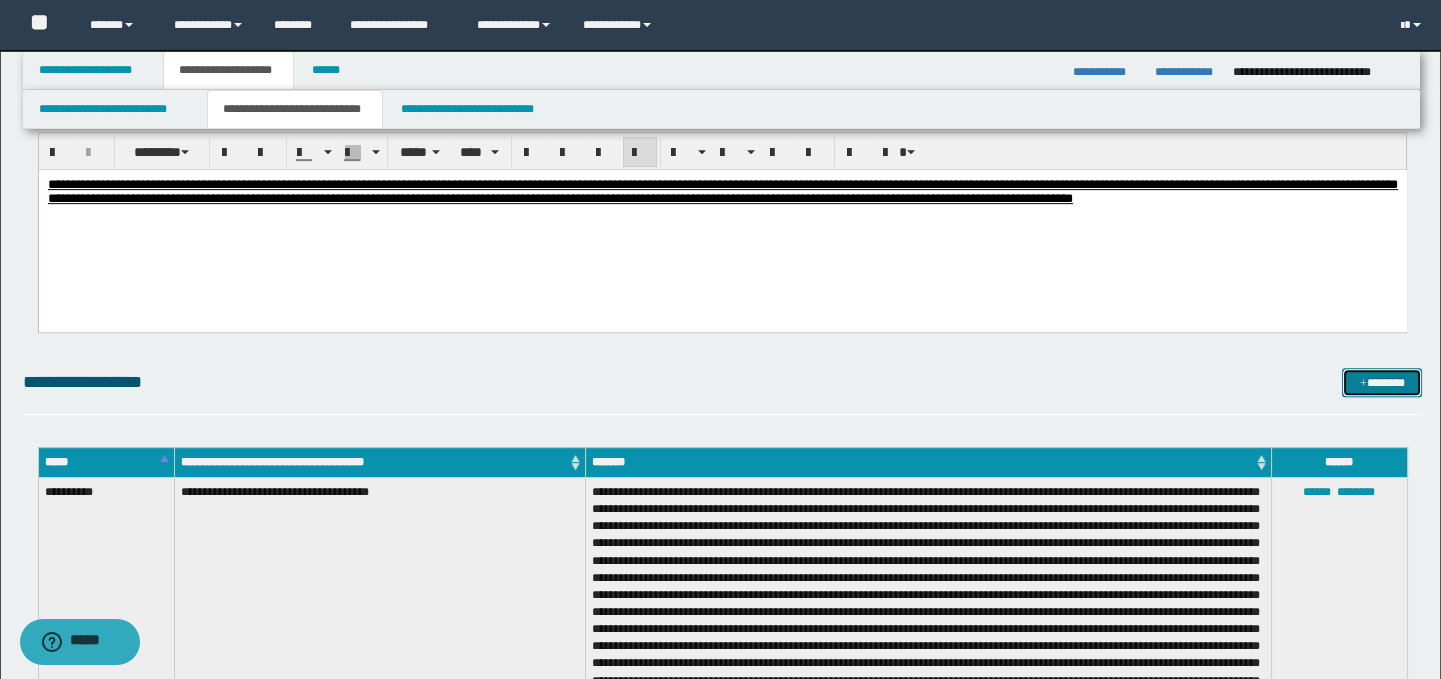click on "*******" at bounding box center [1382, 383] 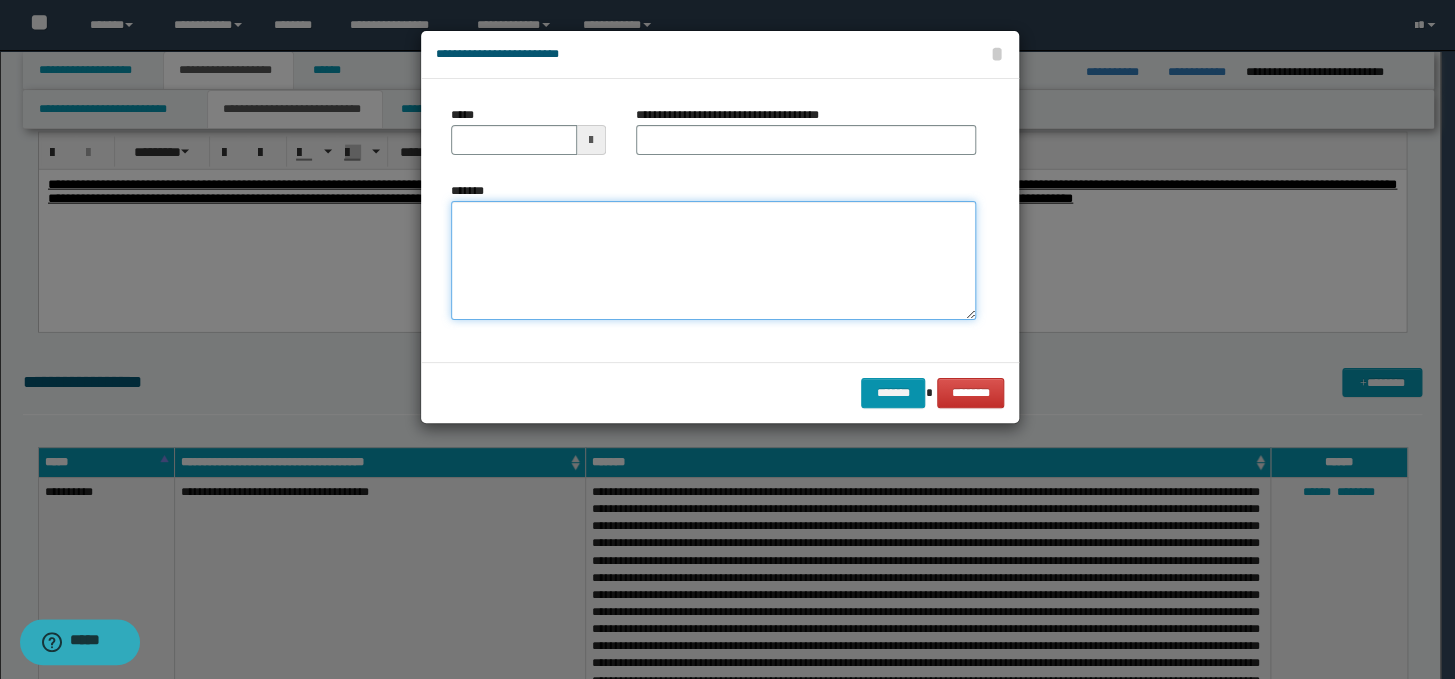 click on "*******" at bounding box center [713, 261] 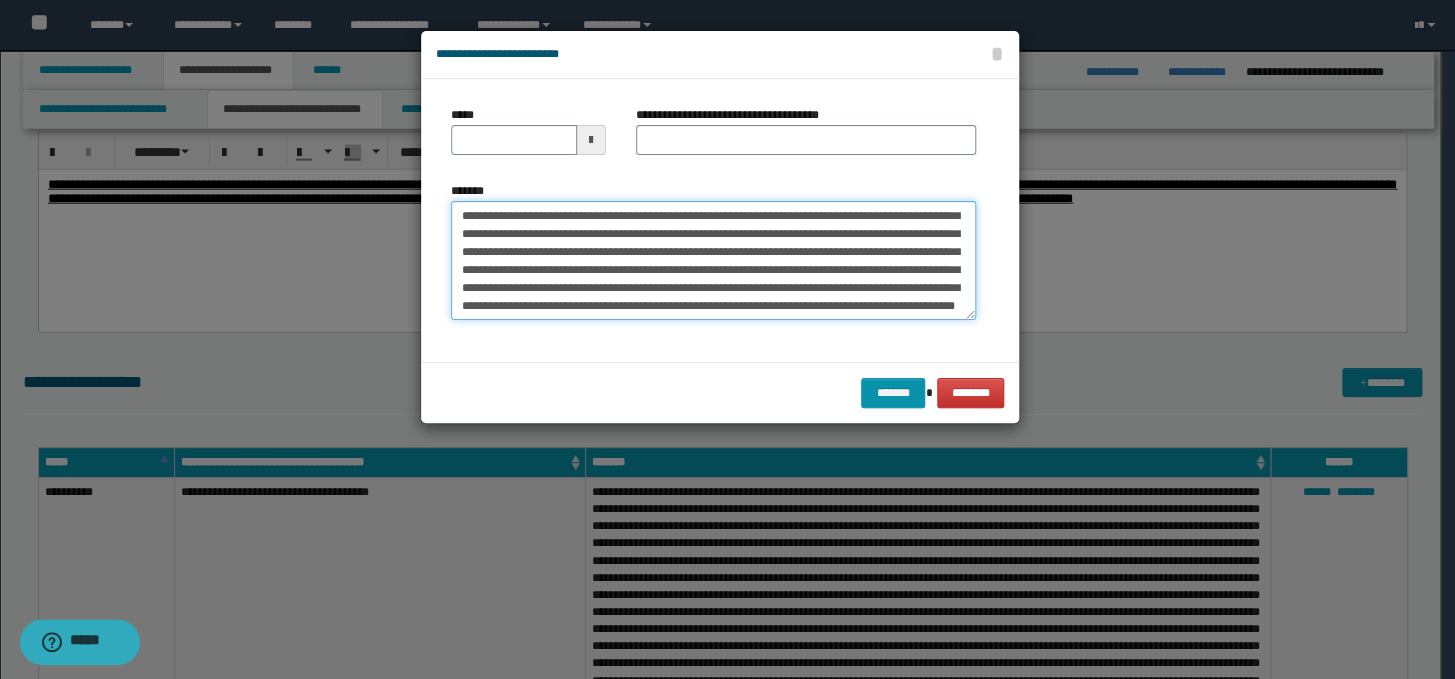 scroll, scrollTop: 0, scrollLeft: 0, axis: both 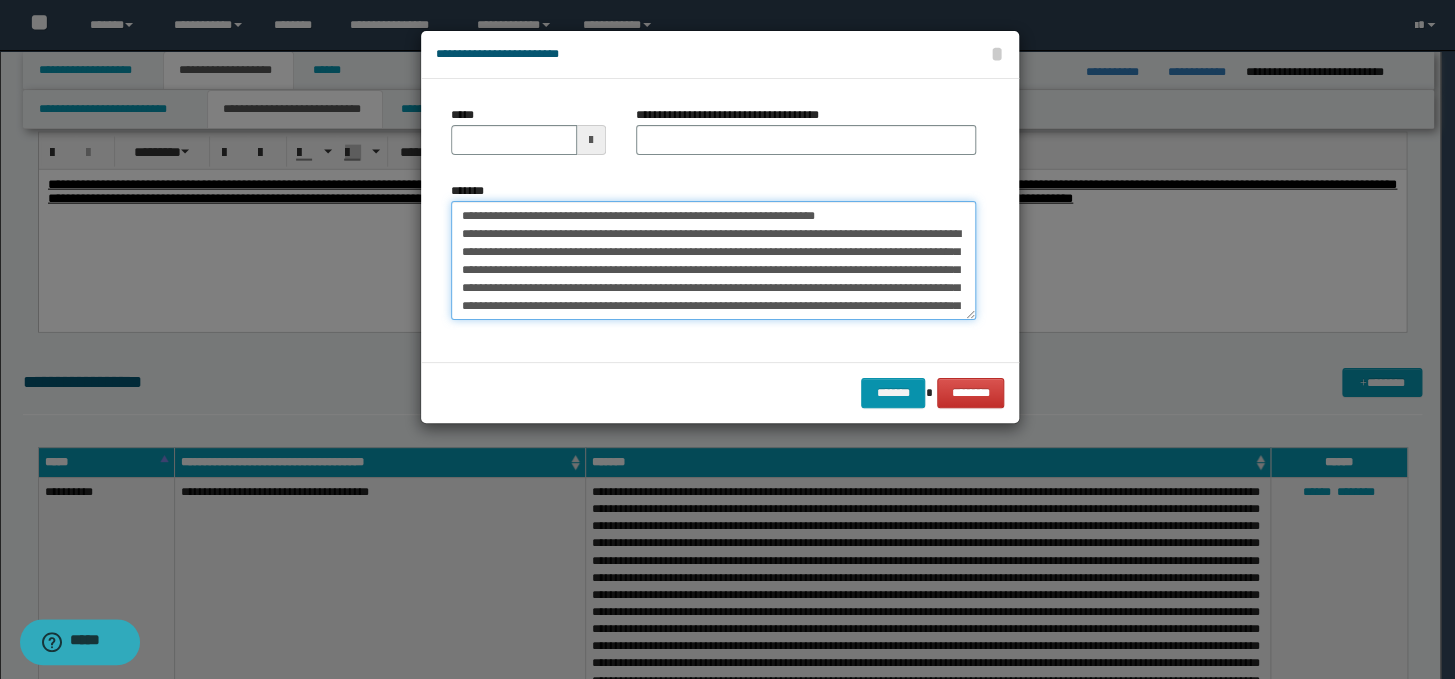 drag, startPoint x: 919, startPoint y: 210, endPoint x: 439, endPoint y: 217, distance: 480.05103 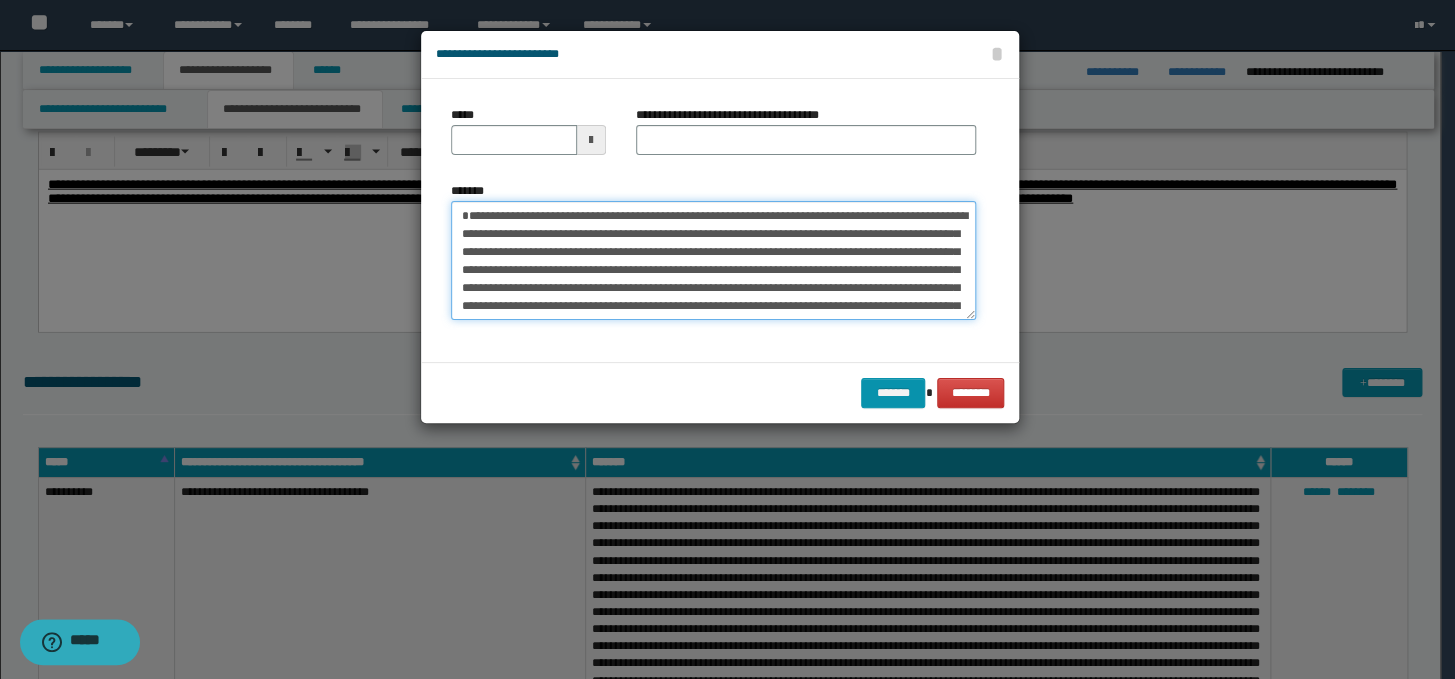 type on "**********" 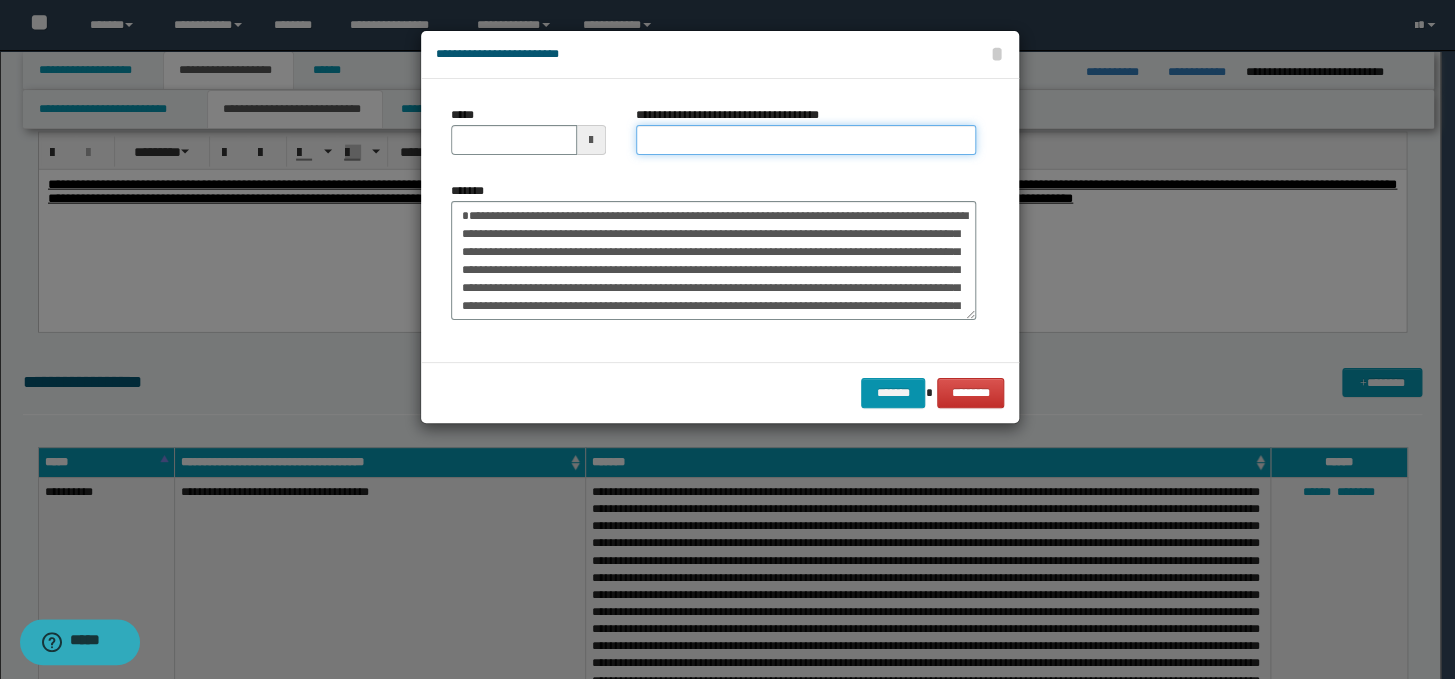 click on "**********" at bounding box center (806, 140) 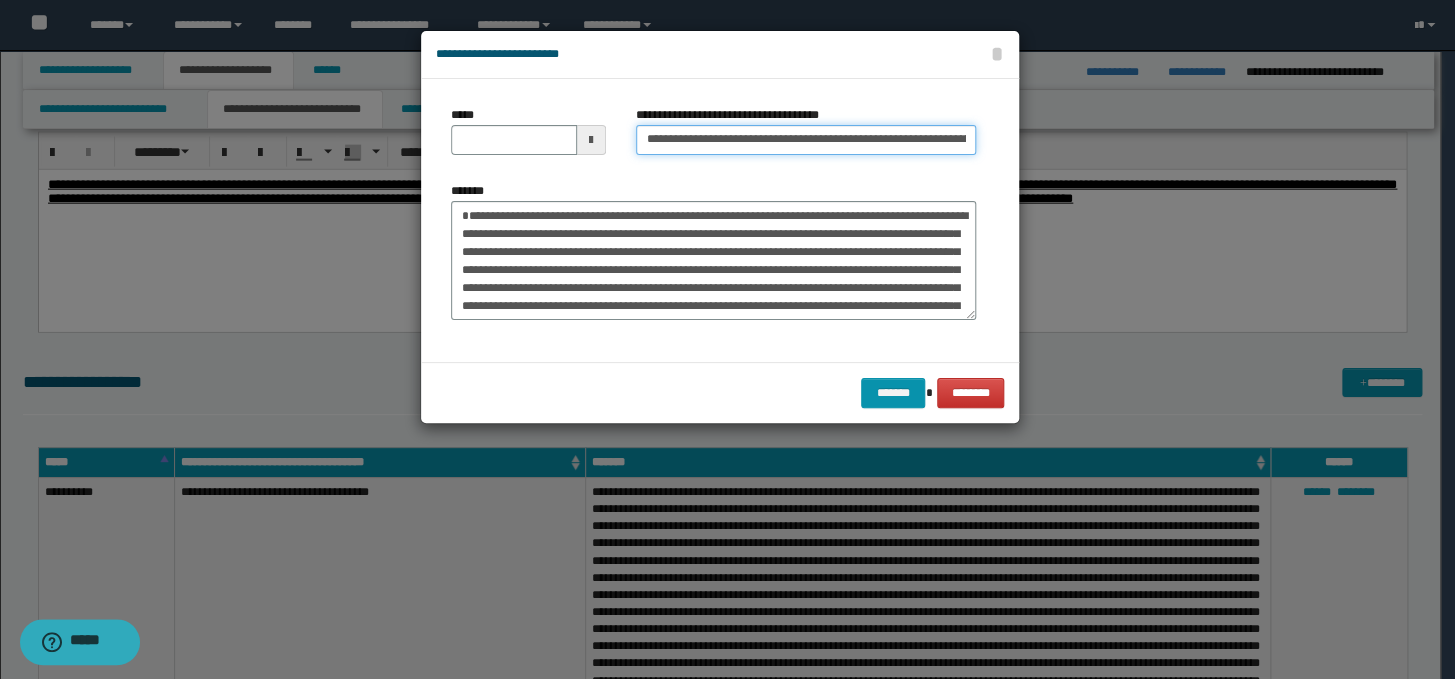scroll, scrollTop: 0, scrollLeft: 124, axis: horizontal 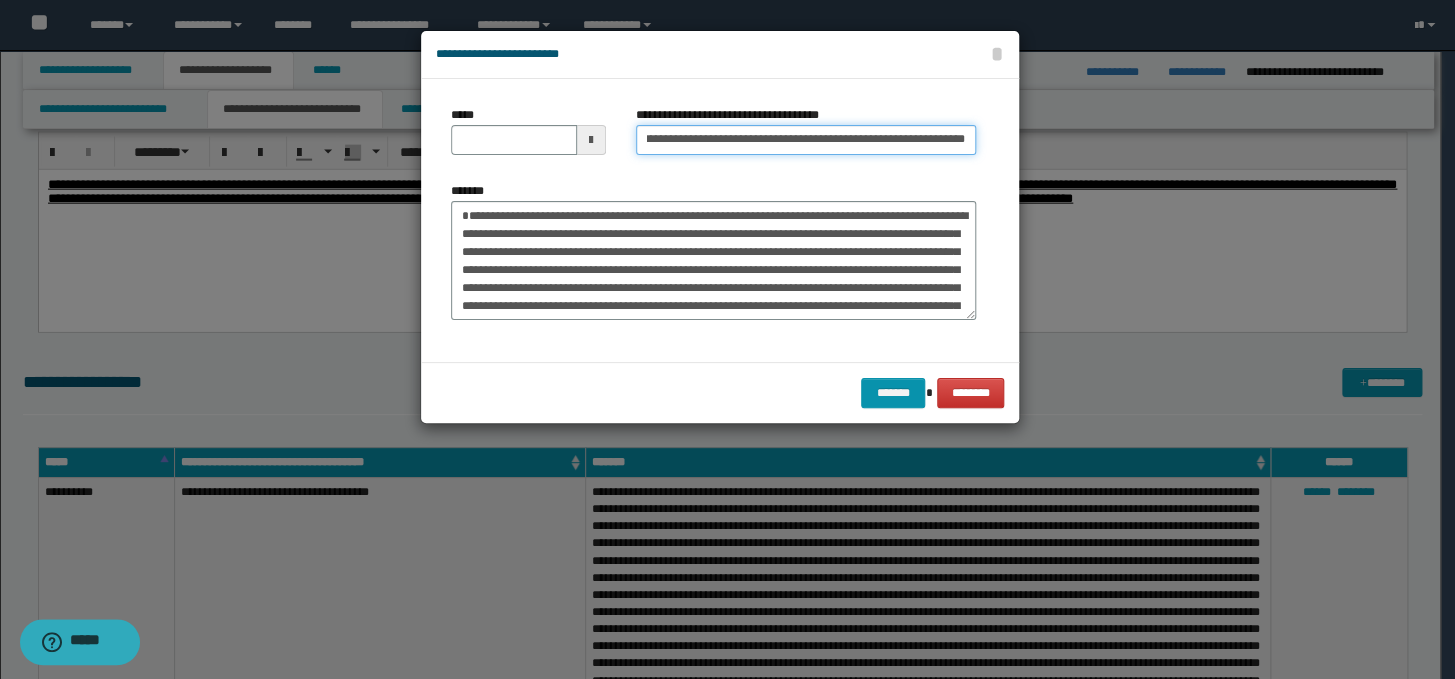click on "**********" at bounding box center [806, 140] 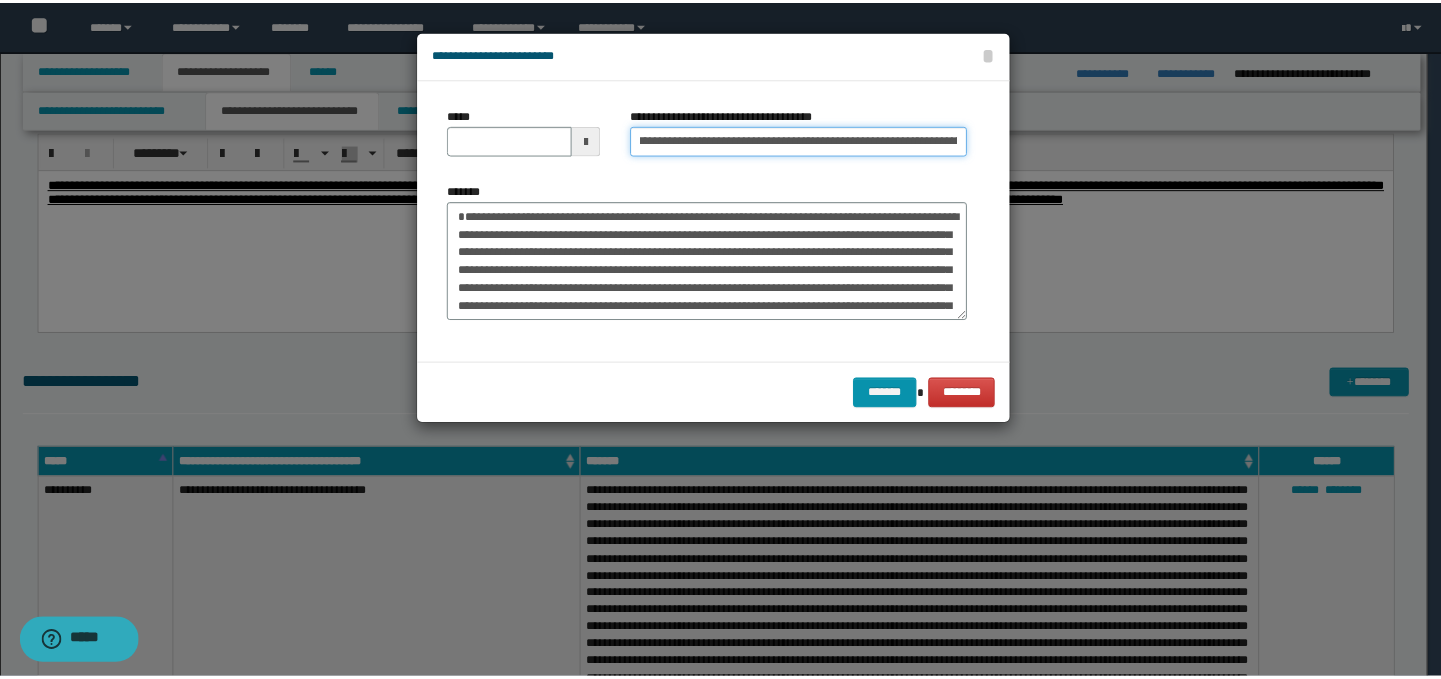 scroll, scrollTop: 0, scrollLeft: 0, axis: both 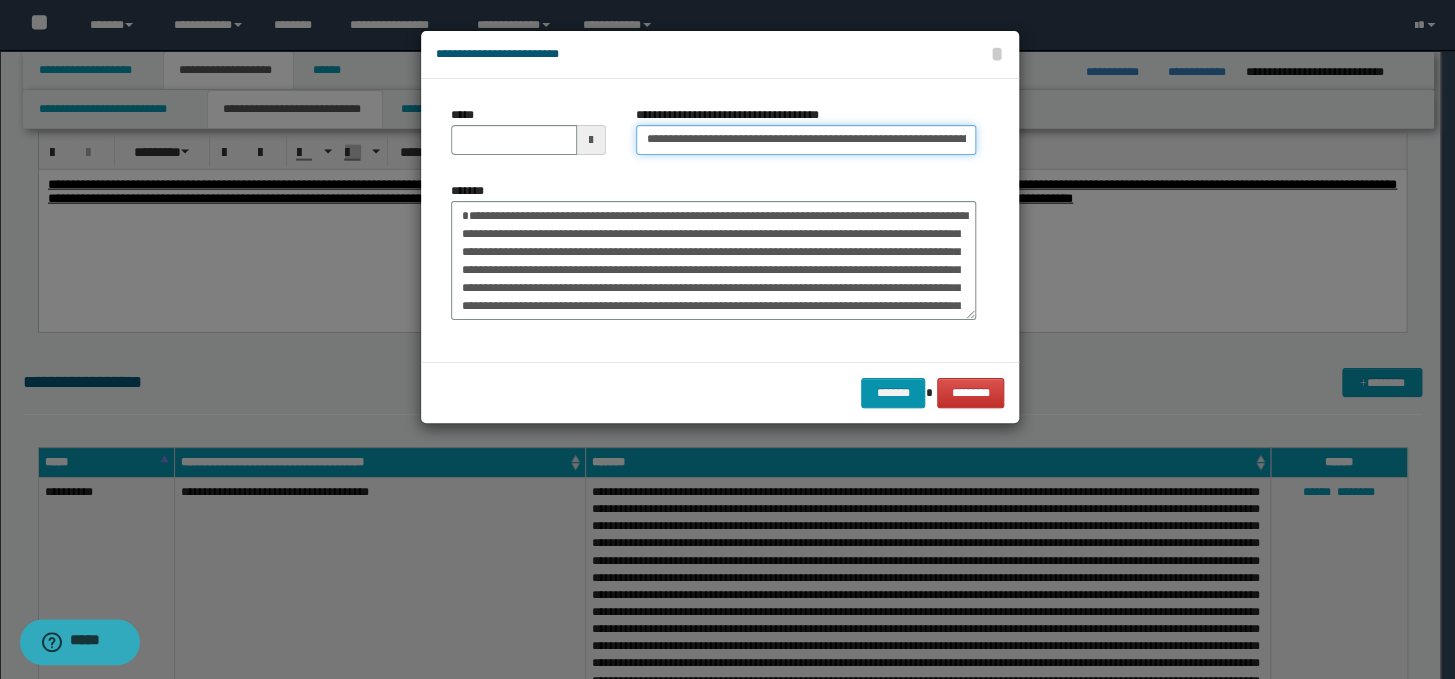 drag, startPoint x: 707, startPoint y: 140, endPoint x: 632, endPoint y: 142, distance: 75.026665 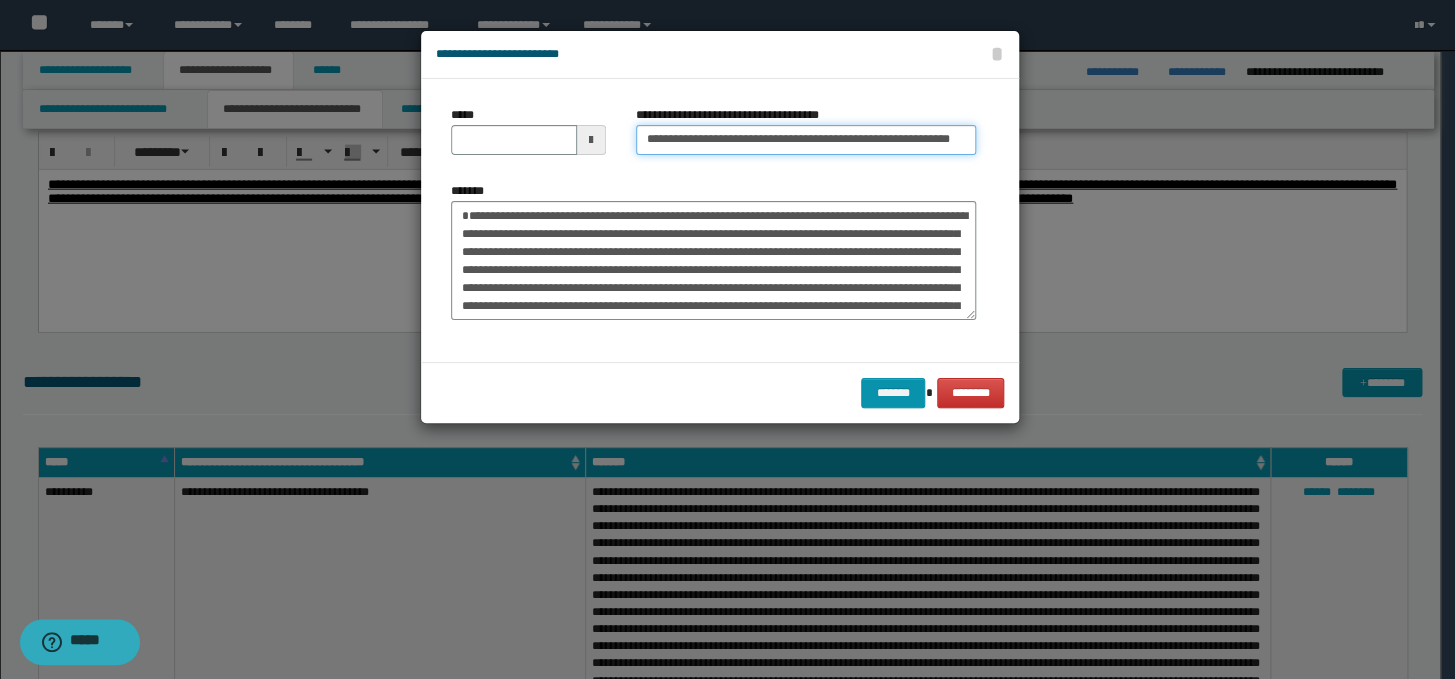 type 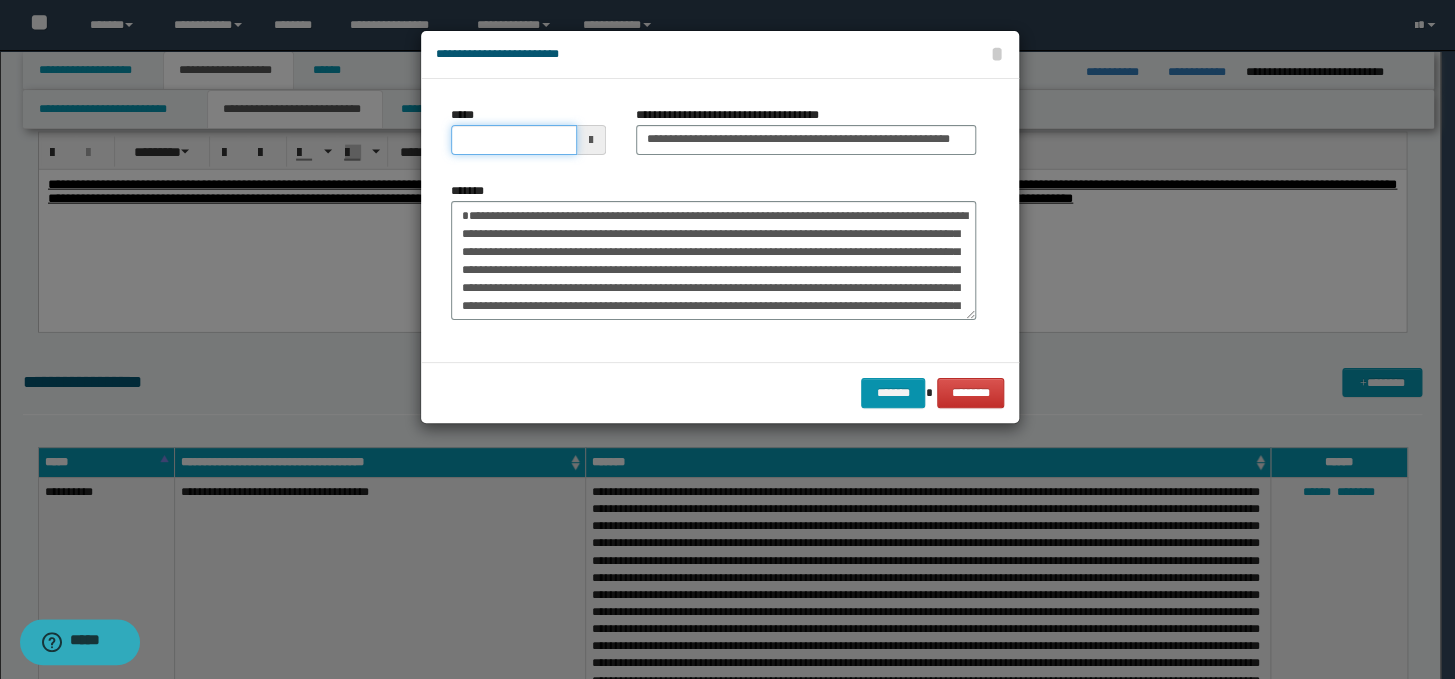 click on "*****" at bounding box center (514, 140) 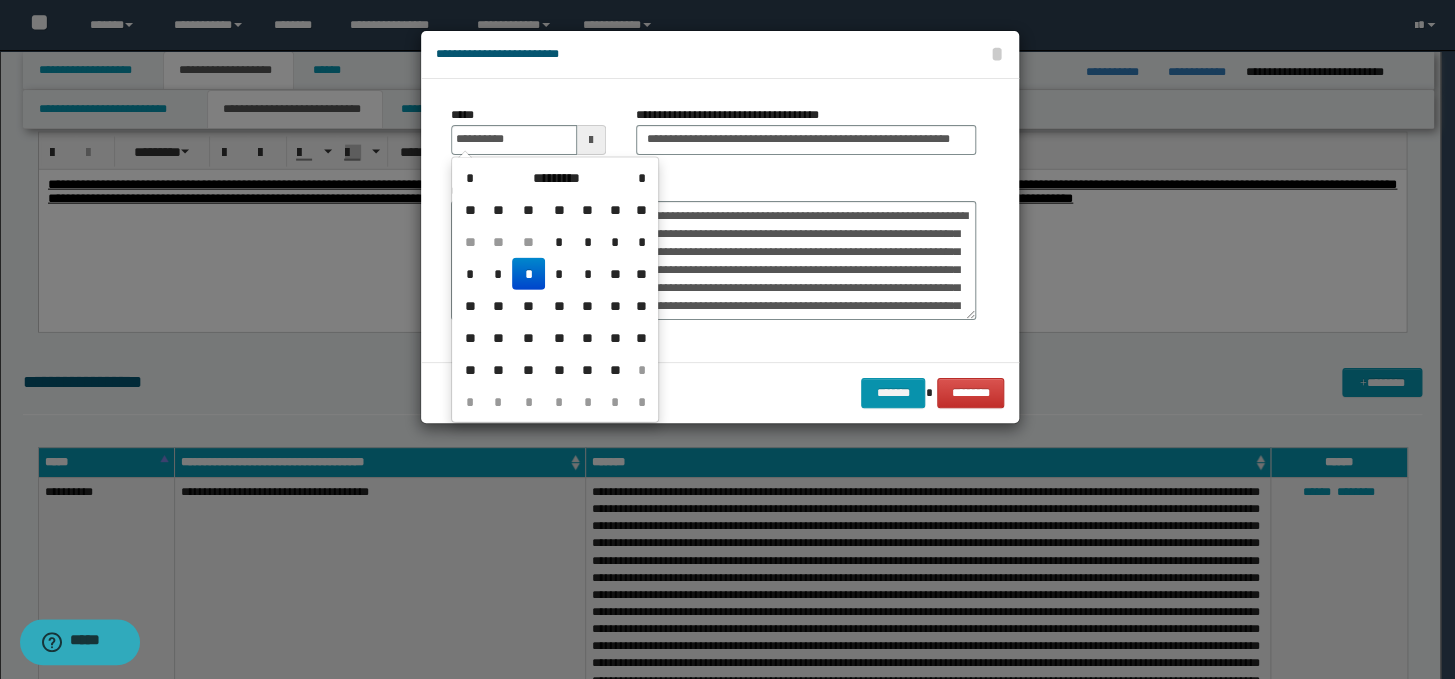 click on "*" at bounding box center [528, 274] 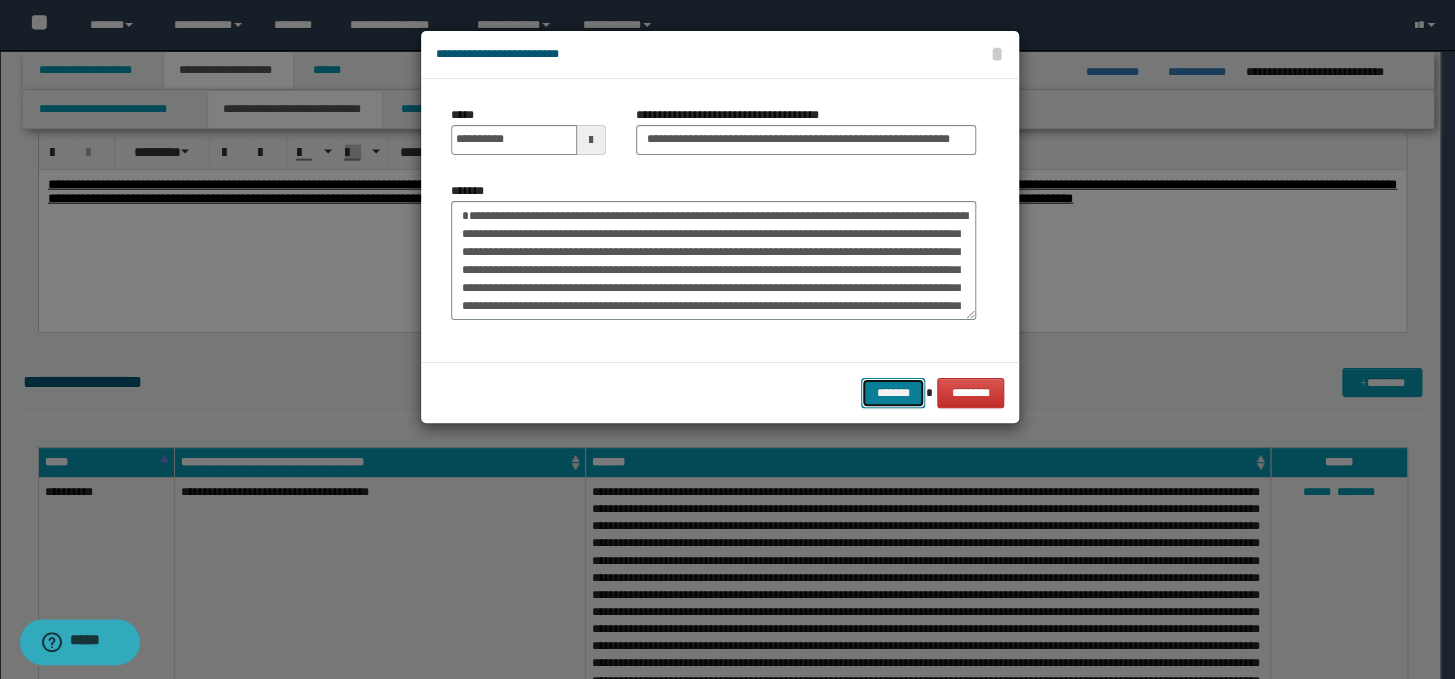 click on "*******" at bounding box center (893, 393) 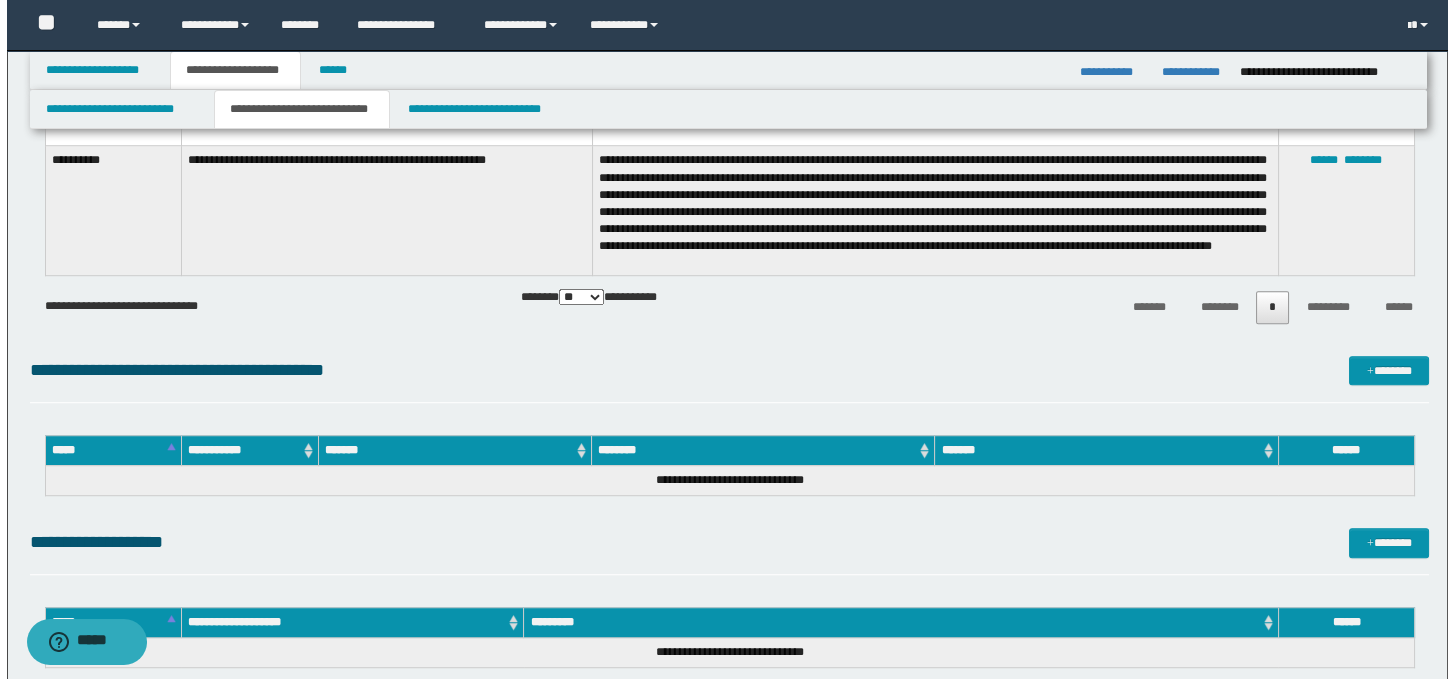 scroll, scrollTop: 3139, scrollLeft: 0, axis: vertical 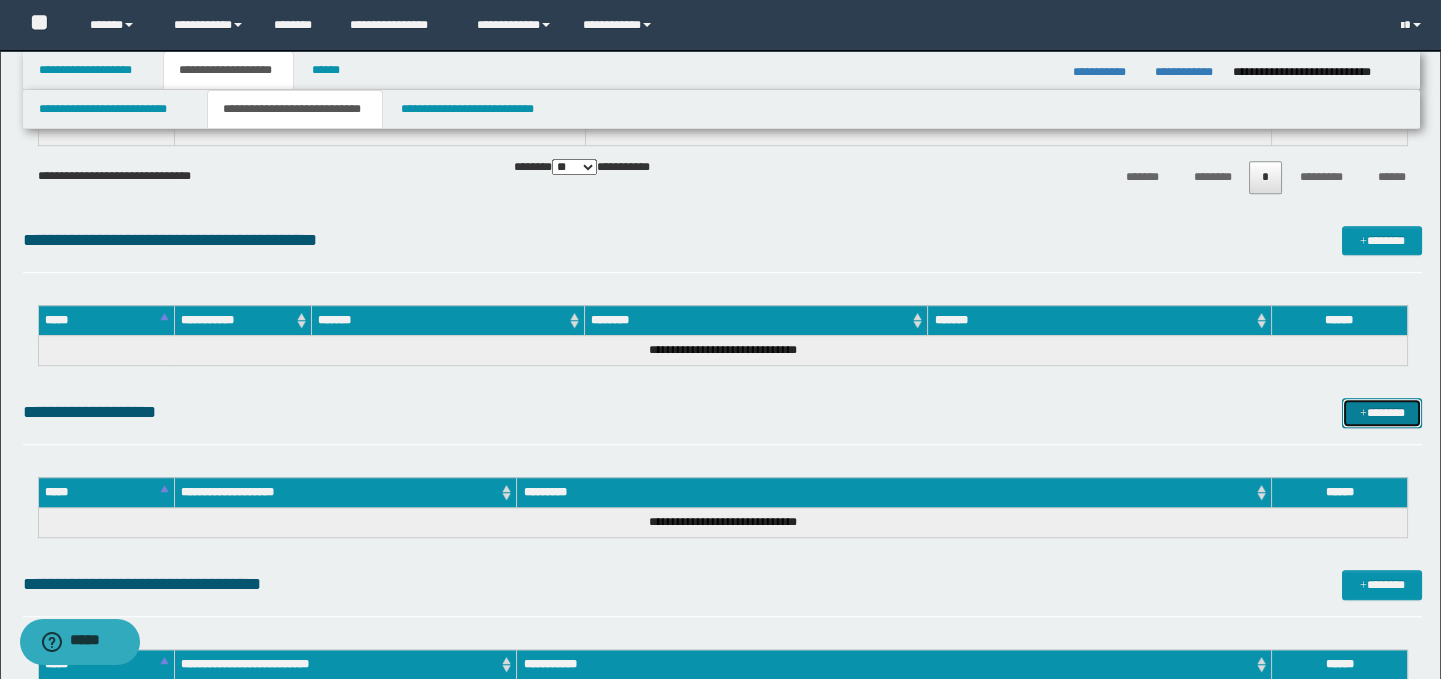 click on "*******" at bounding box center (1382, 413) 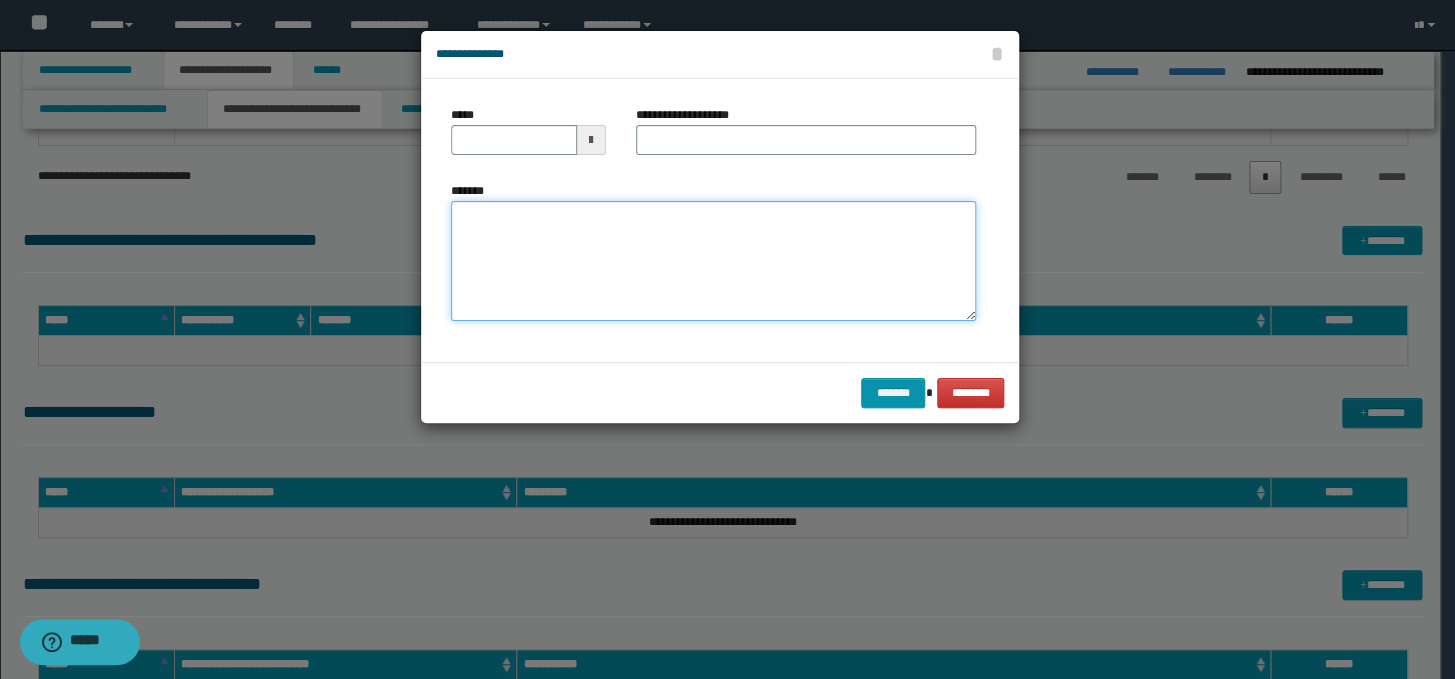 click on "*******" at bounding box center [713, 261] 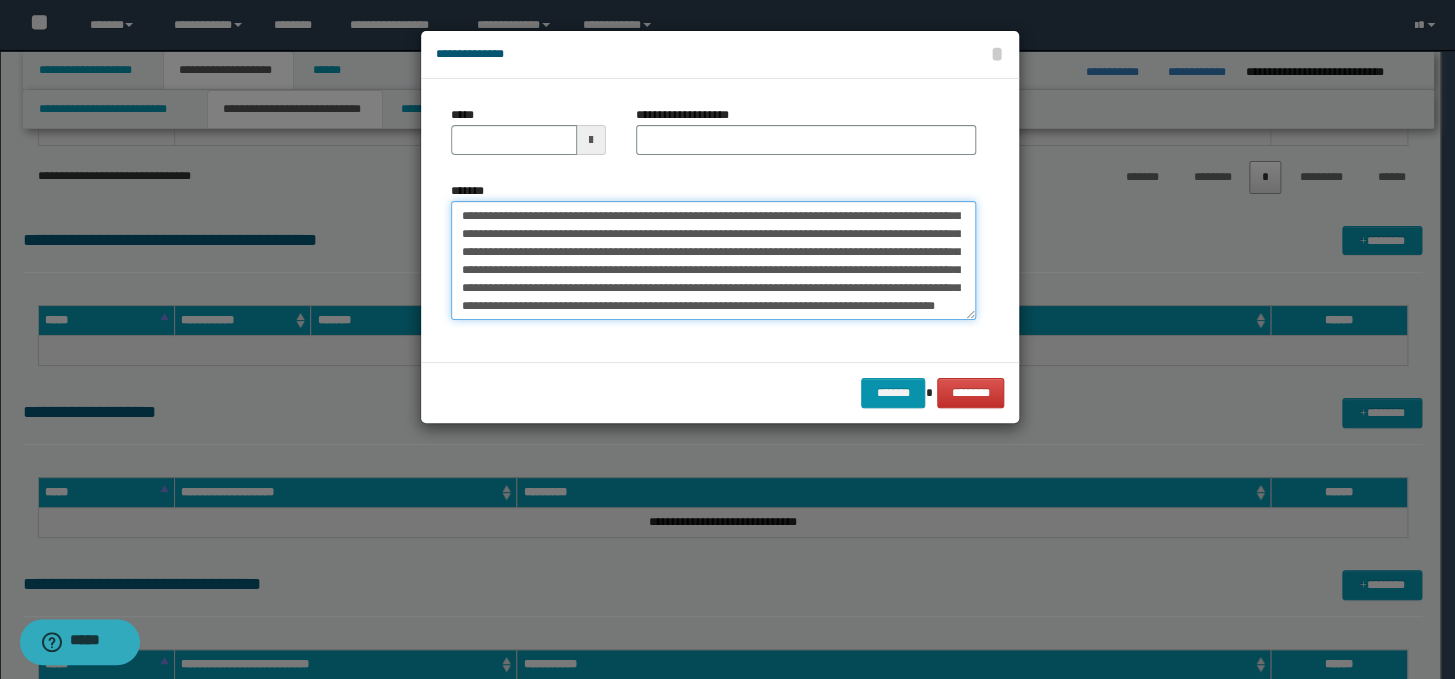 scroll, scrollTop: 0, scrollLeft: 0, axis: both 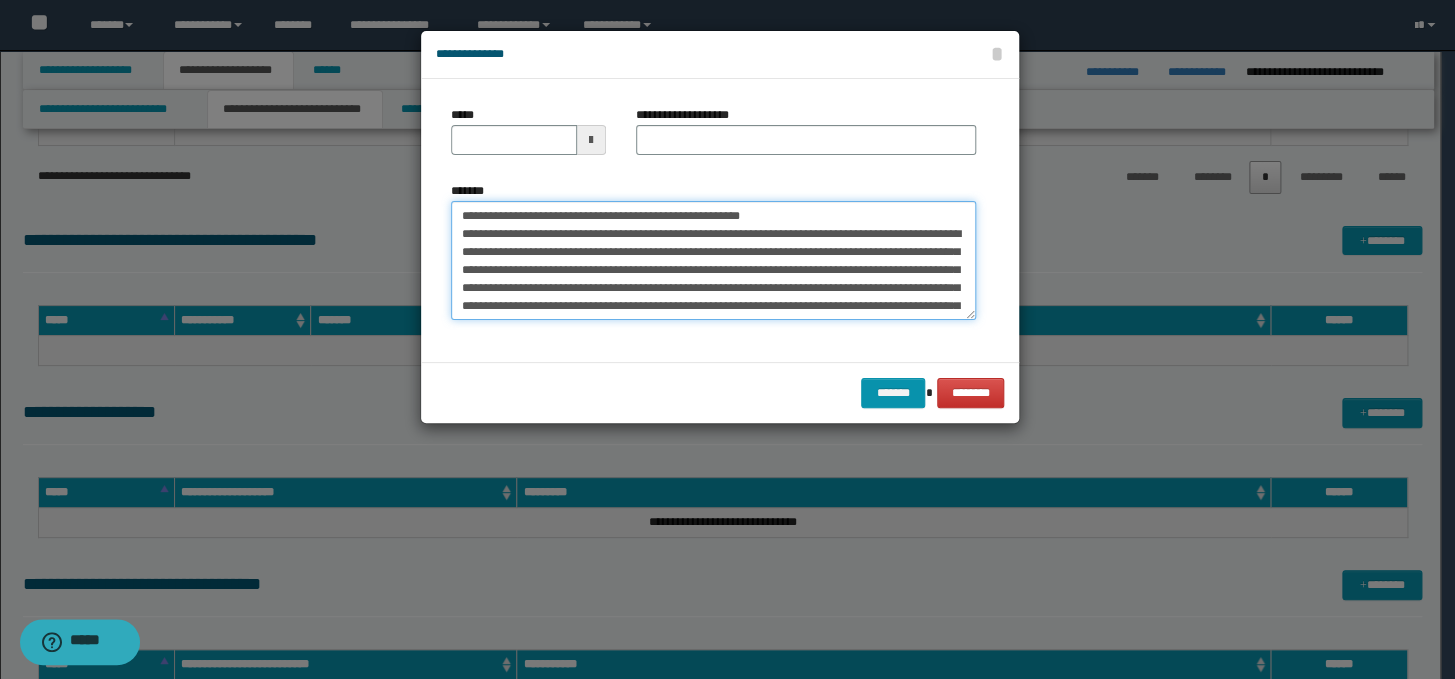 drag, startPoint x: 831, startPoint y: 213, endPoint x: 456, endPoint y: 210, distance: 375.012 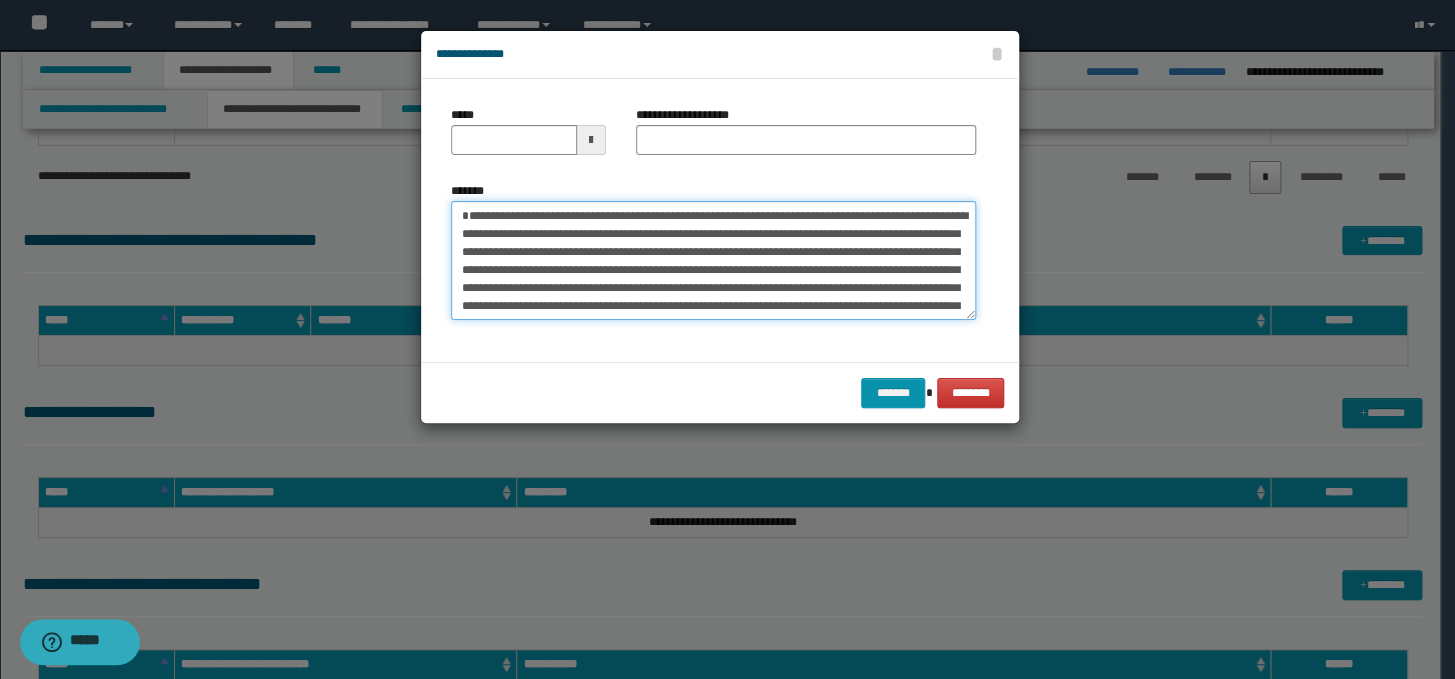 type on "**********" 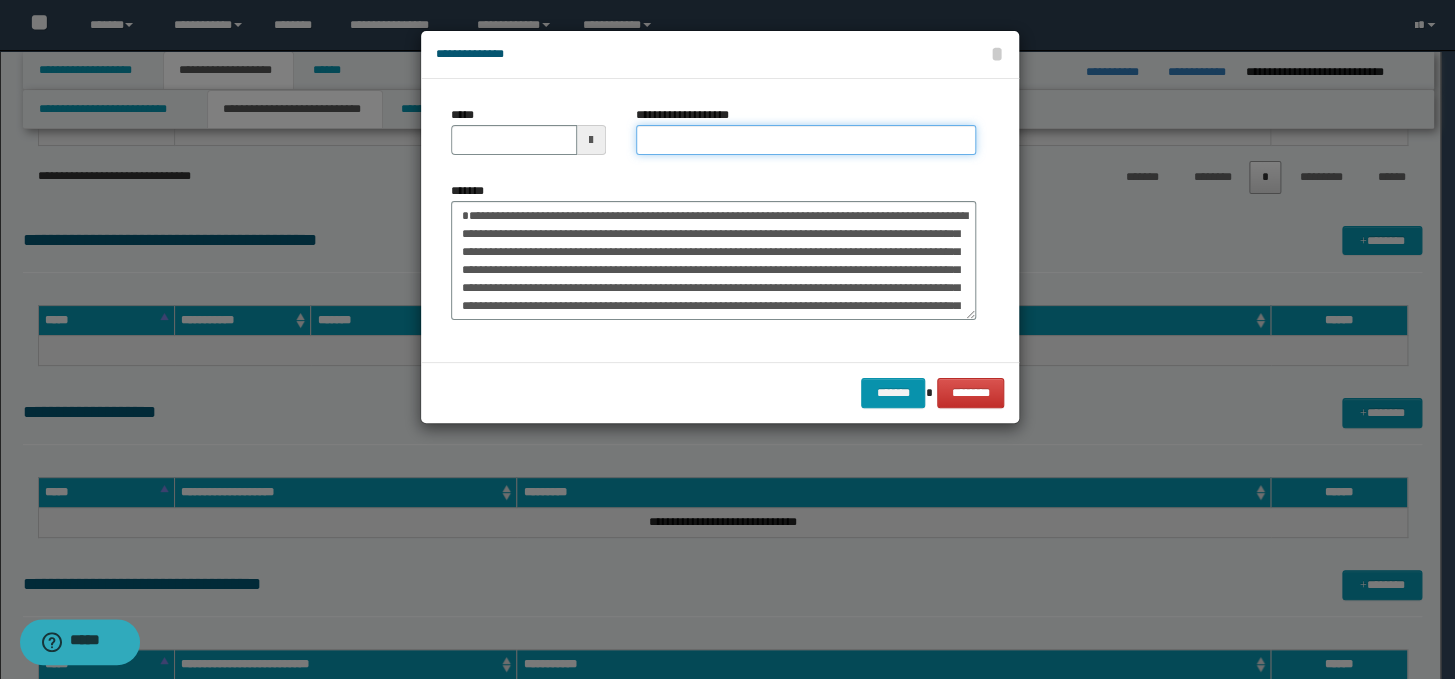 click on "**********" at bounding box center [806, 140] 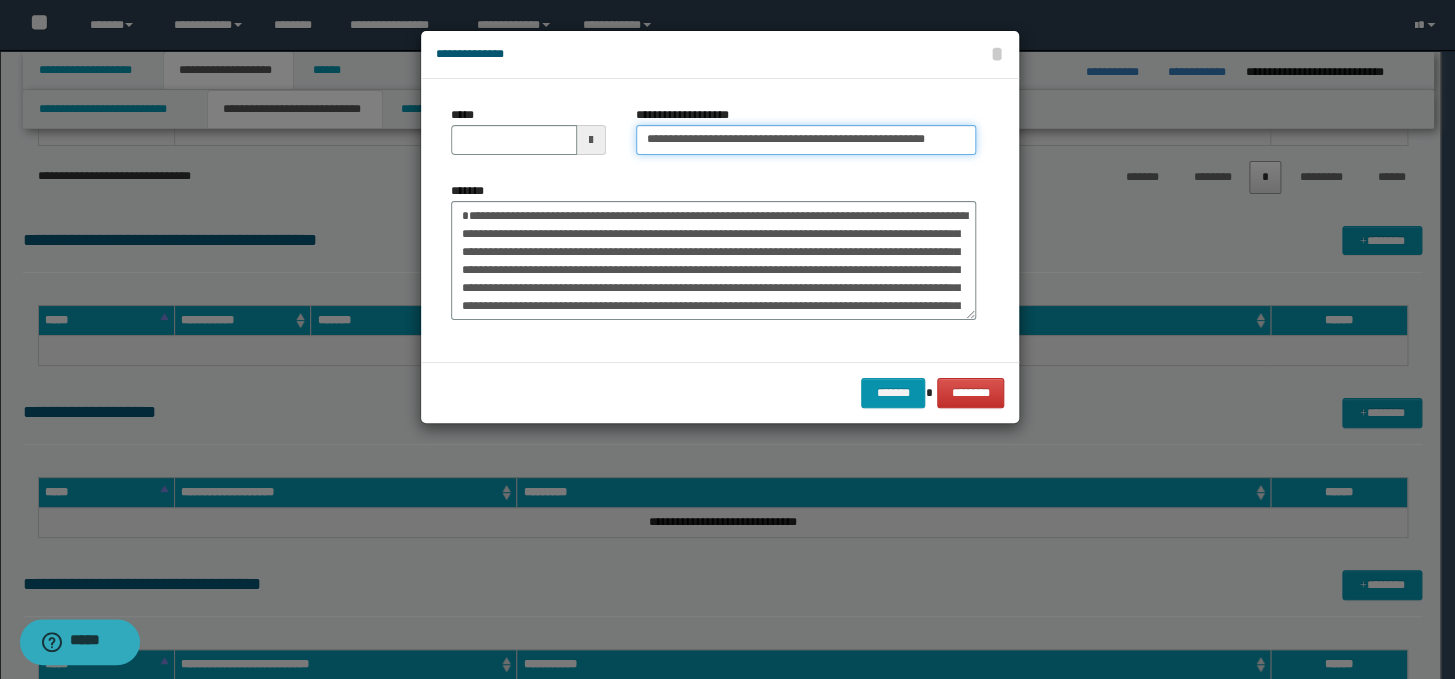scroll, scrollTop: 0, scrollLeft: 0, axis: both 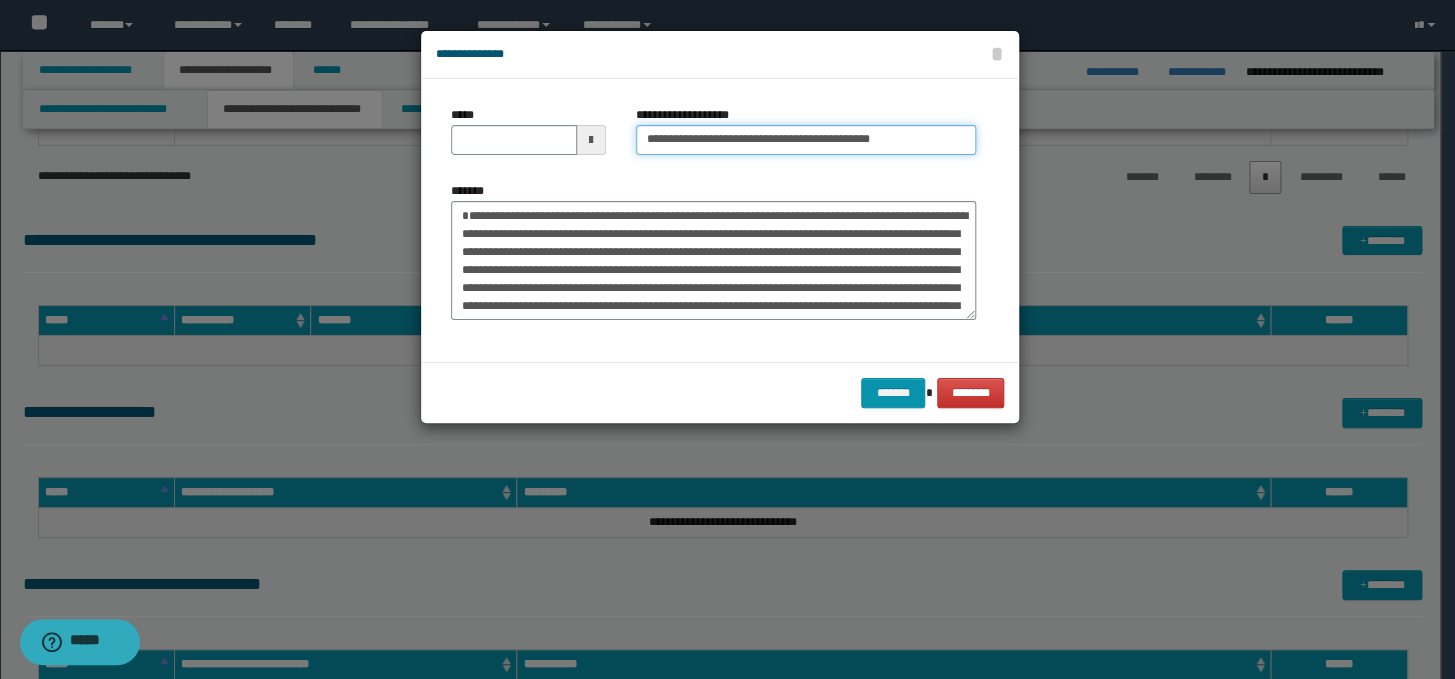 type 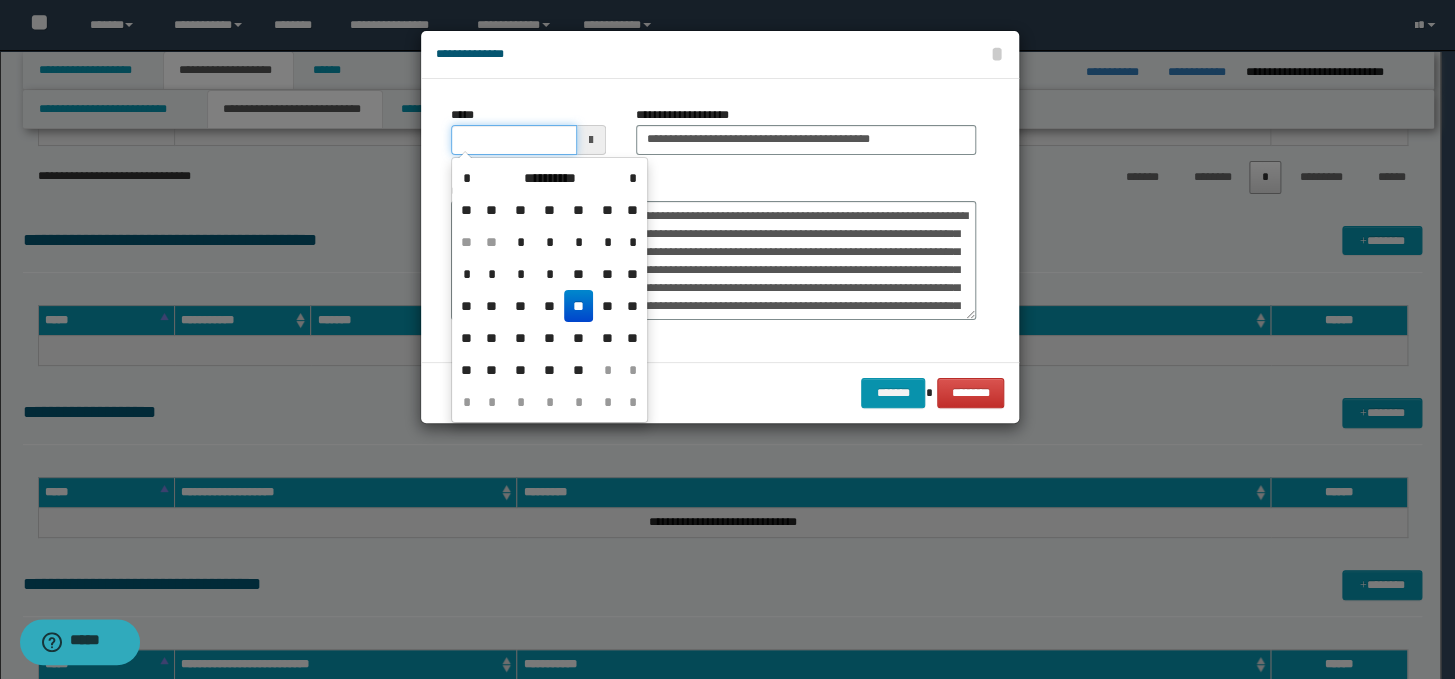 click on "*****" at bounding box center [514, 140] 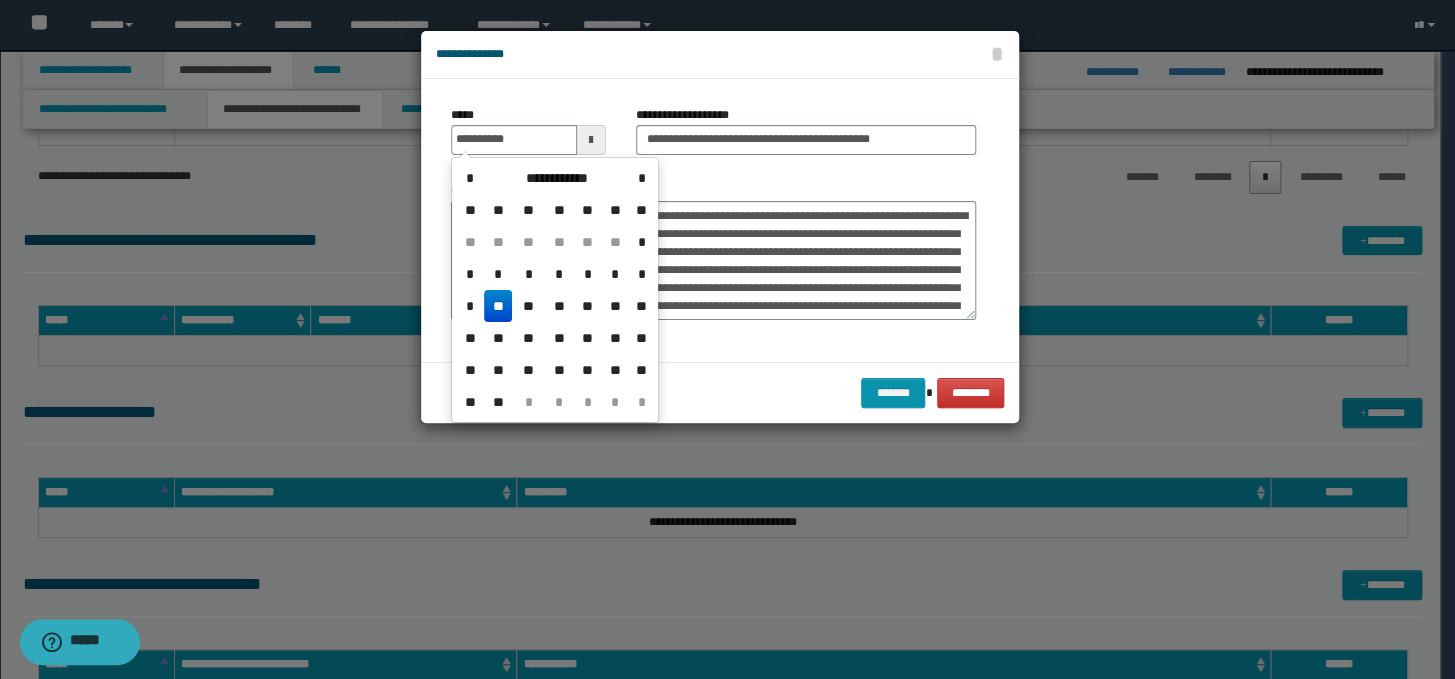click on "**" at bounding box center [498, 306] 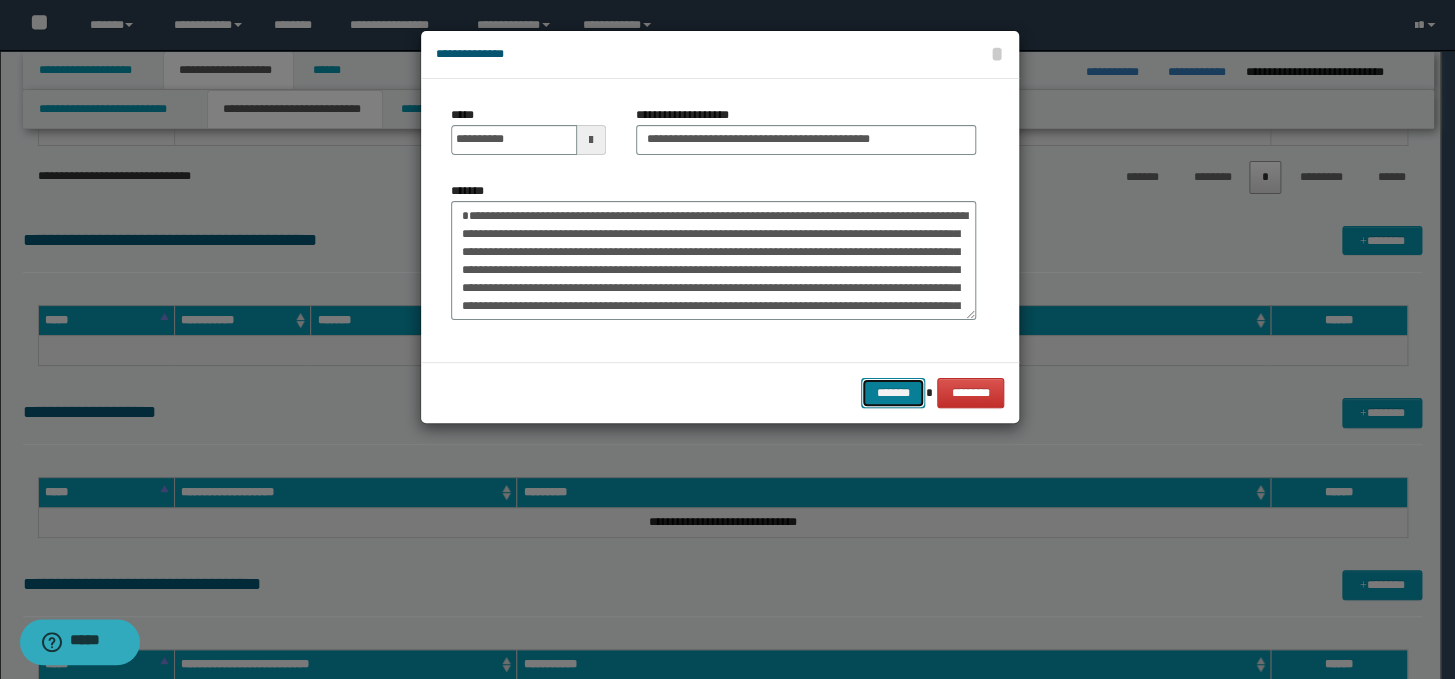 click on "*******" at bounding box center (893, 393) 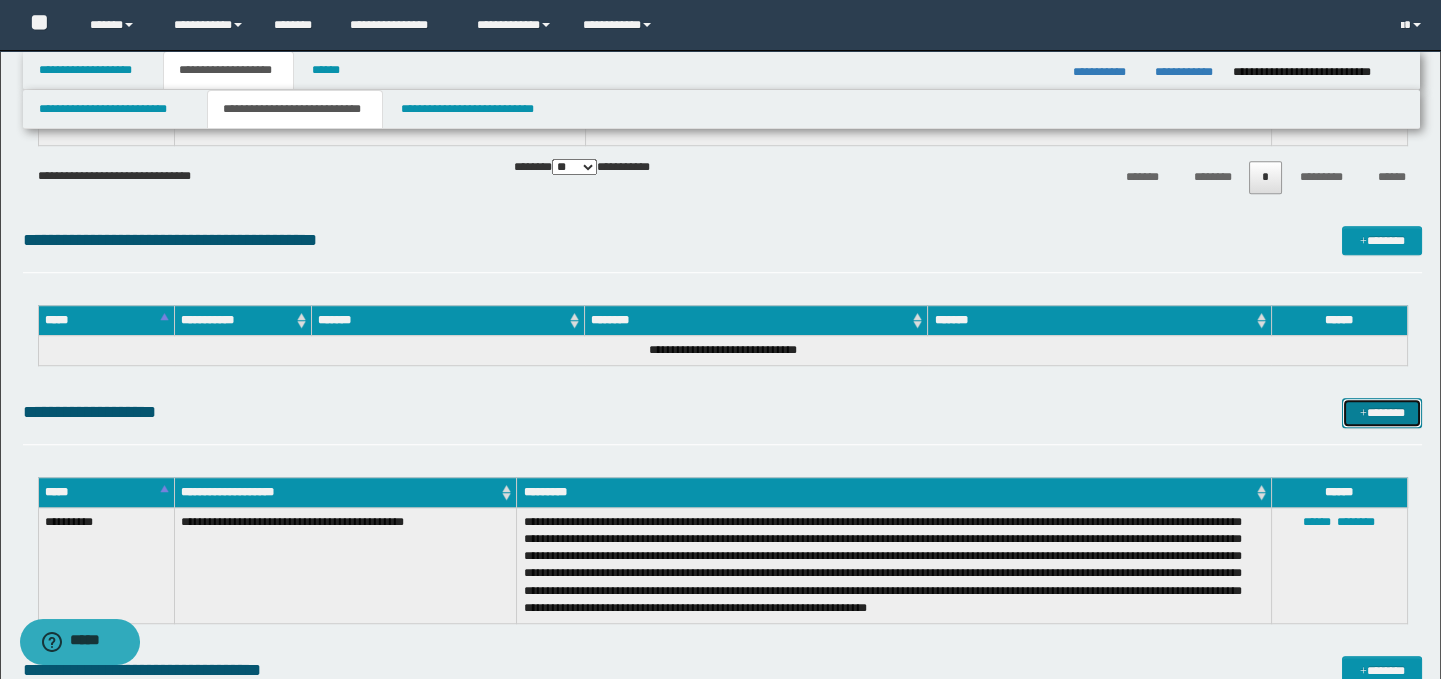 click at bounding box center (1363, 414) 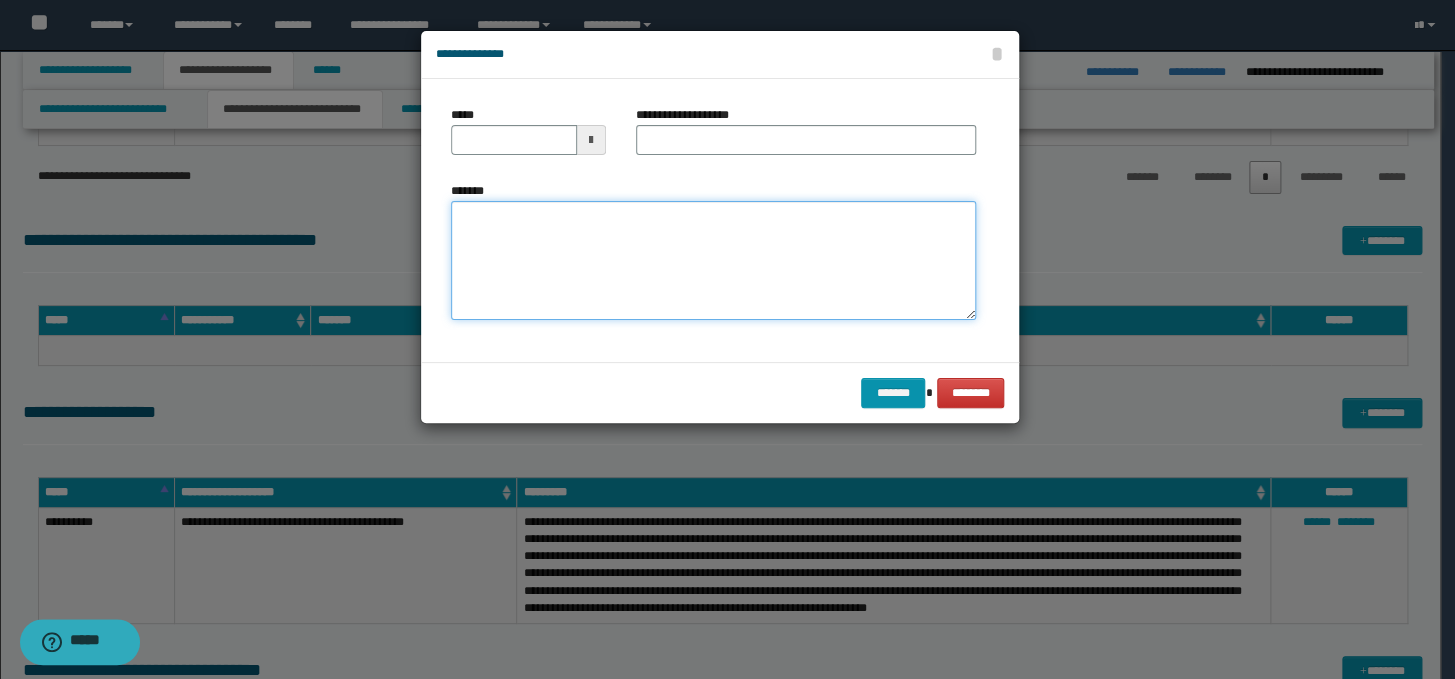 click on "*******" at bounding box center [713, 261] 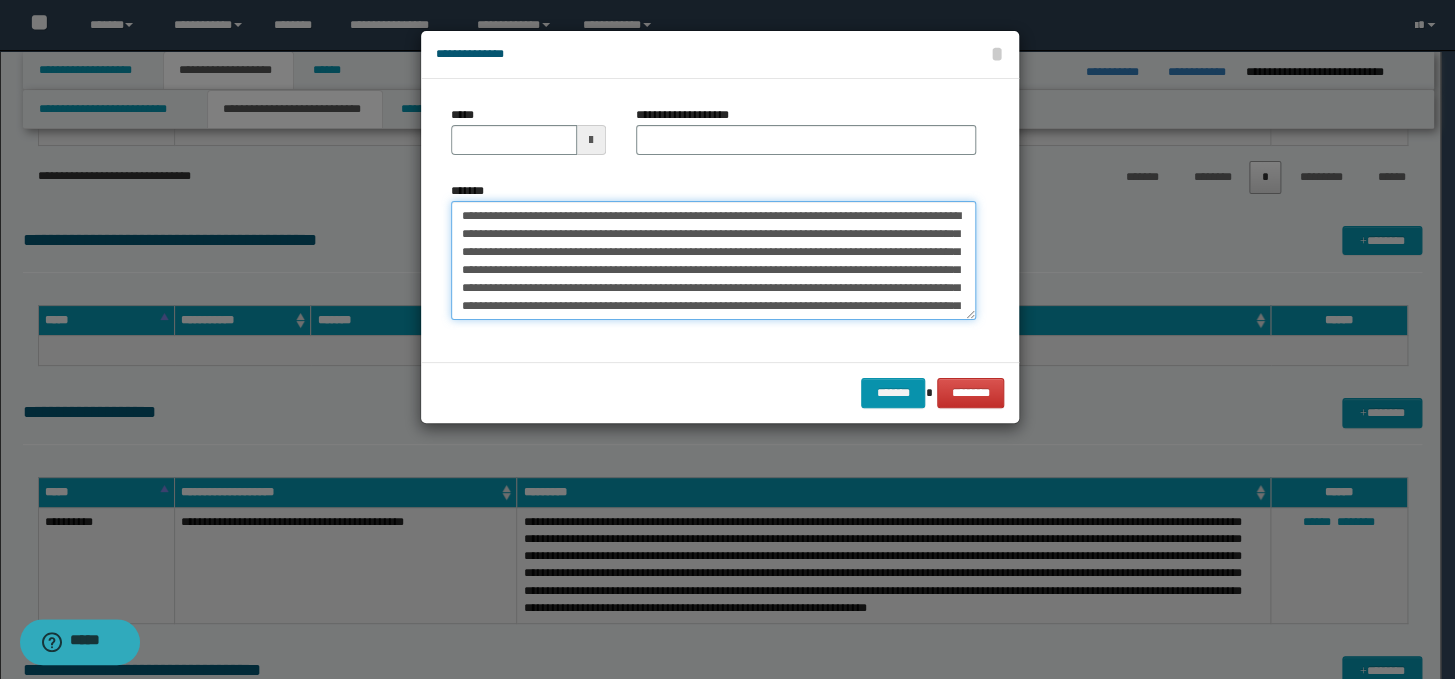 scroll, scrollTop: 0, scrollLeft: 0, axis: both 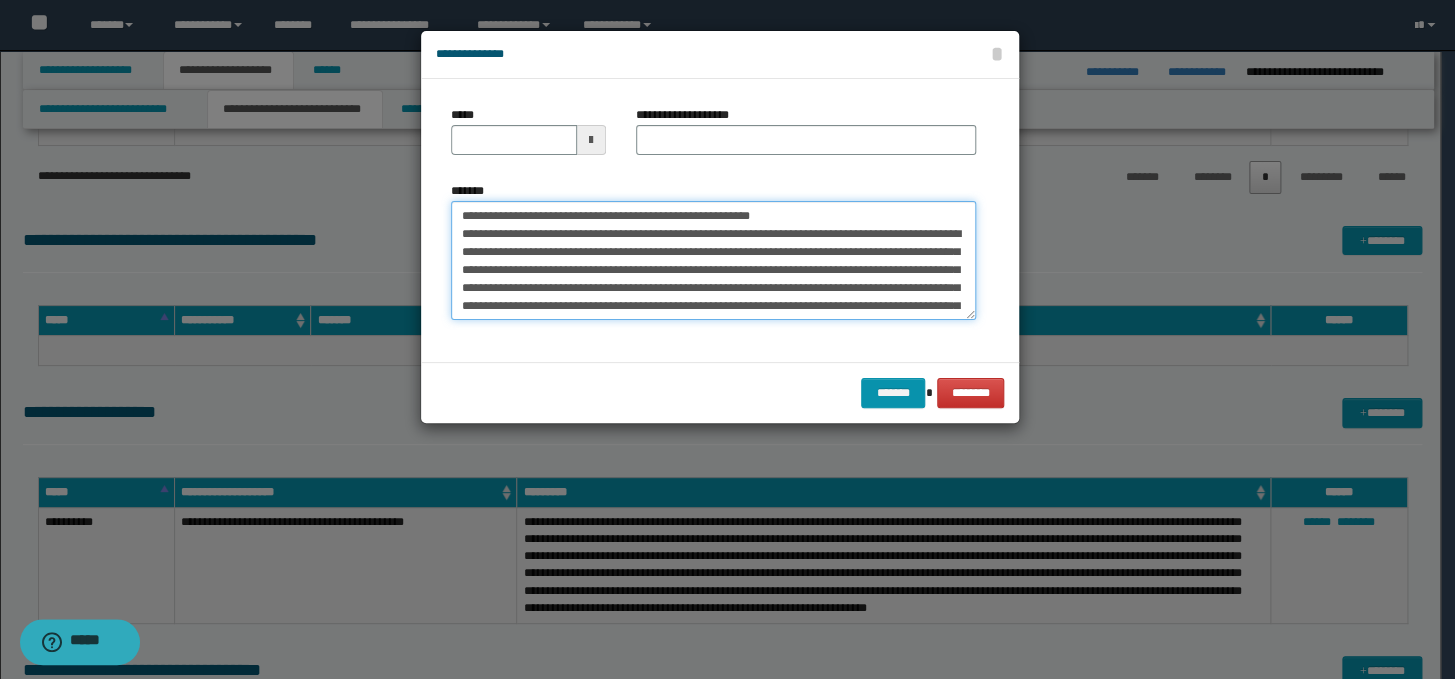 drag, startPoint x: 838, startPoint y: 217, endPoint x: 448, endPoint y: 218, distance: 390.00128 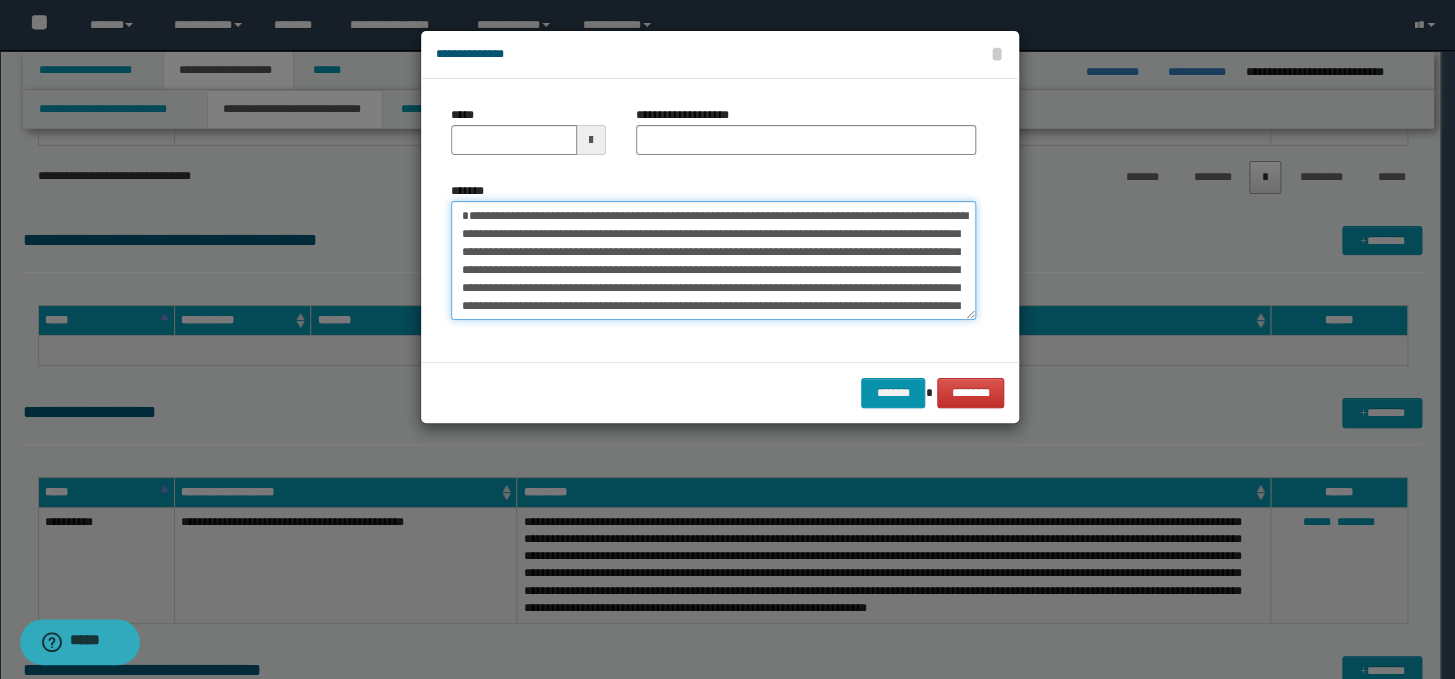 type on "**********" 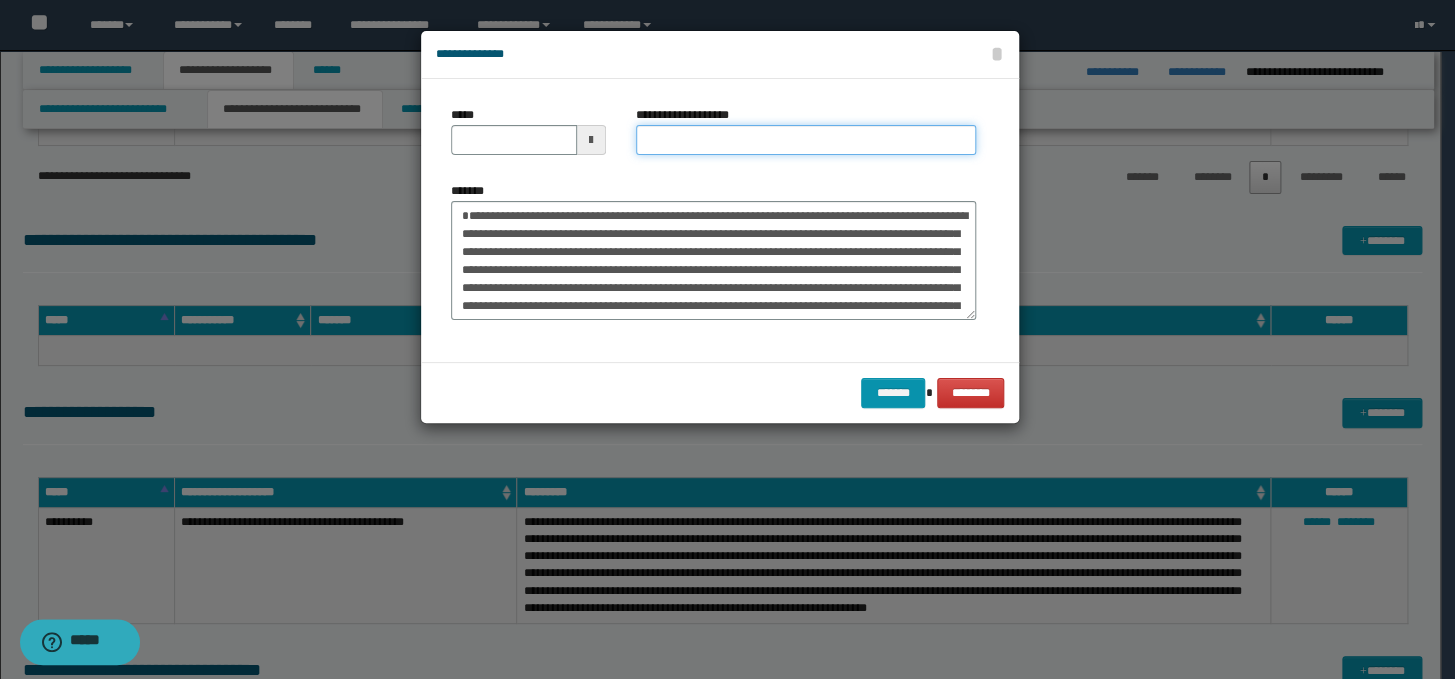 click on "**********" at bounding box center (806, 140) 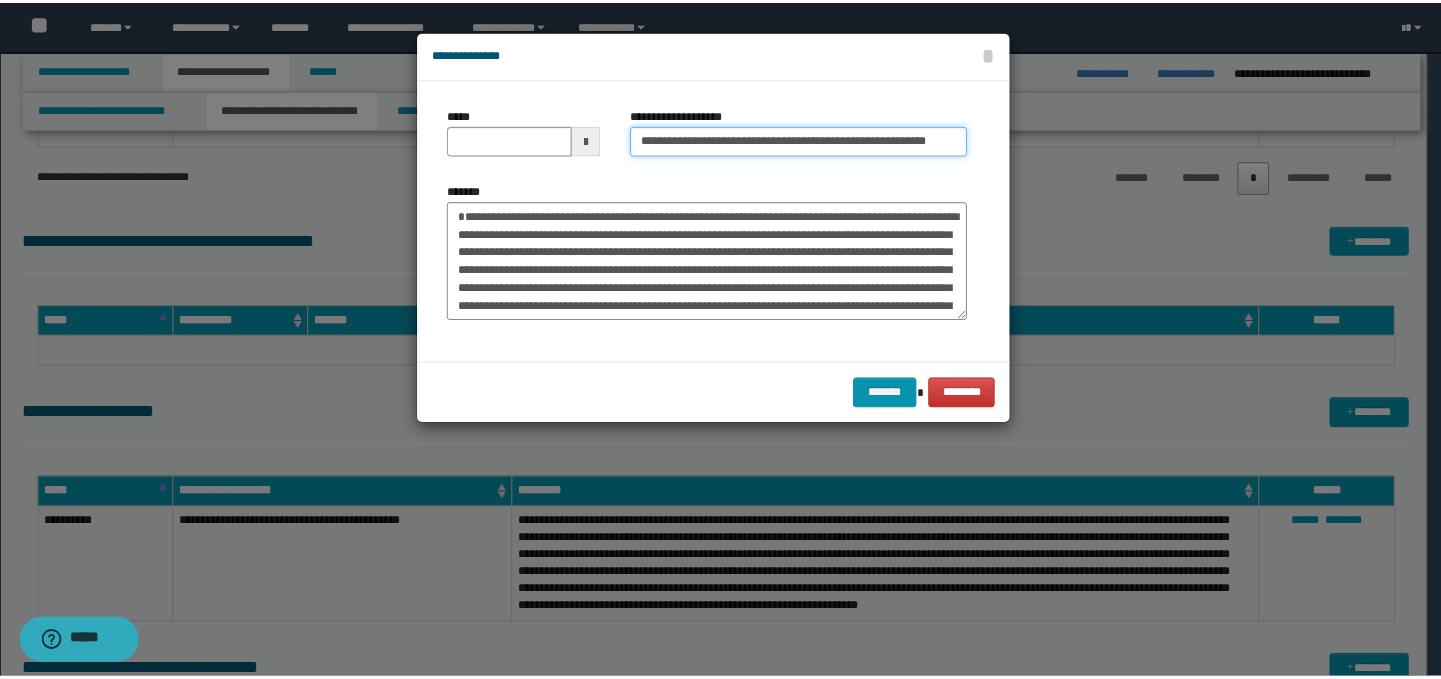 scroll, scrollTop: 0, scrollLeft: 0, axis: both 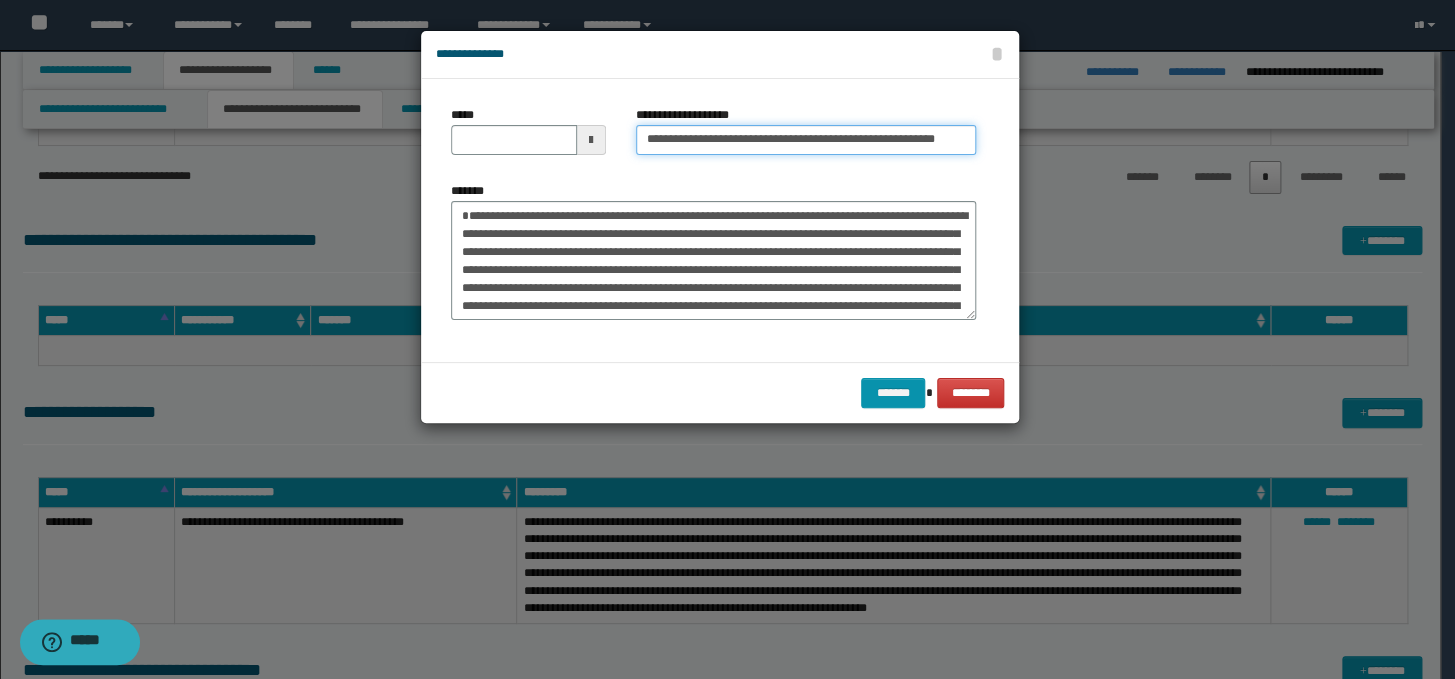 drag, startPoint x: 662, startPoint y: 136, endPoint x: 604, endPoint y: 149, distance: 59.439045 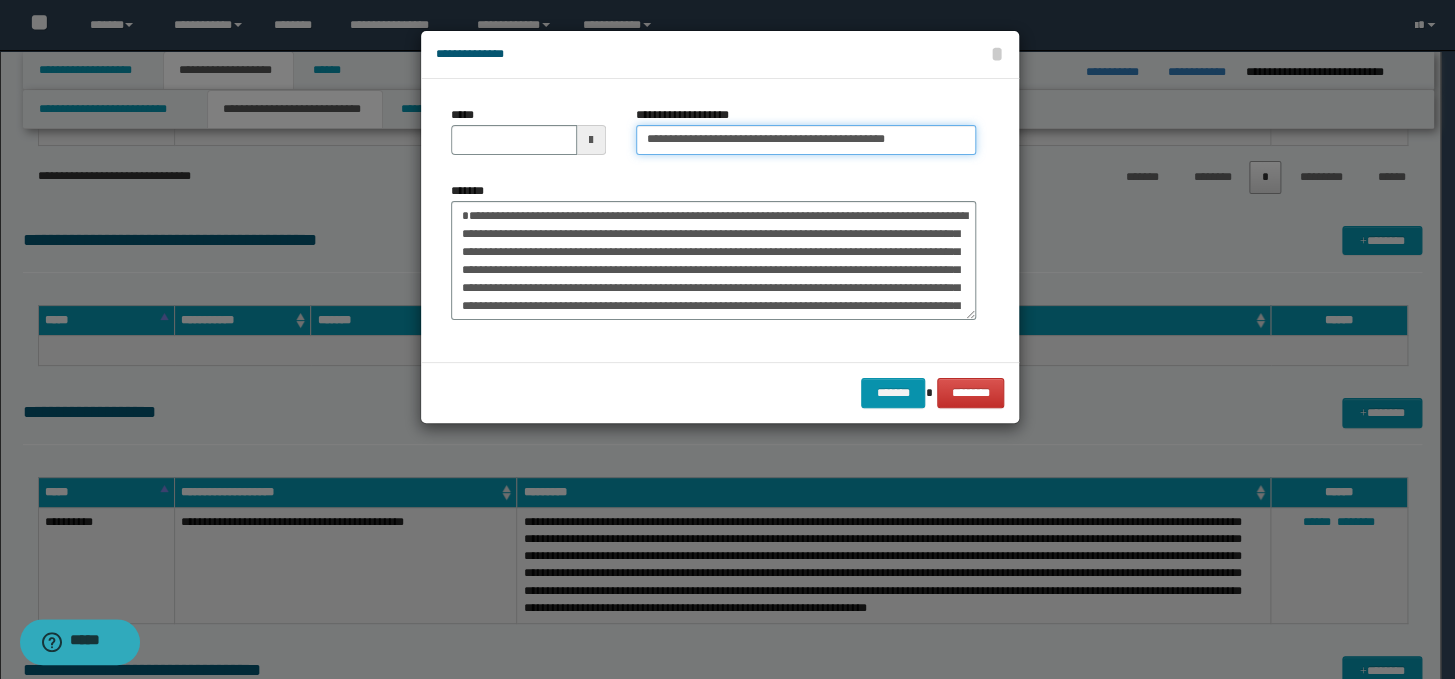 type 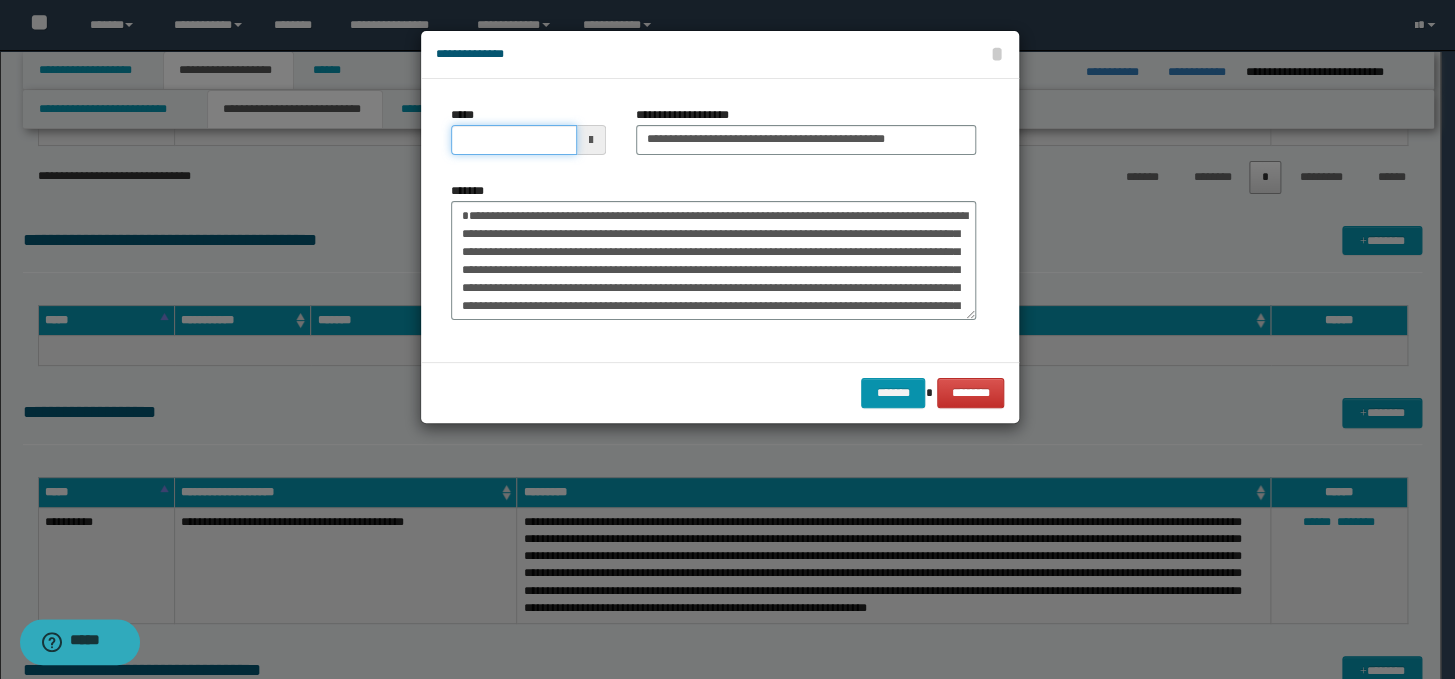 click on "*****" at bounding box center [514, 140] 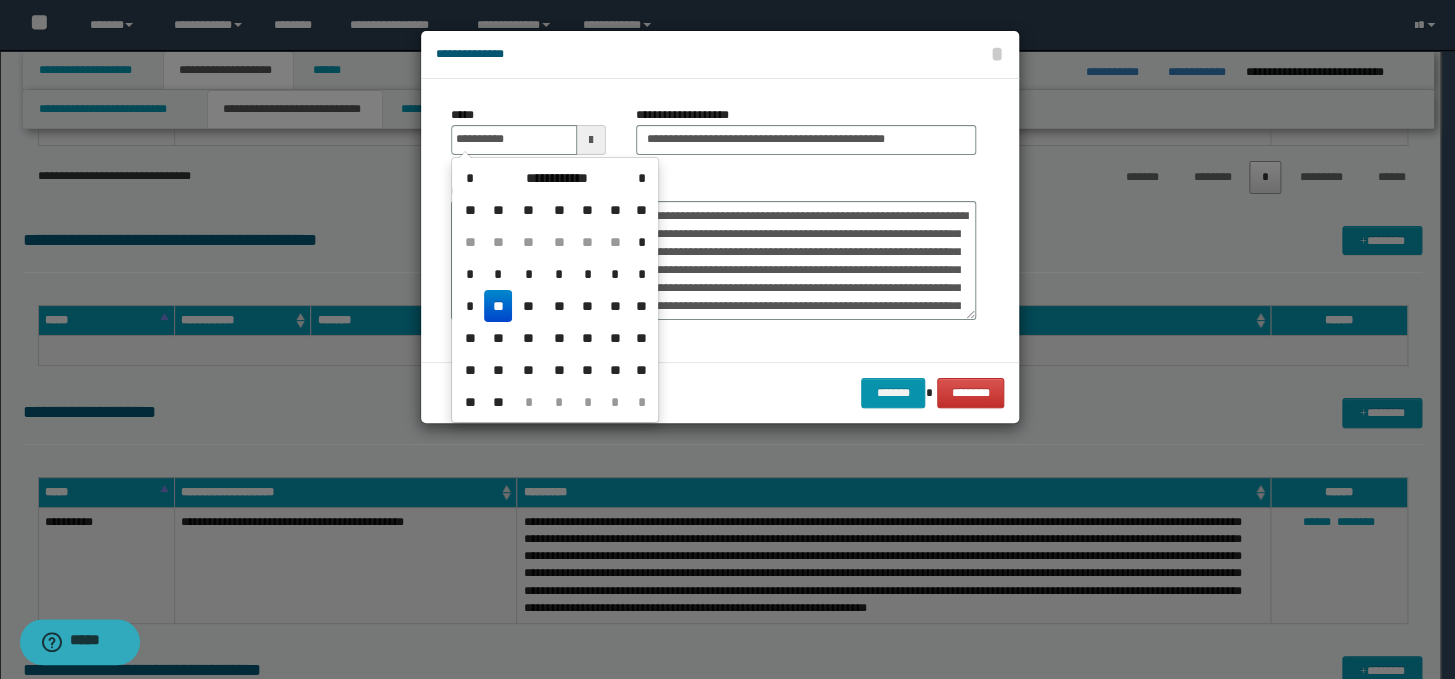 click on "**" at bounding box center (498, 306) 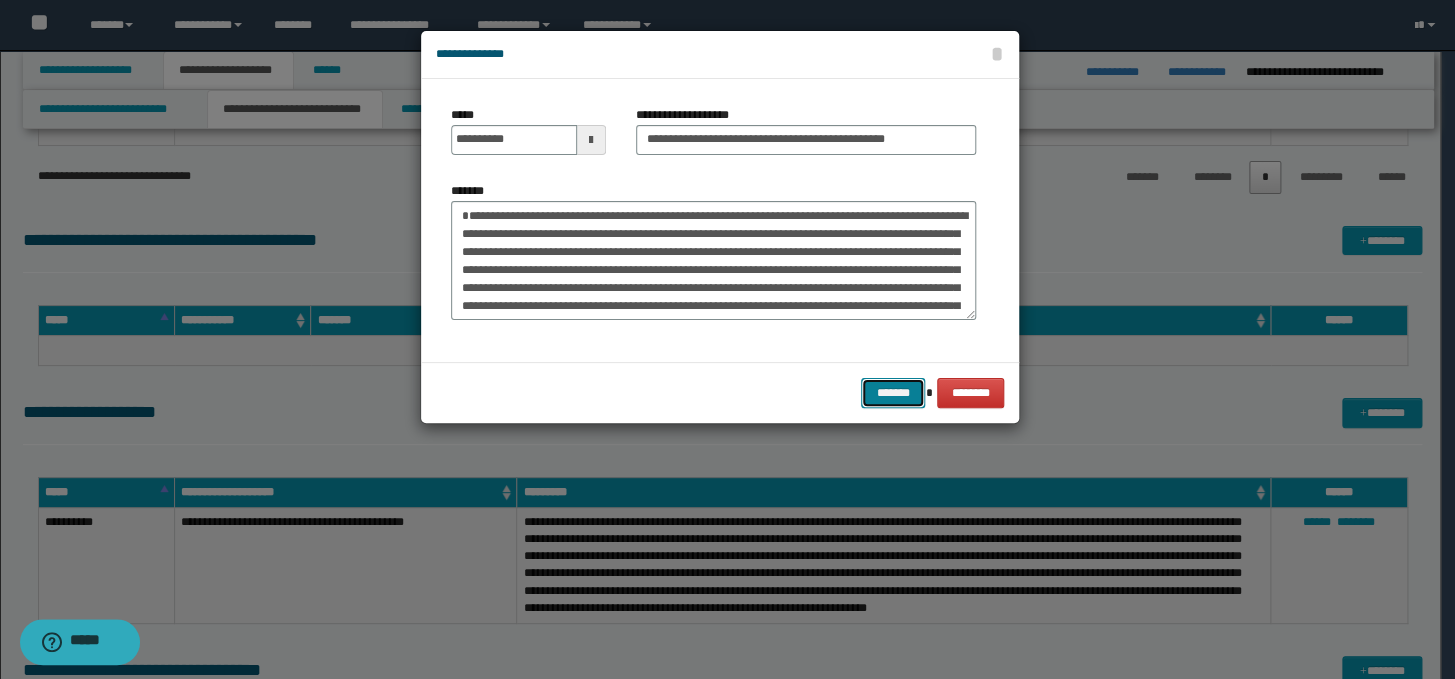 click on "*******" at bounding box center (893, 393) 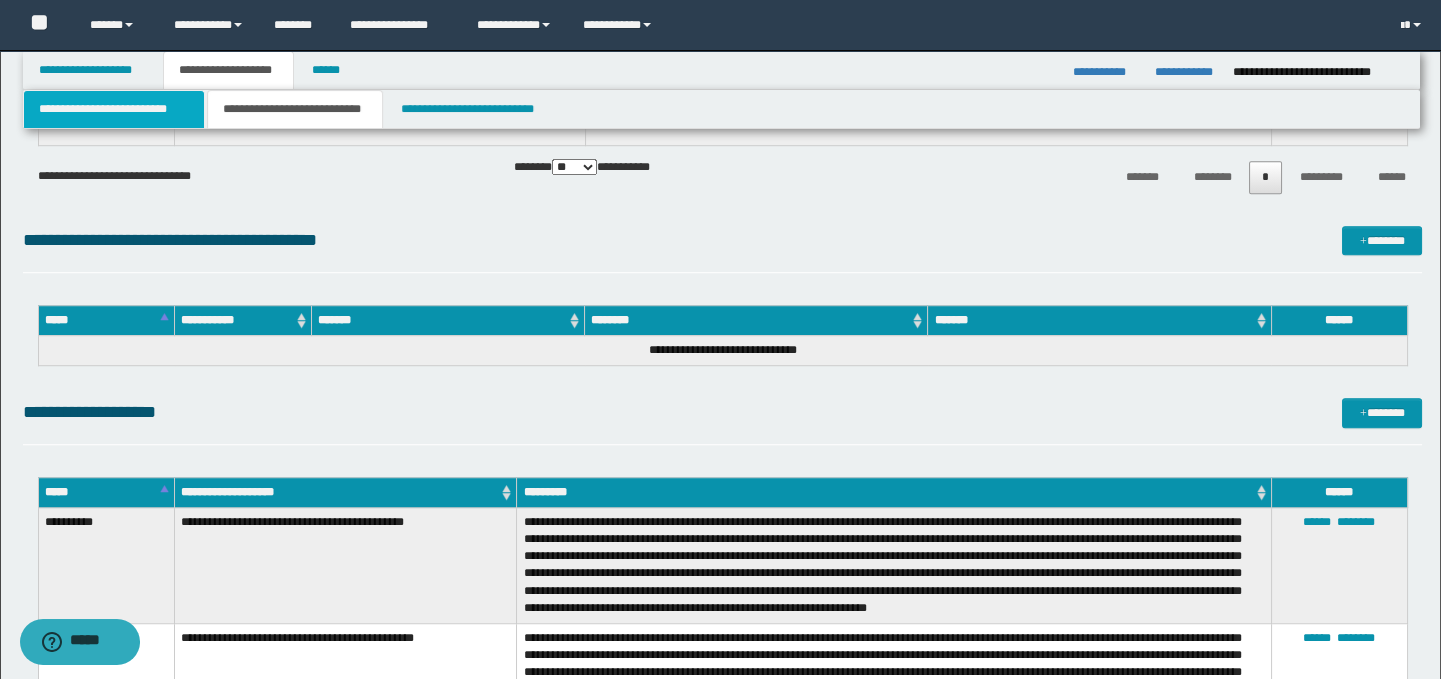 click on "**********" at bounding box center [114, 109] 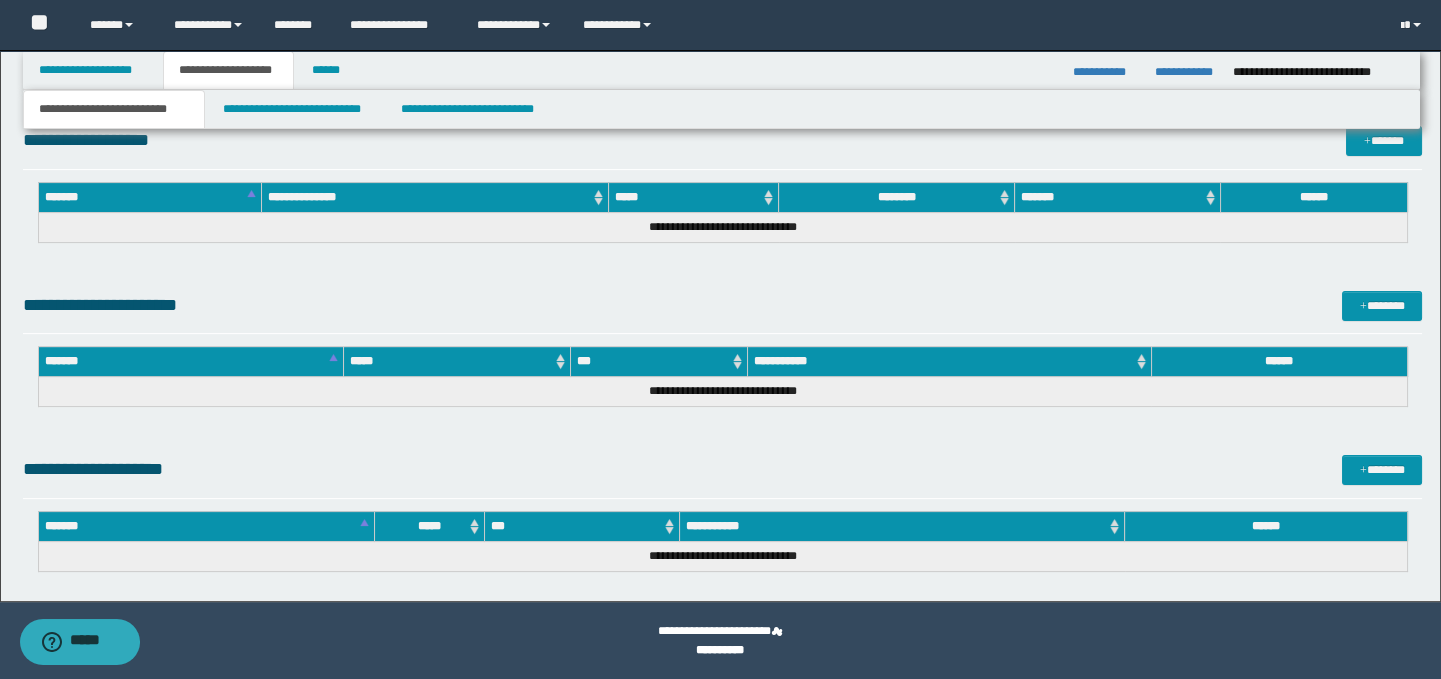scroll, scrollTop: 1270, scrollLeft: 0, axis: vertical 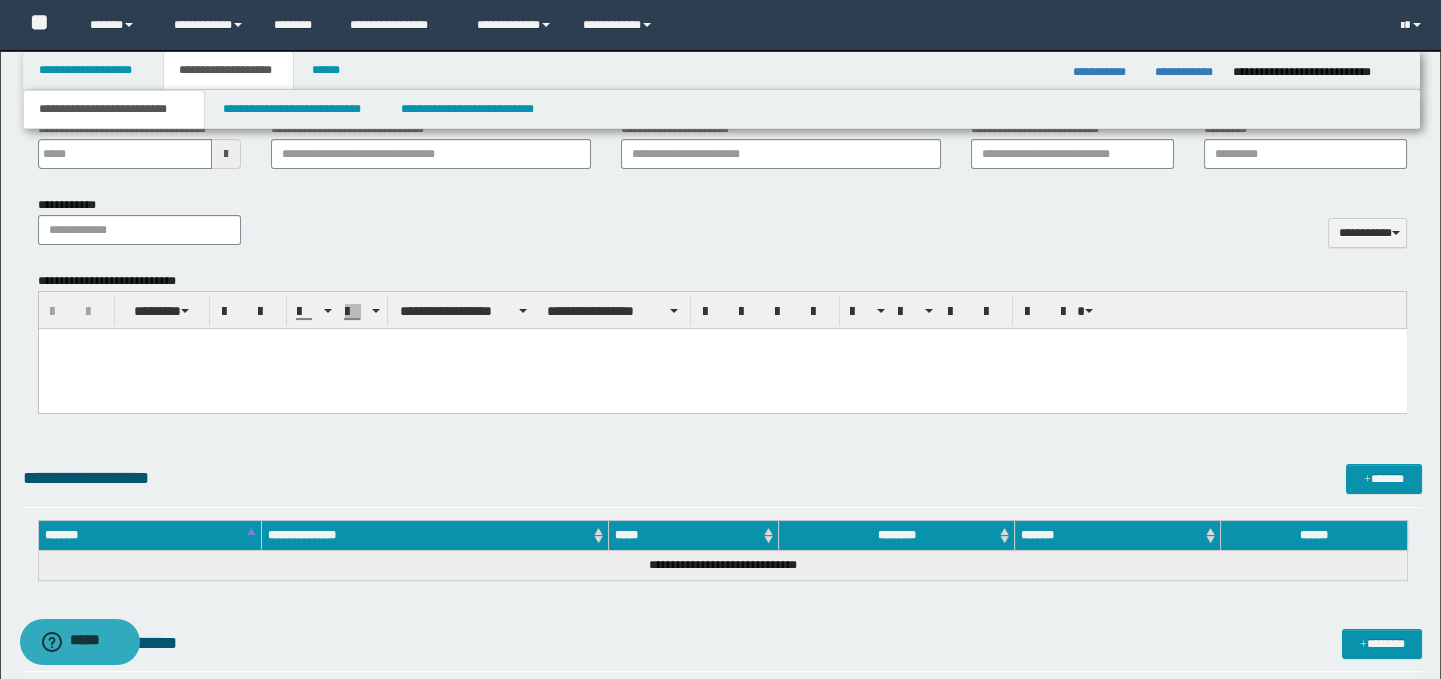 click at bounding box center (722, 369) 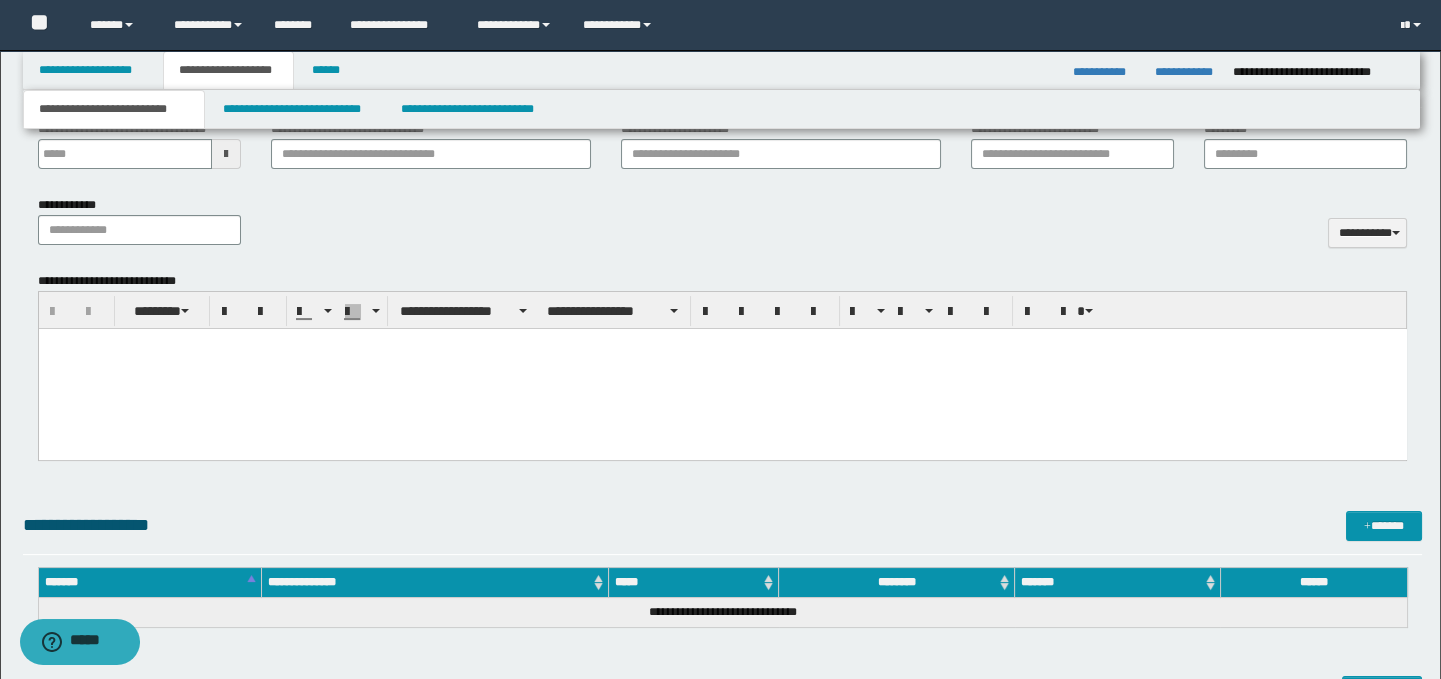 type 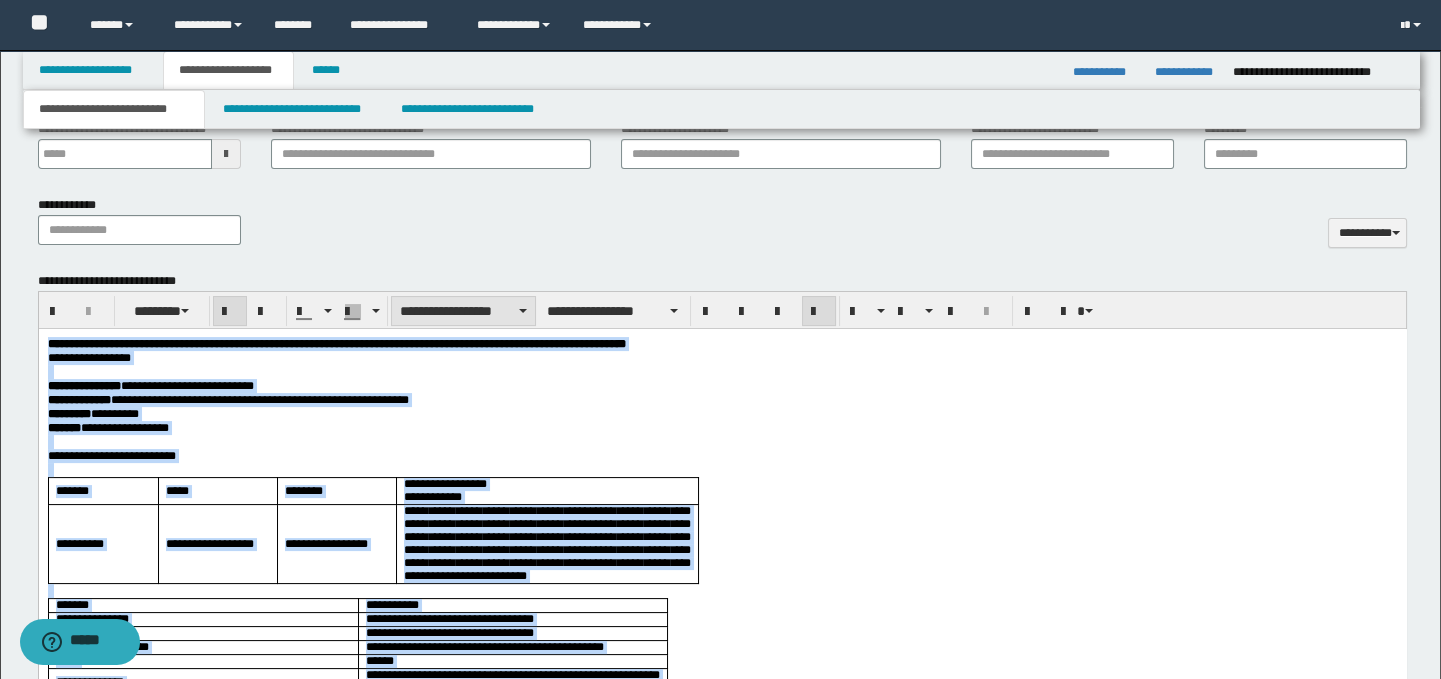 click on "**********" at bounding box center (463, 311) 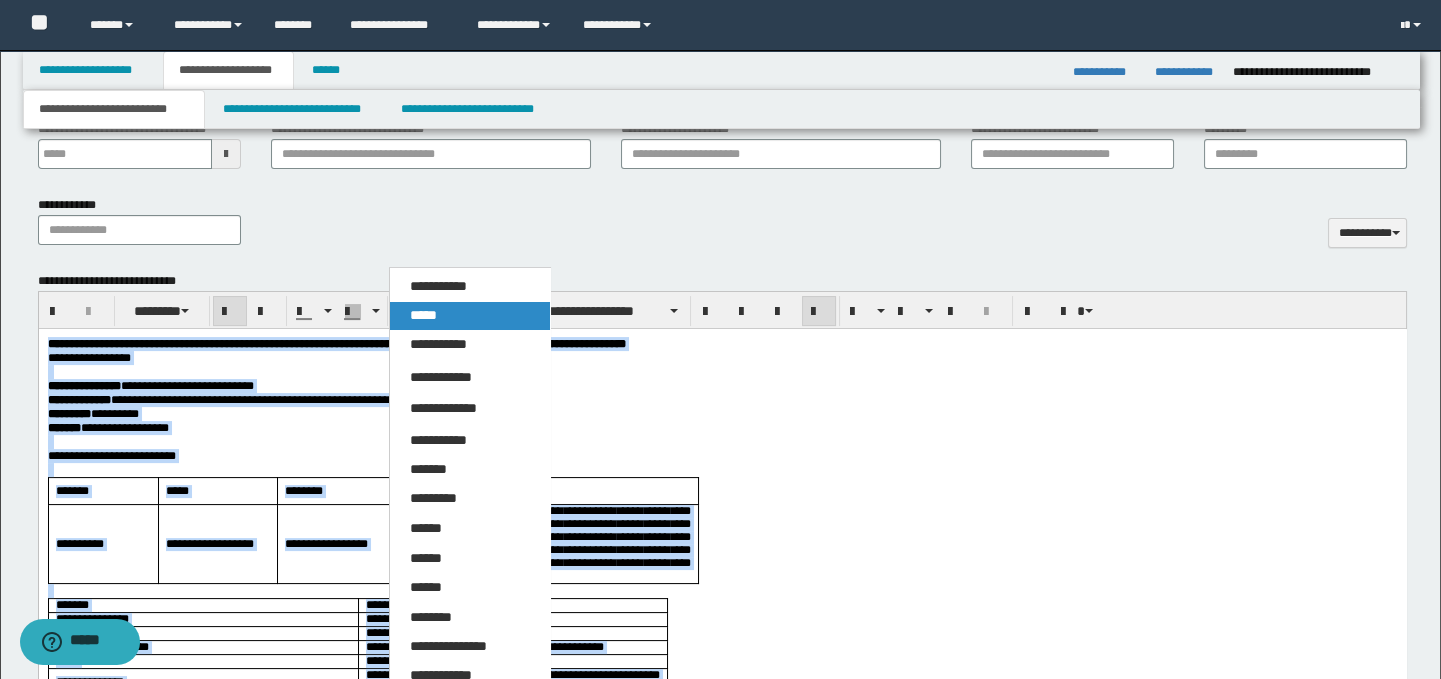click on "*****" at bounding box center (470, 316) 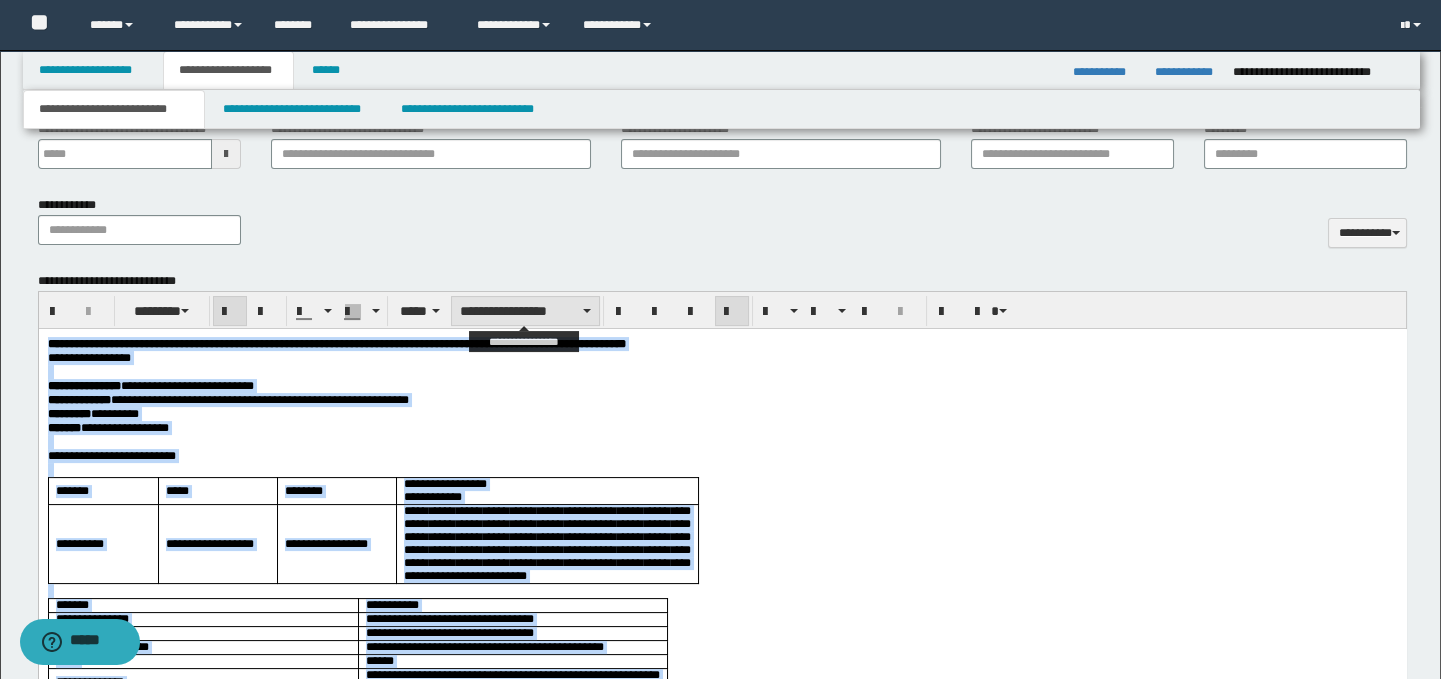 click on "**********" at bounding box center (525, 311) 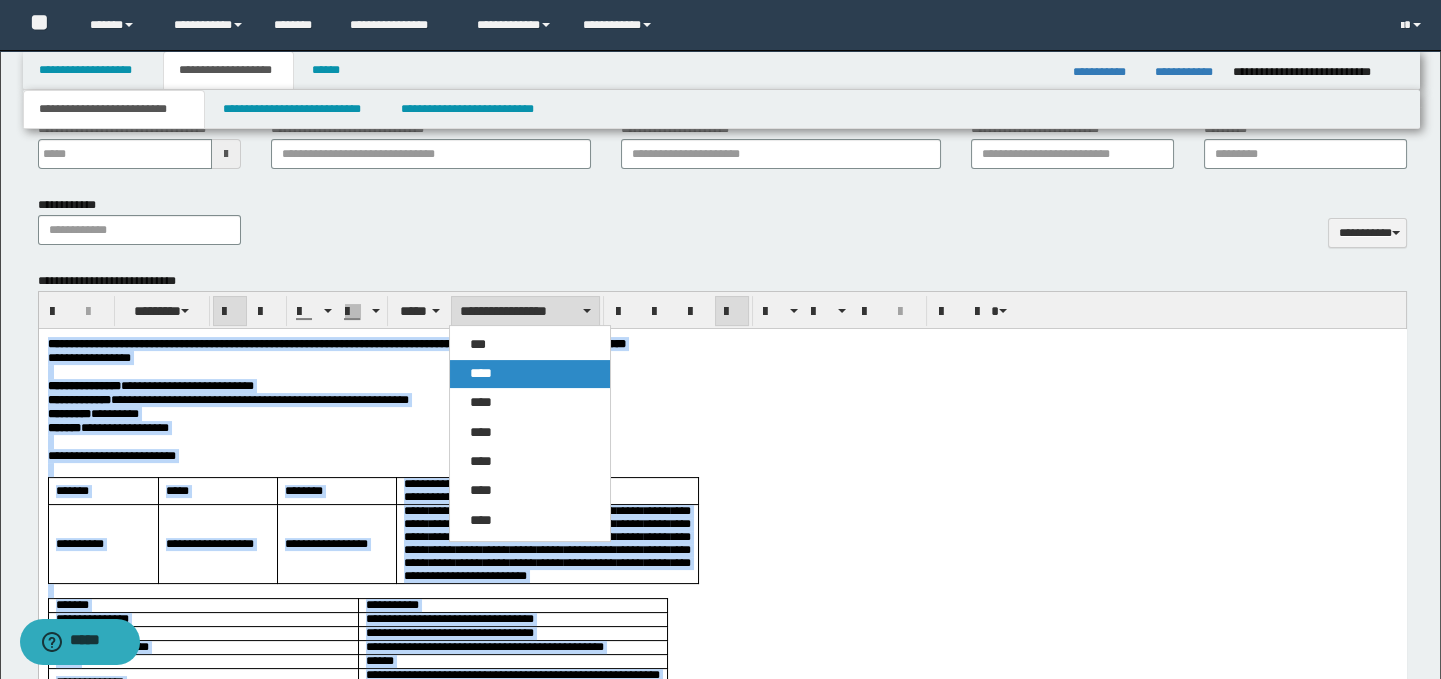 click on "****" at bounding box center (530, 374) 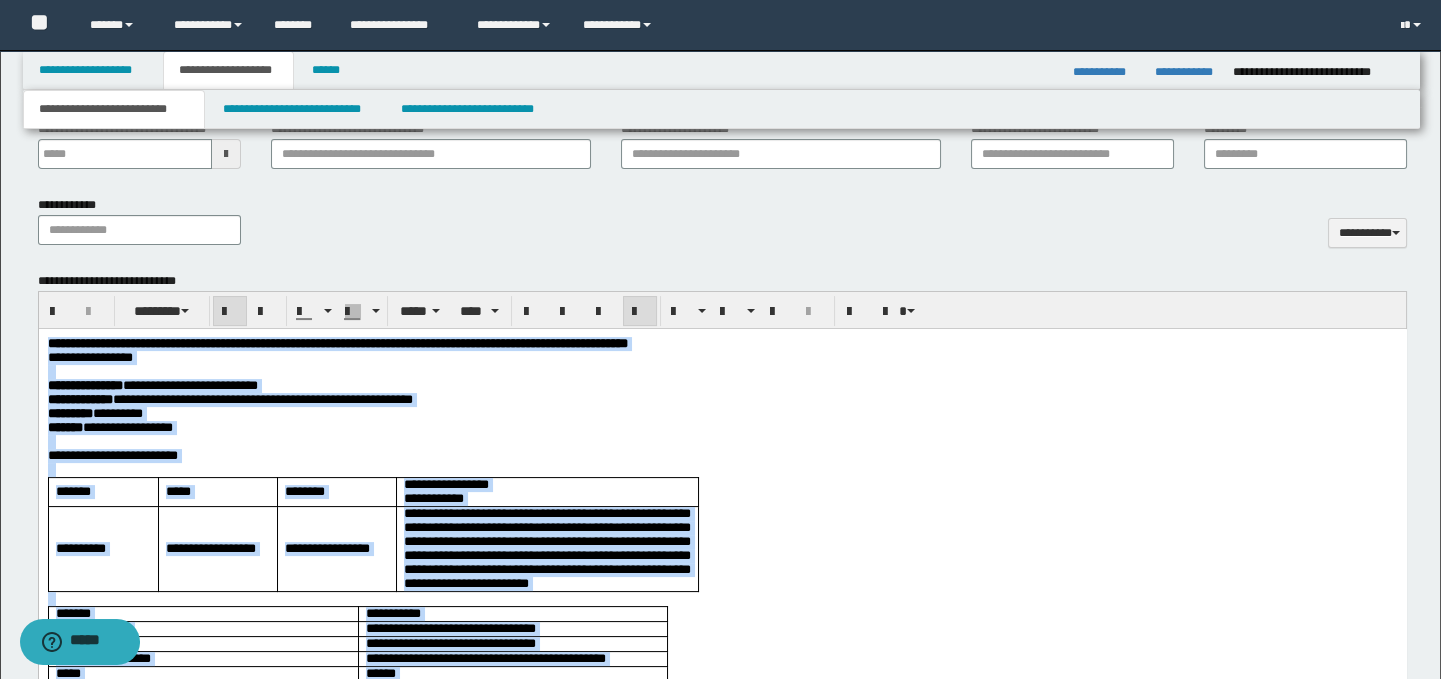 click at bounding box center [640, 311] 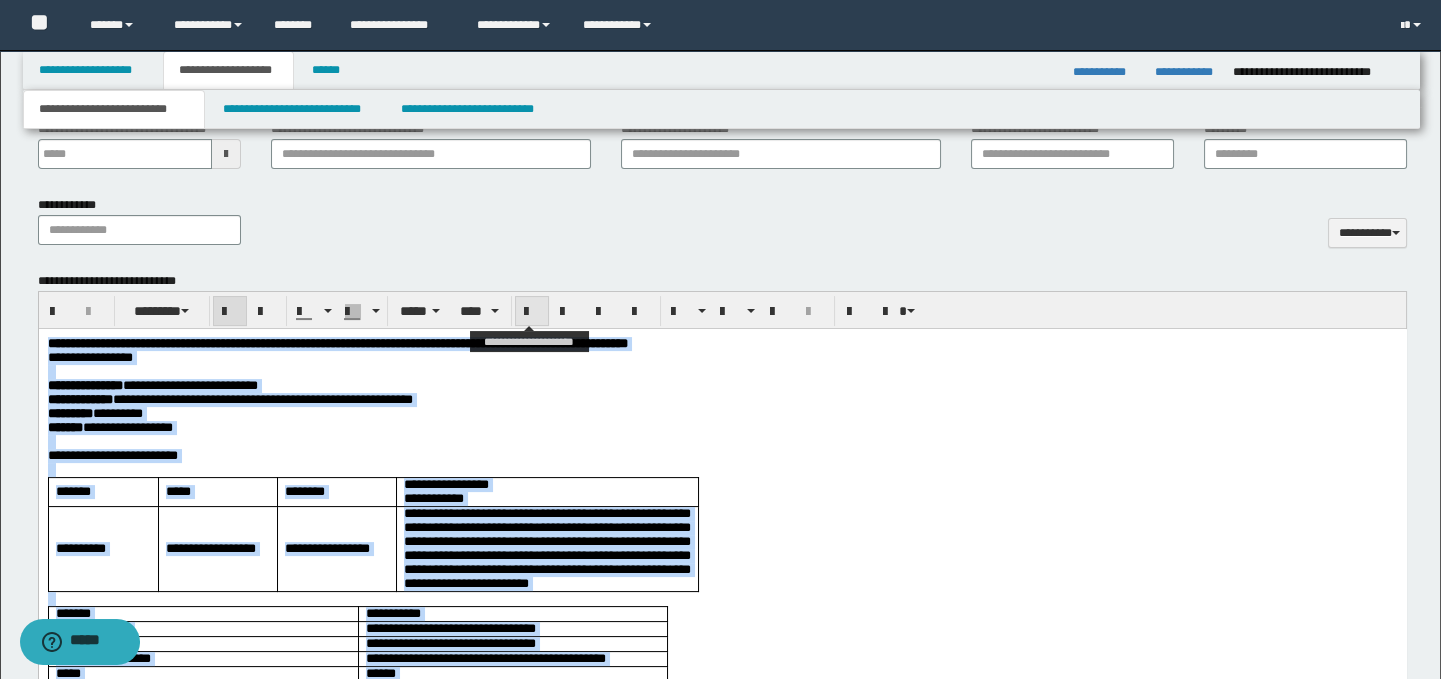 click at bounding box center (532, 312) 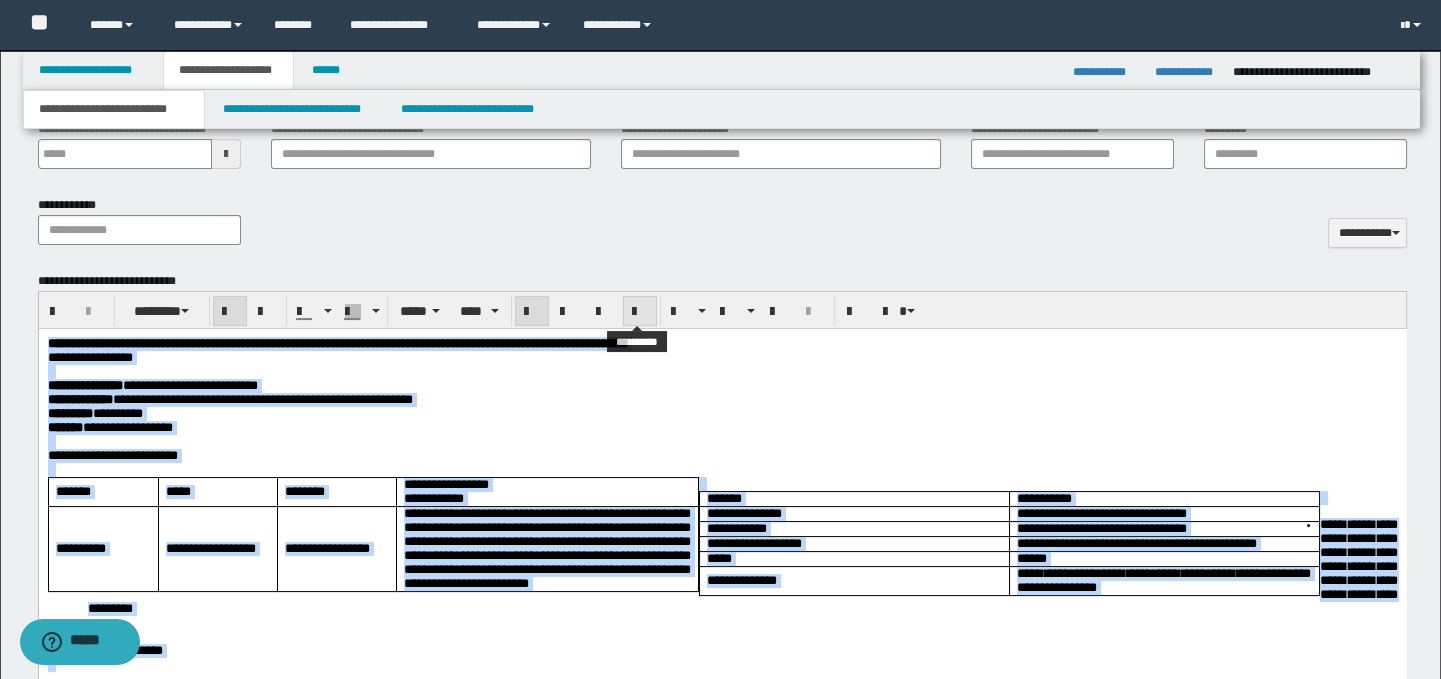 click at bounding box center (640, 311) 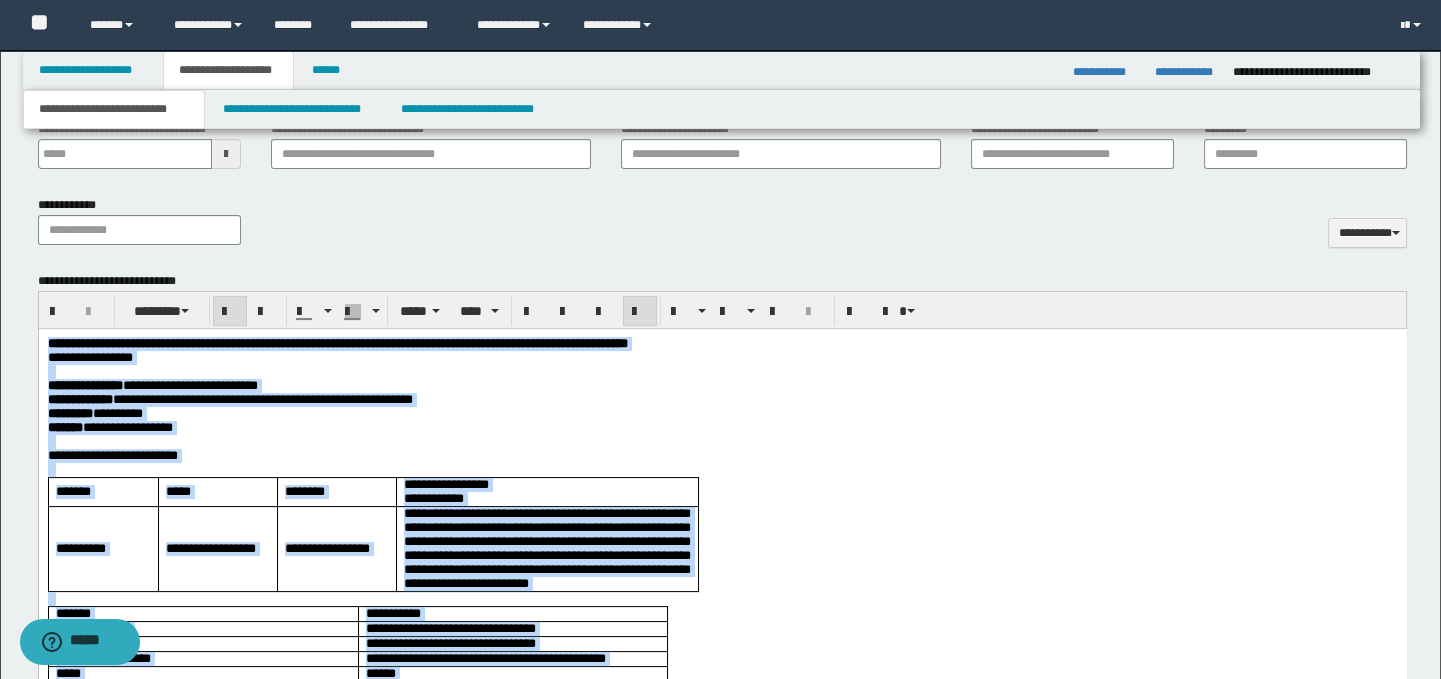 click on "**********" at bounding box center [722, 400] 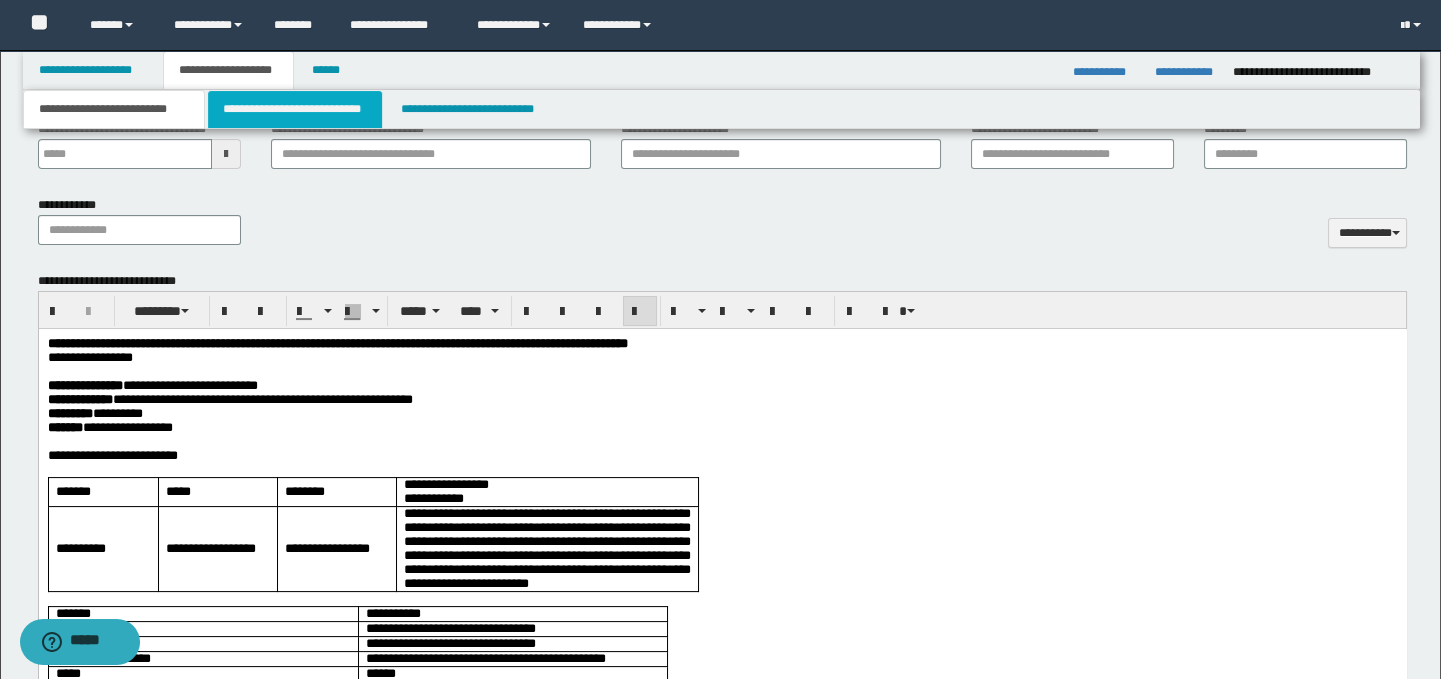 click on "**********" at bounding box center (294, 109) 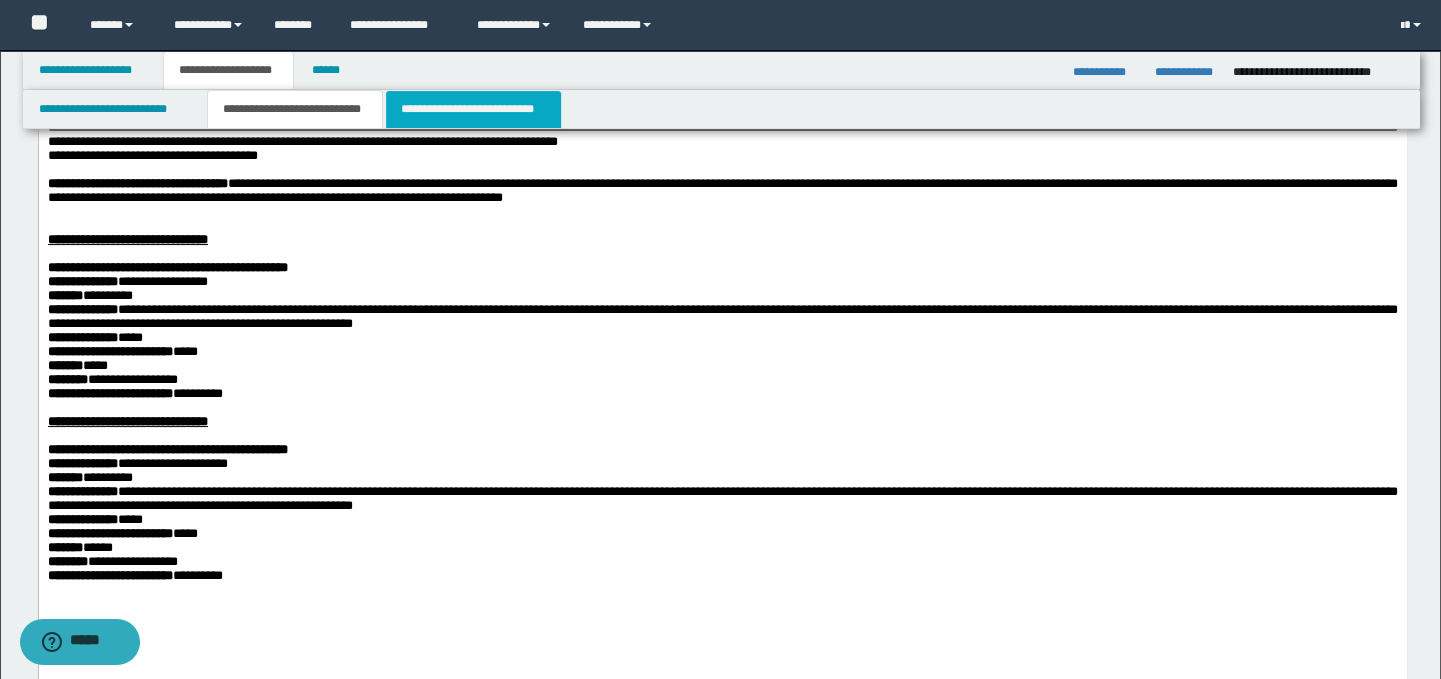 click on "**********" at bounding box center (473, 109) 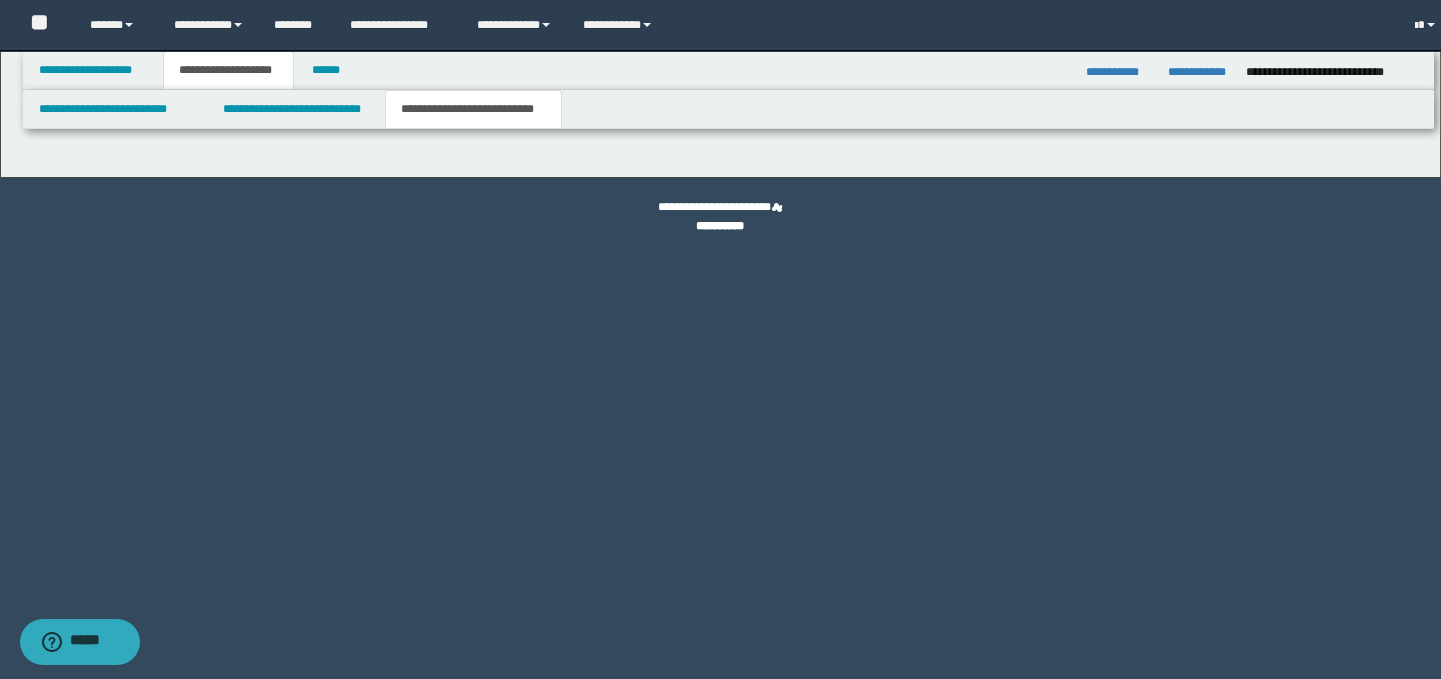 scroll, scrollTop: 0, scrollLeft: 0, axis: both 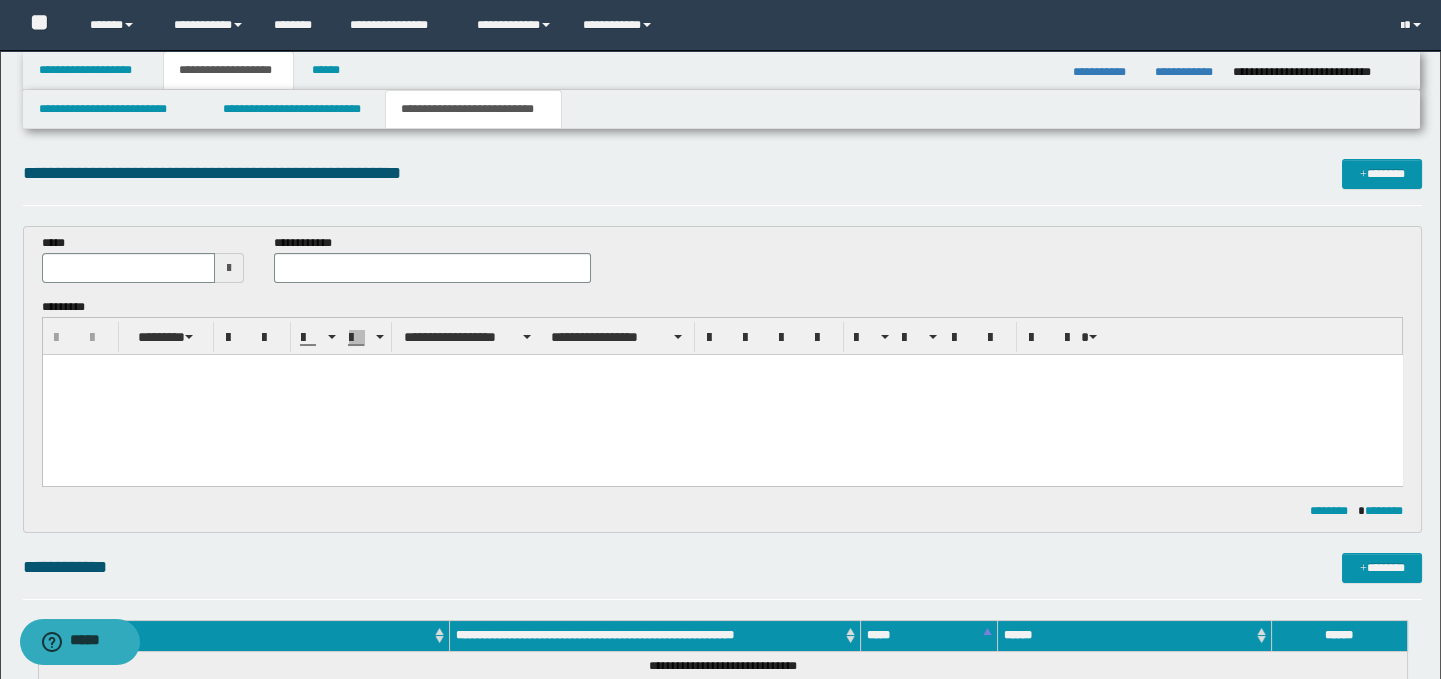 click at bounding box center [722, 395] 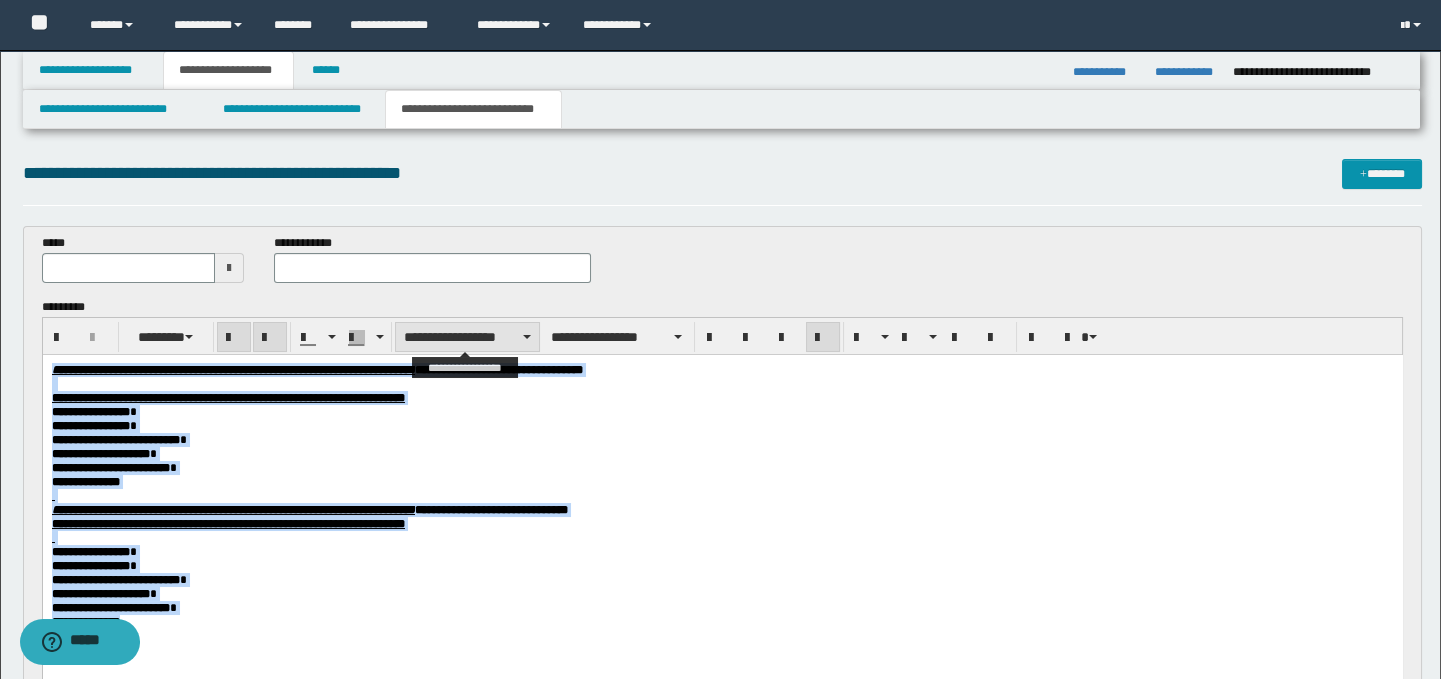 click on "**********" at bounding box center (467, 337) 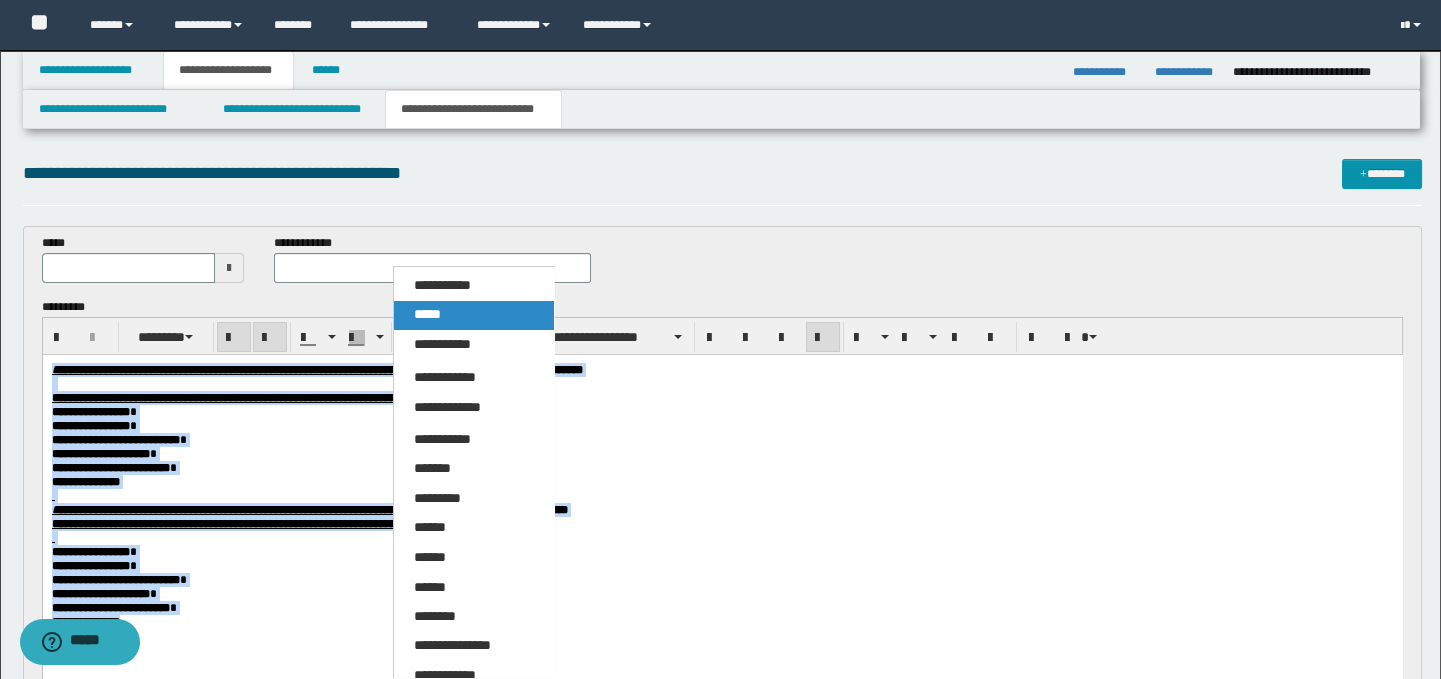 click on "*****" at bounding box center [474, 315] 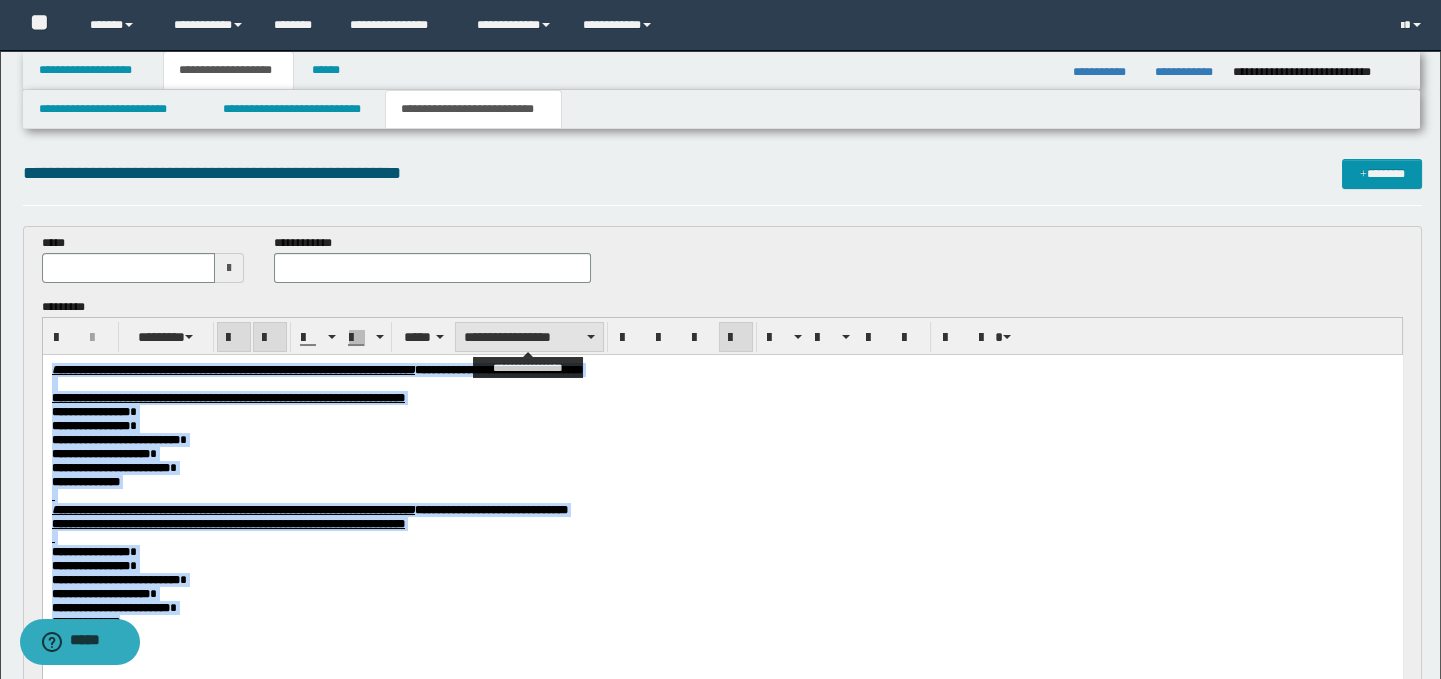 click on "**********" at bounding box center [529, 337] 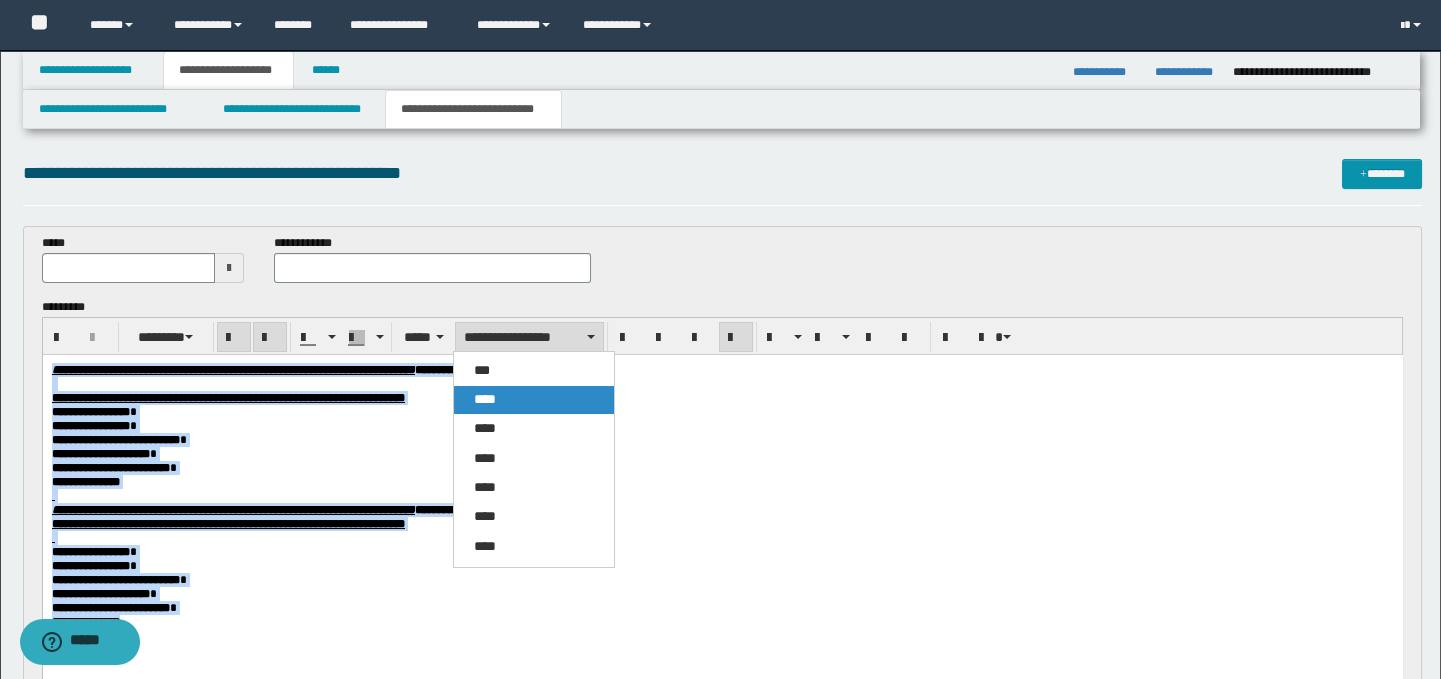 drag, startPoint x: 491, startPoint y: 396, endPoint x: 464, endPoint y: 33, distance: 364.00275 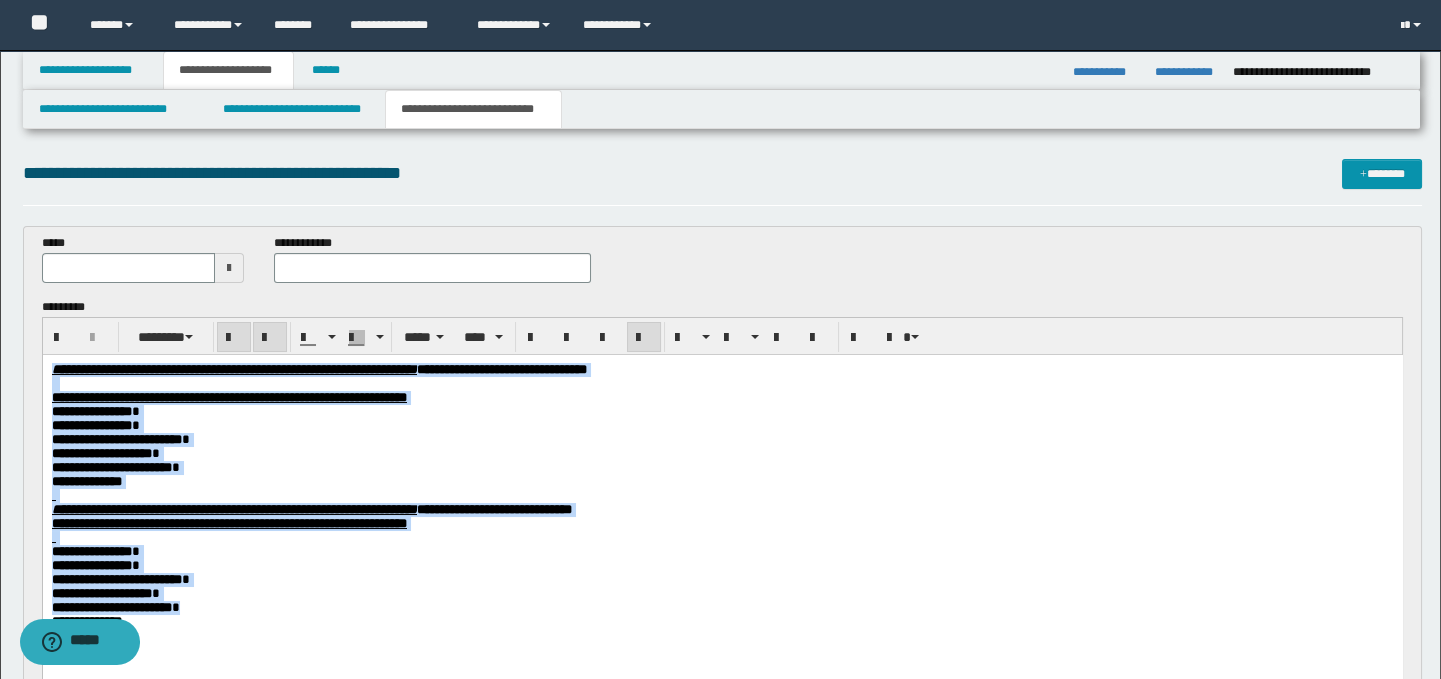 click on "**********" at bounding box center (722, 426) 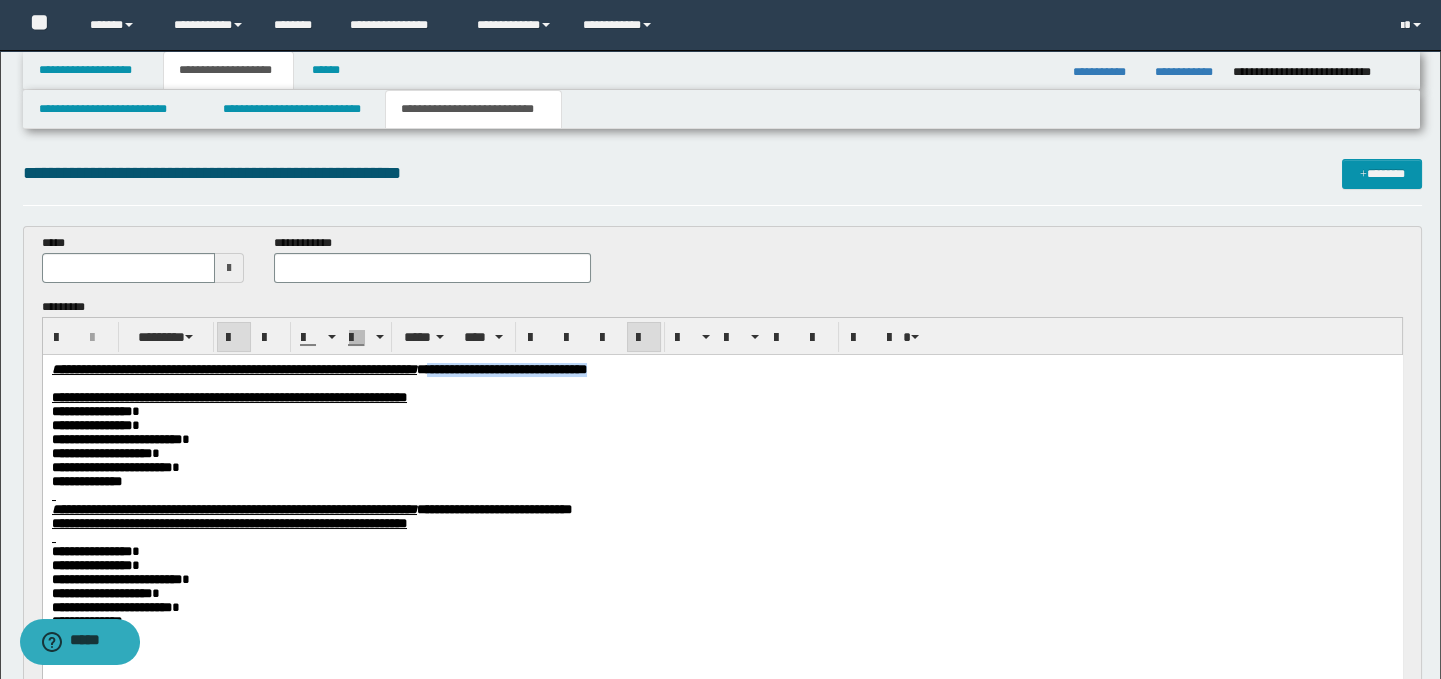 drag, startPoint x: 850, startPoint y: 373, endPoint x: 636, endPoint y: 374, distance: 214.00233 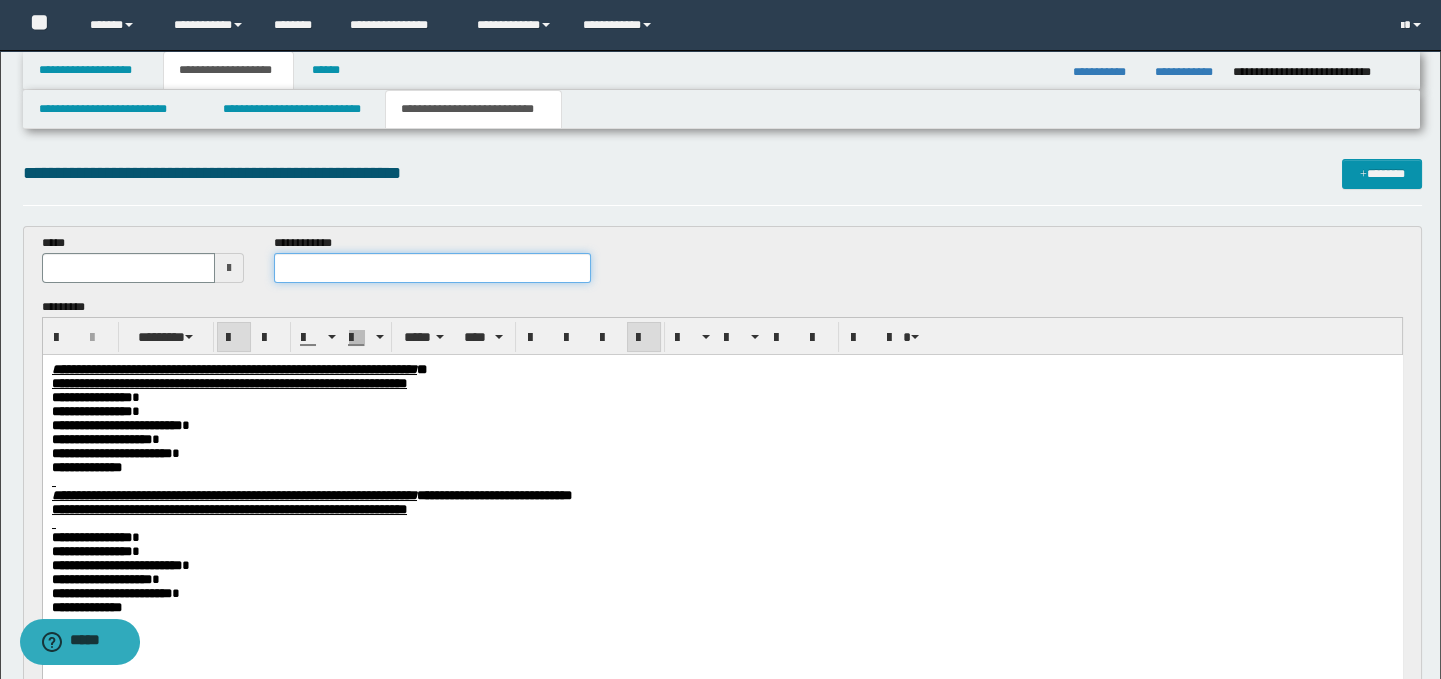click at bounding box center [433, 268] 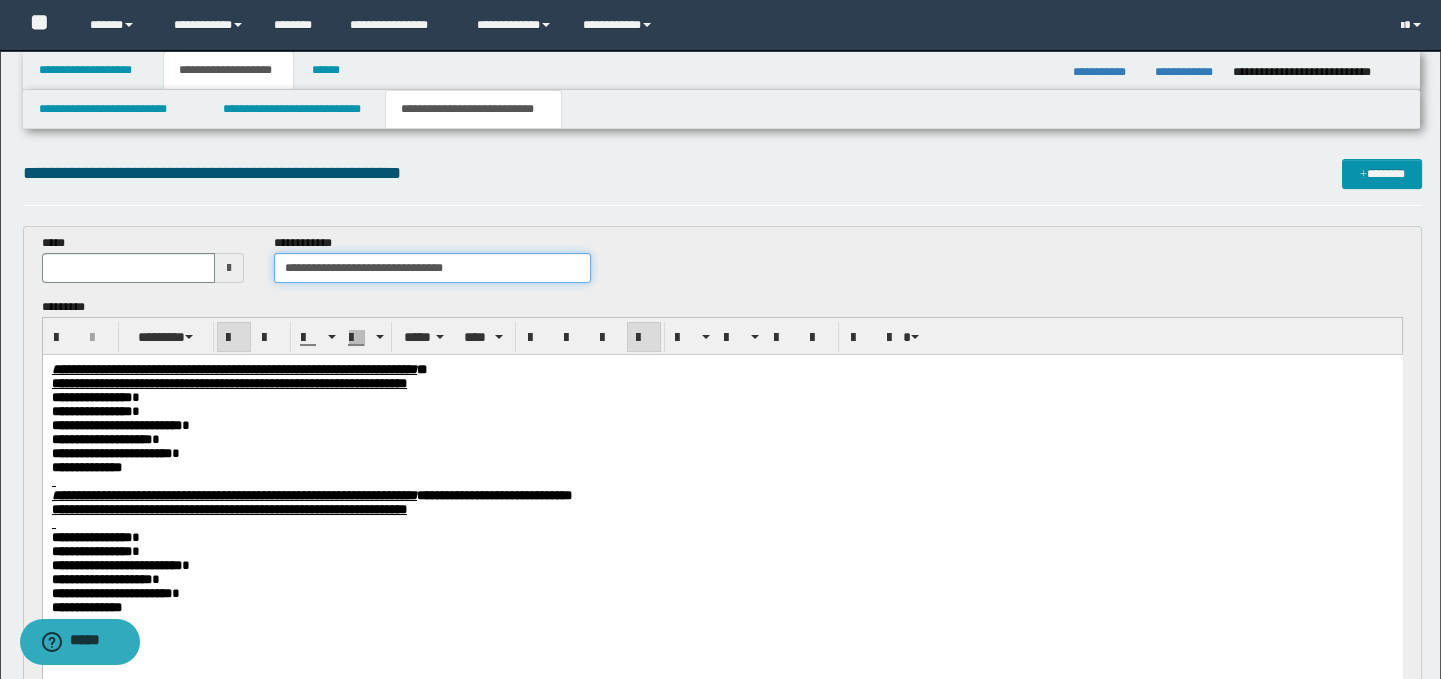 drag, startPoint x: 473, startPoint y: 270, endPoint x: 393, endPoint y: 267, distance: 80.05623 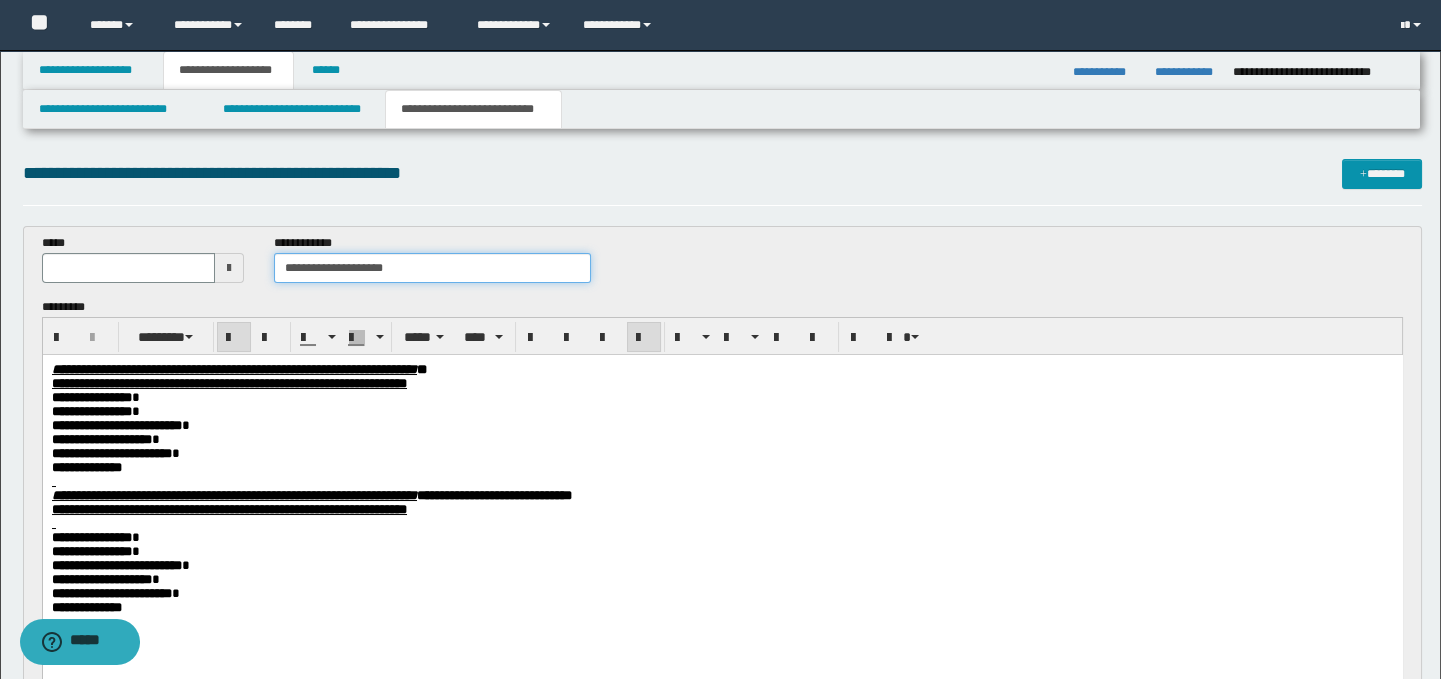 type 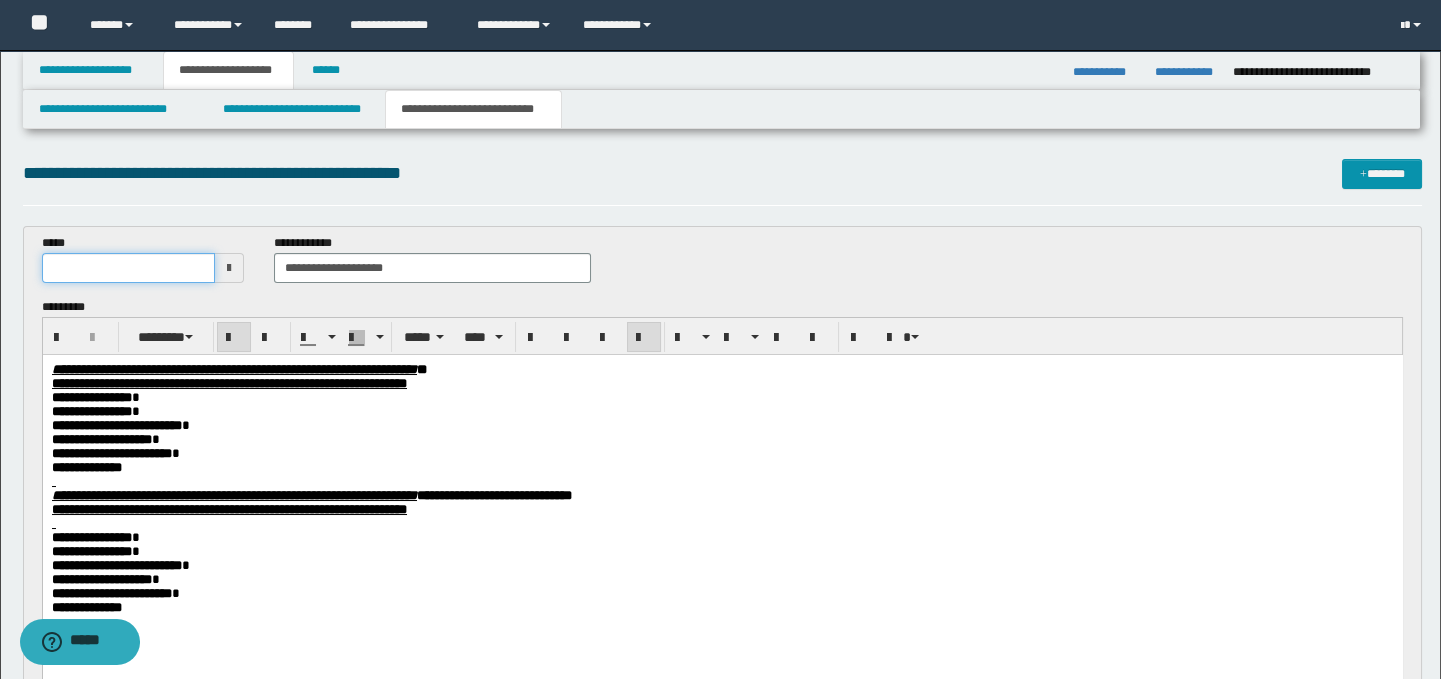click at bounding box center (128, 268) 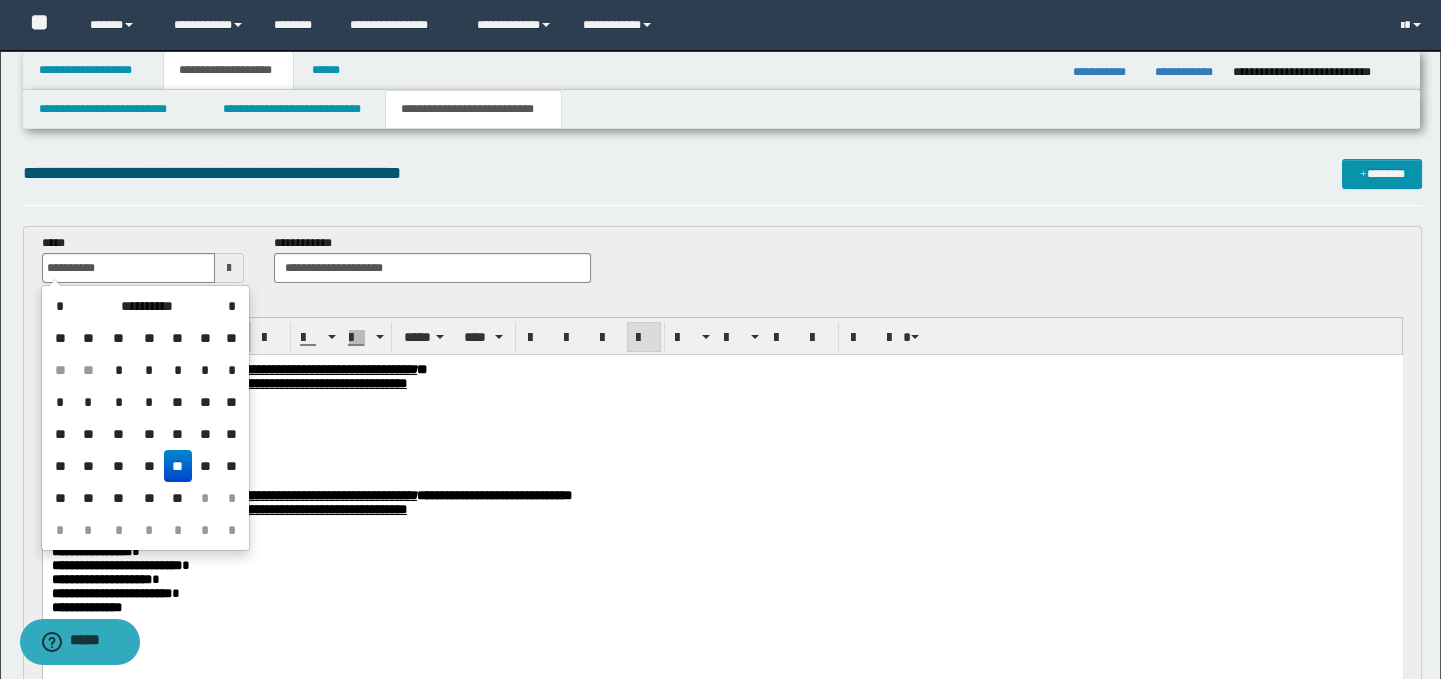 click on "**" at bounding box center [178, 466] 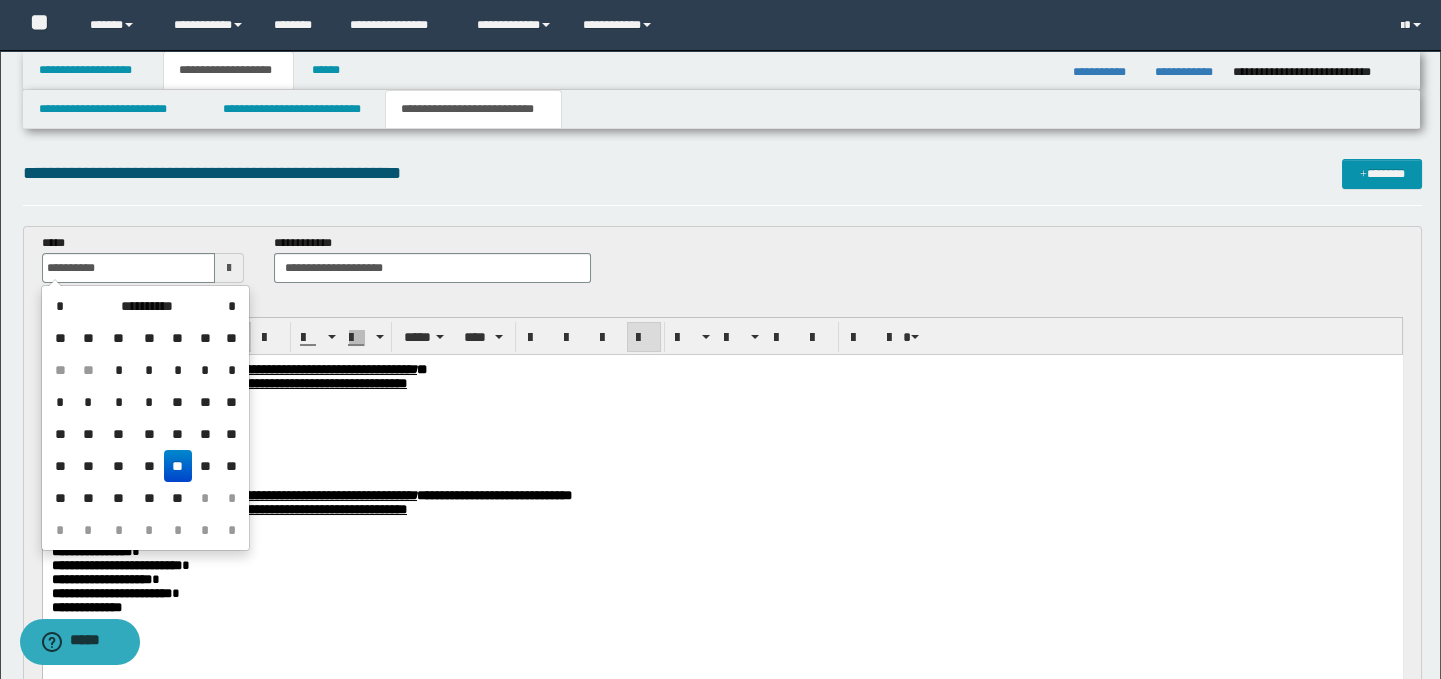 type on "**********" 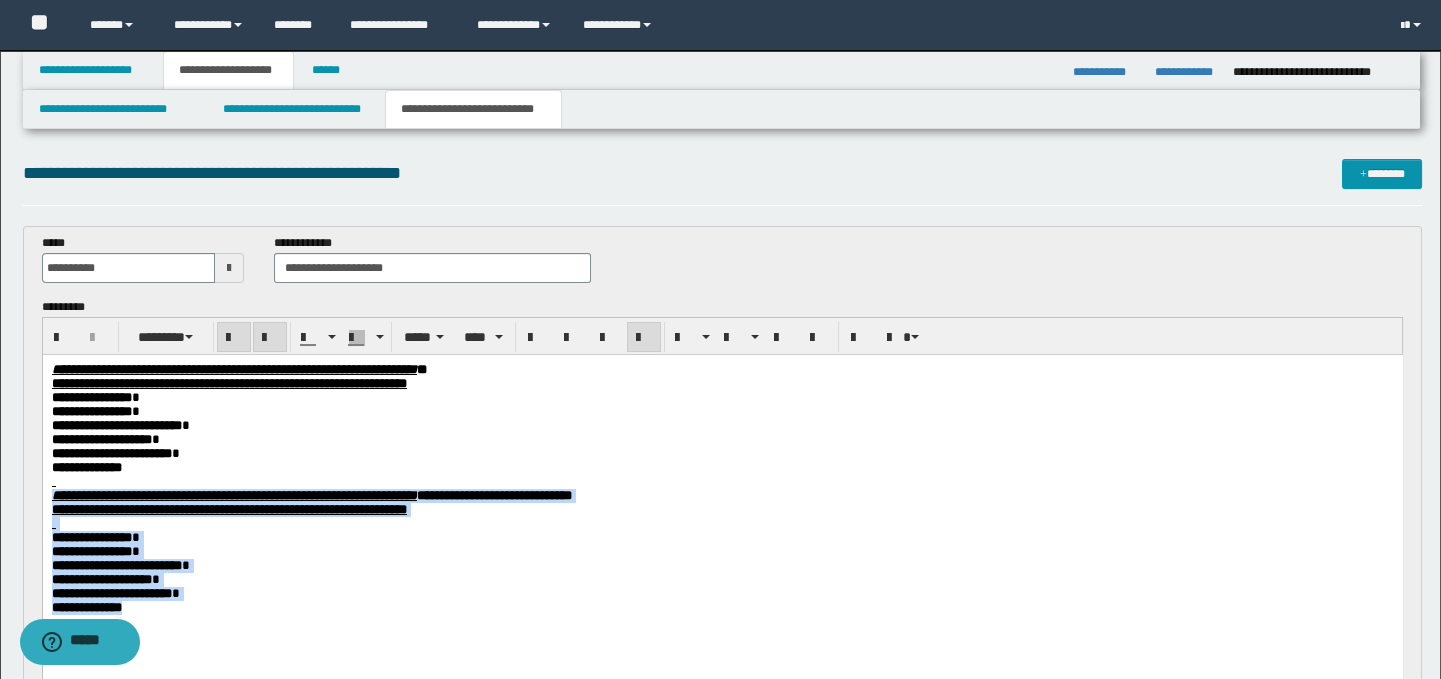 drag, startPoint x: 51, startPoint y: 509, endPoint x: 178, endPoint y: 645, distance: 186.07794 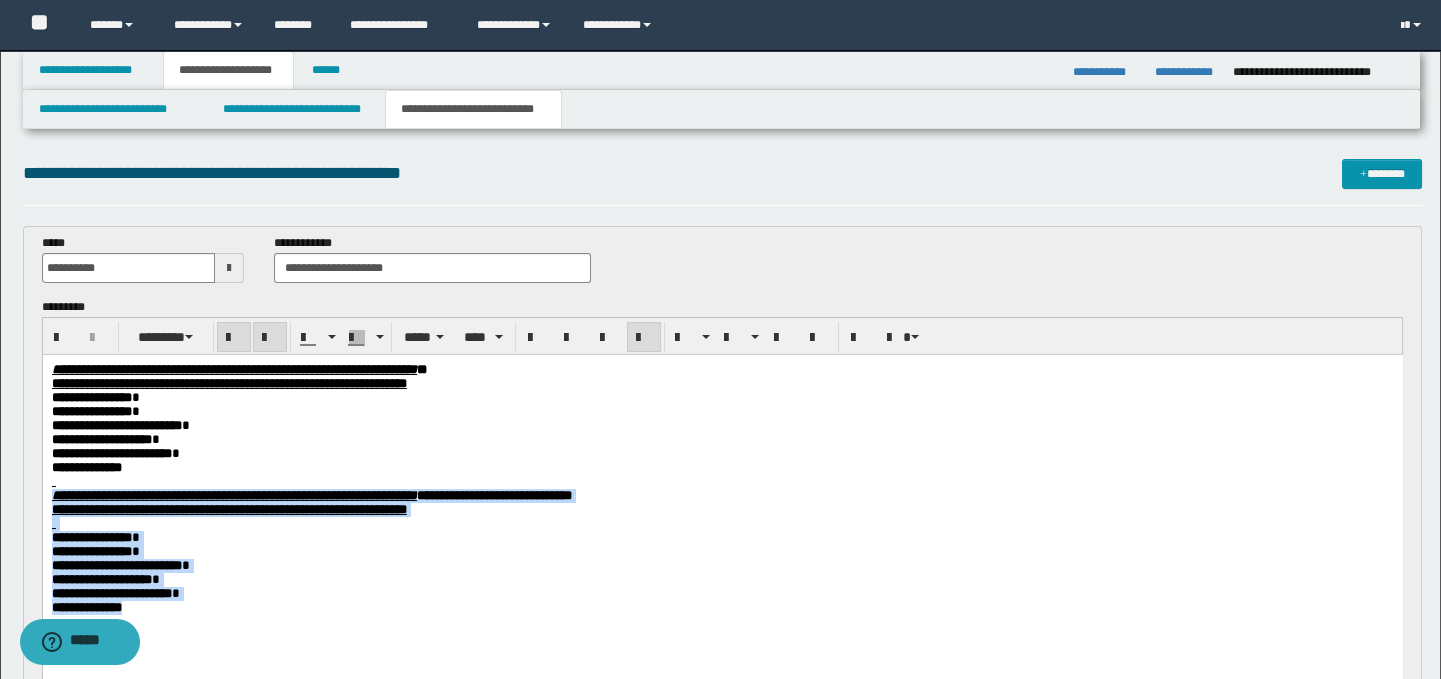 click on "**********" at bounding box center [722, 514] 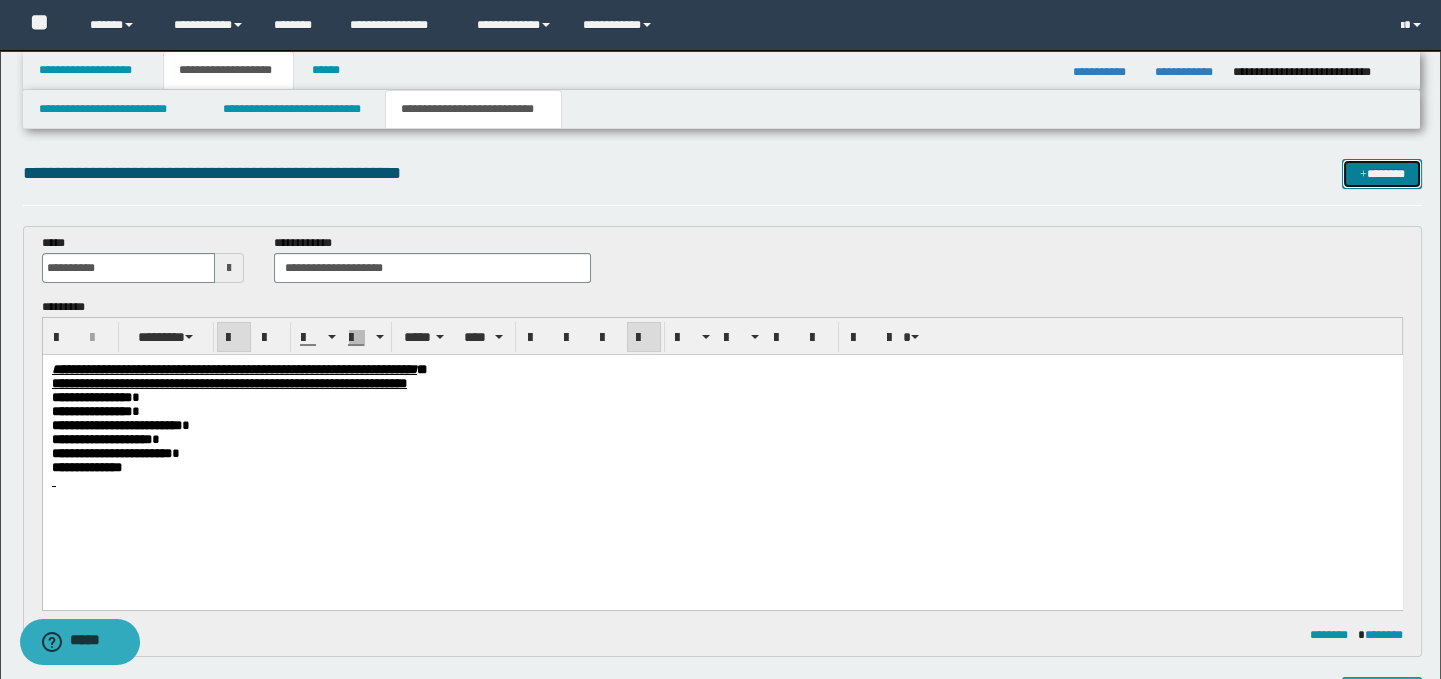click at bounding box center (1363, 175) 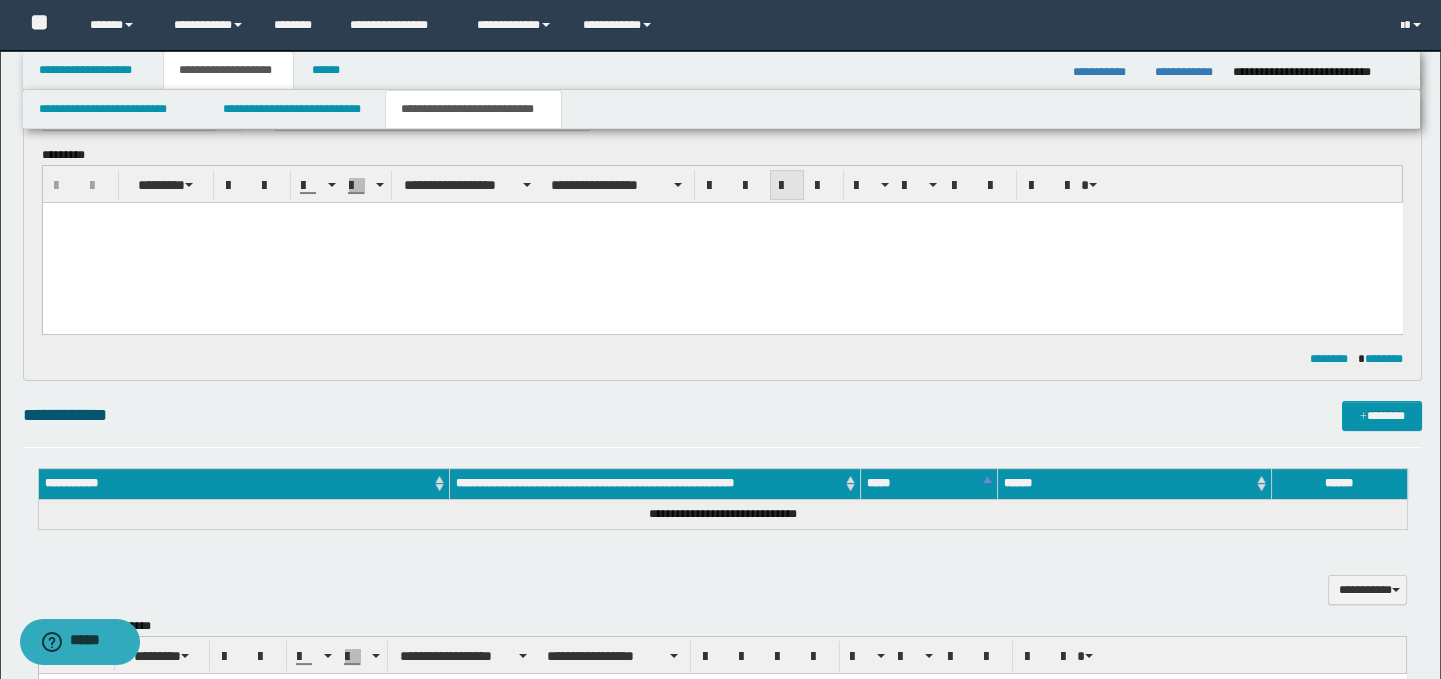 scroll, scrollTop: 0, scrollLeft: 0, axis: both 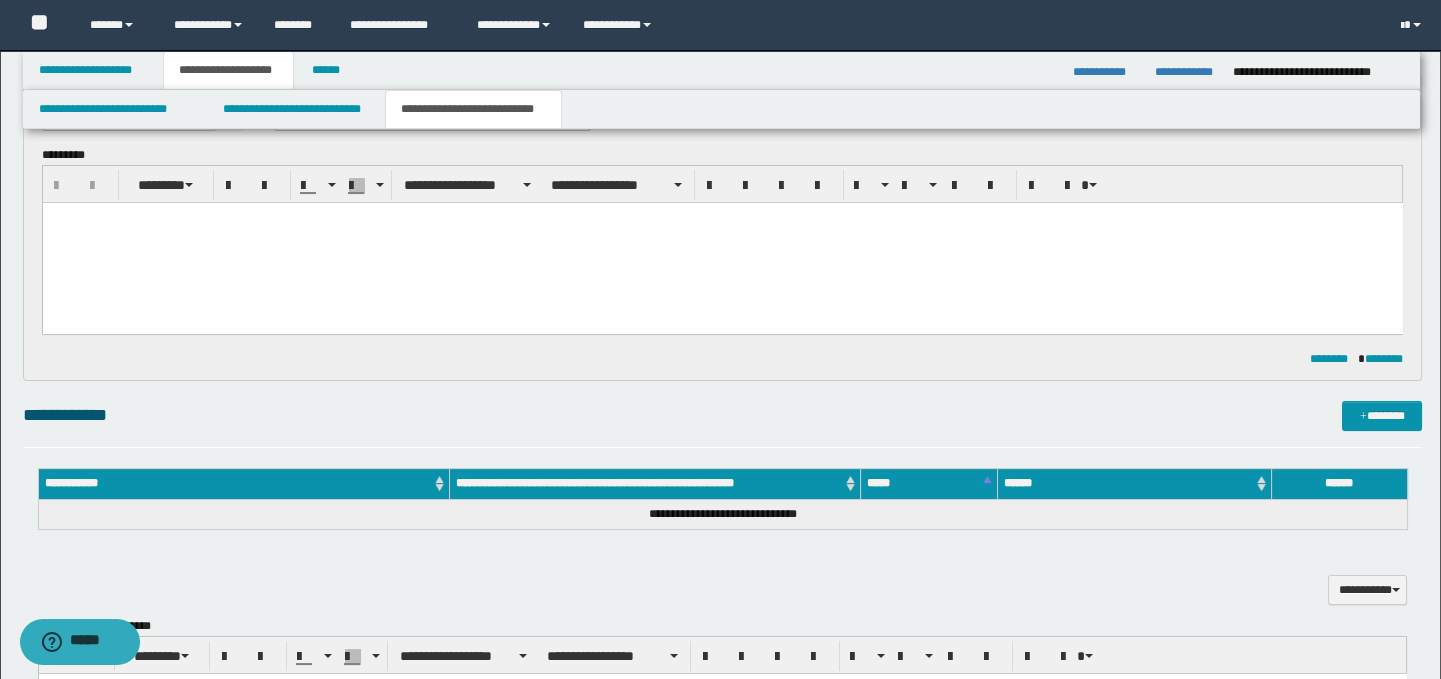 click at bounding box center (722, 243) 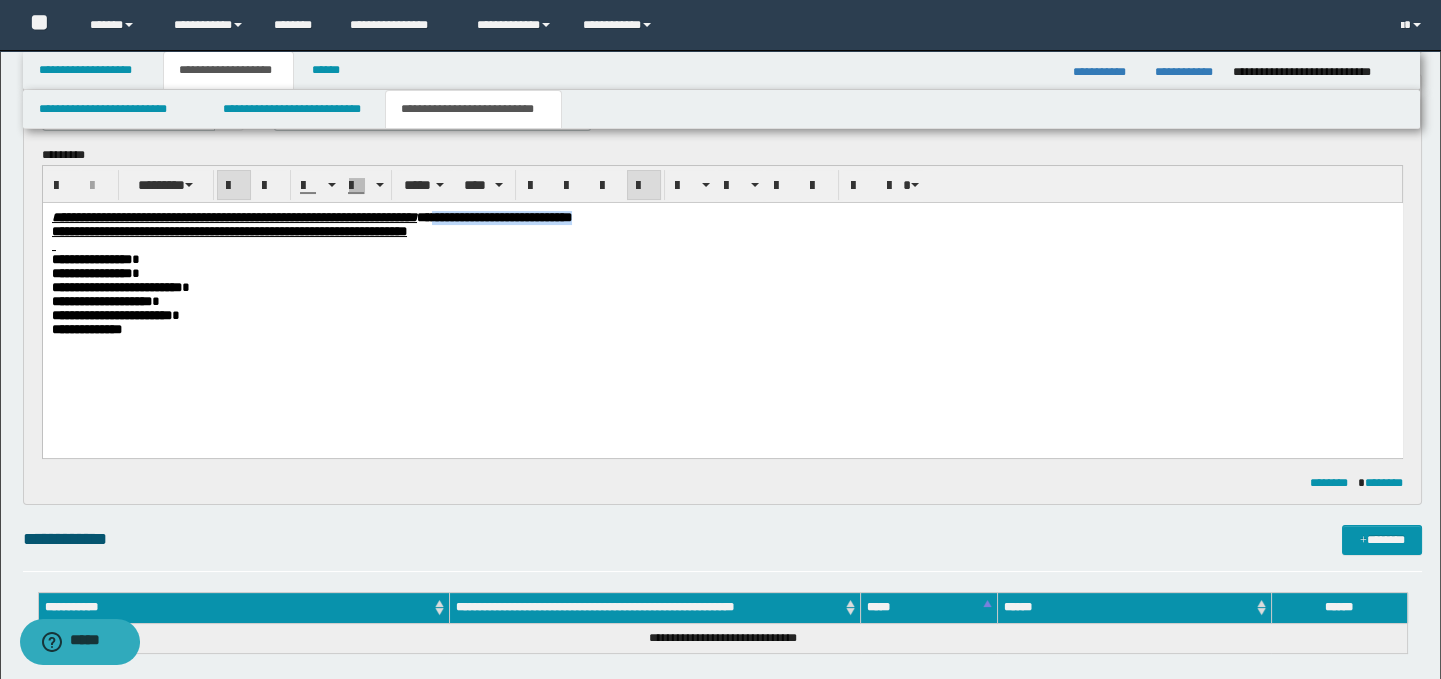 drag, startPoint x: 823, startPoint y: 222, endPoint x: 631, endPoint y: 221, distance: 192.00261 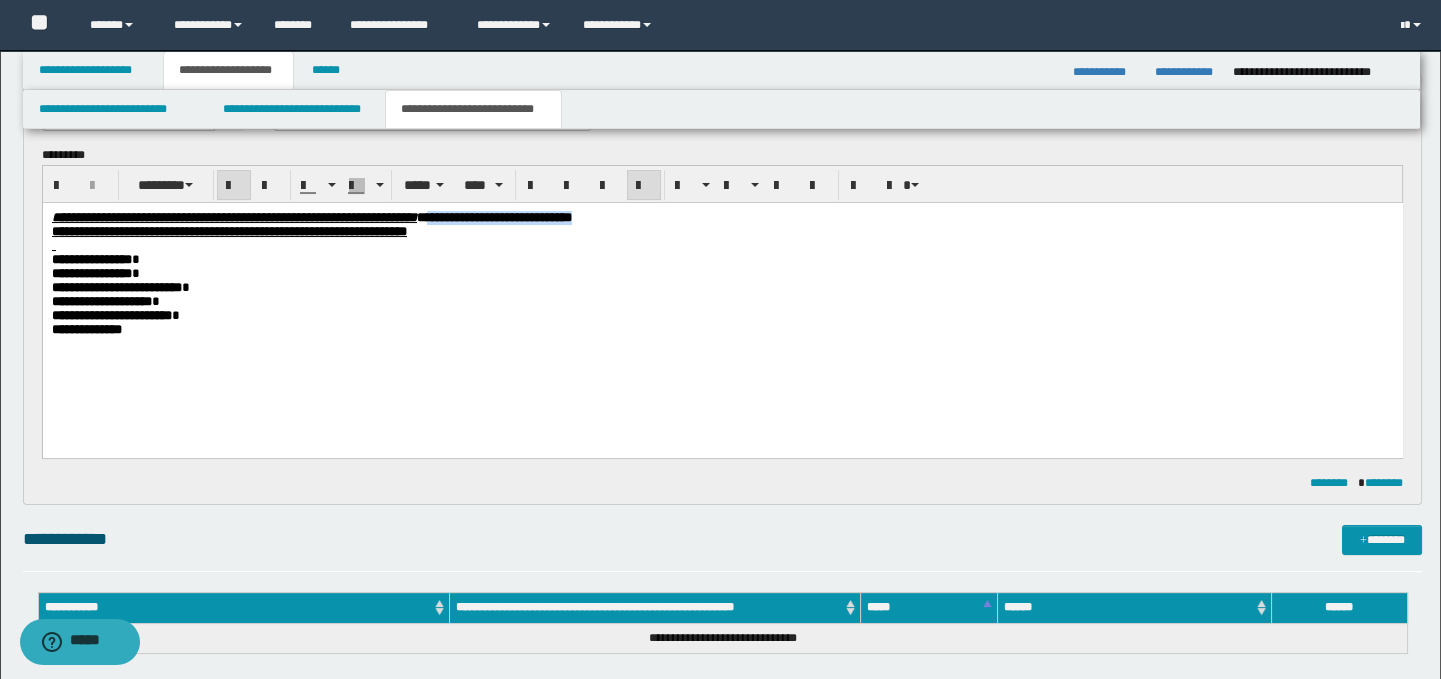 drag, startPoint x: 774, startPoint y: 219, endPoint x: 626, endPoint y: 218, distance: 148.00337 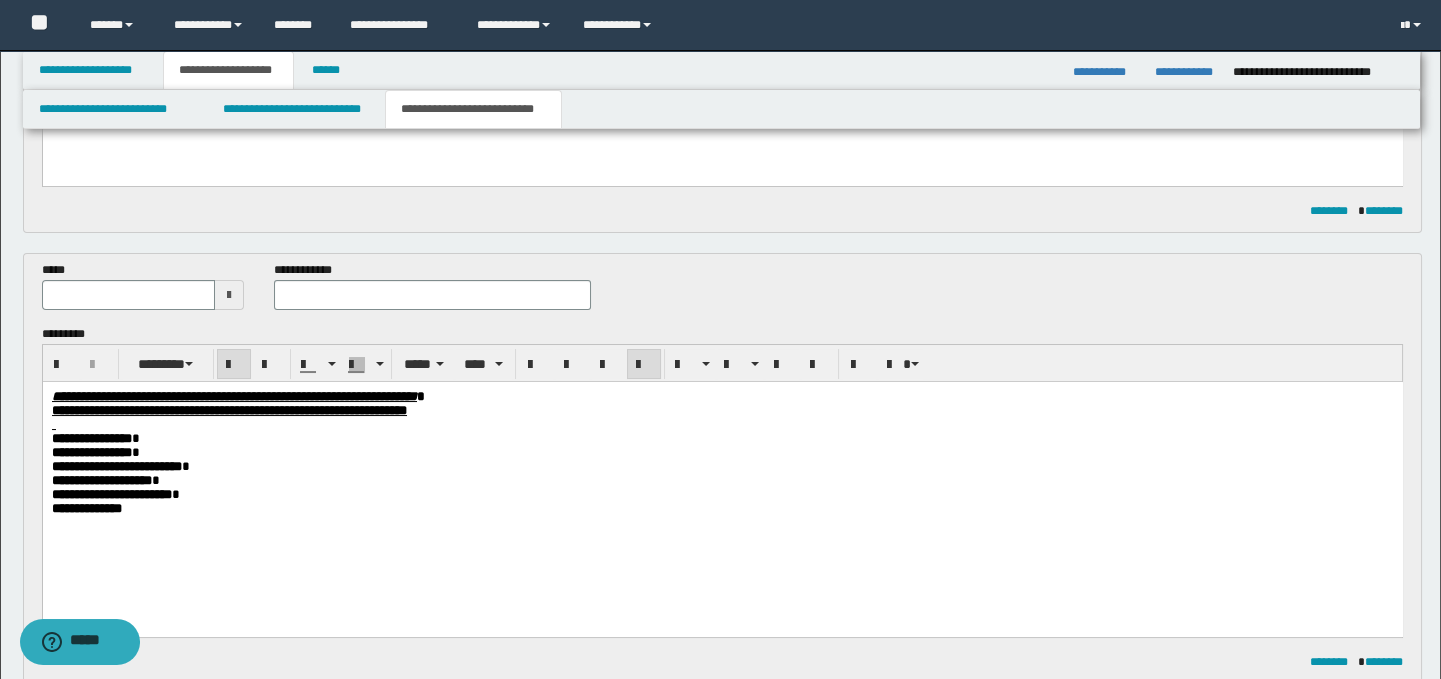 scroll, scrollTop: 400, scrollLeft: 0, axis: vertical 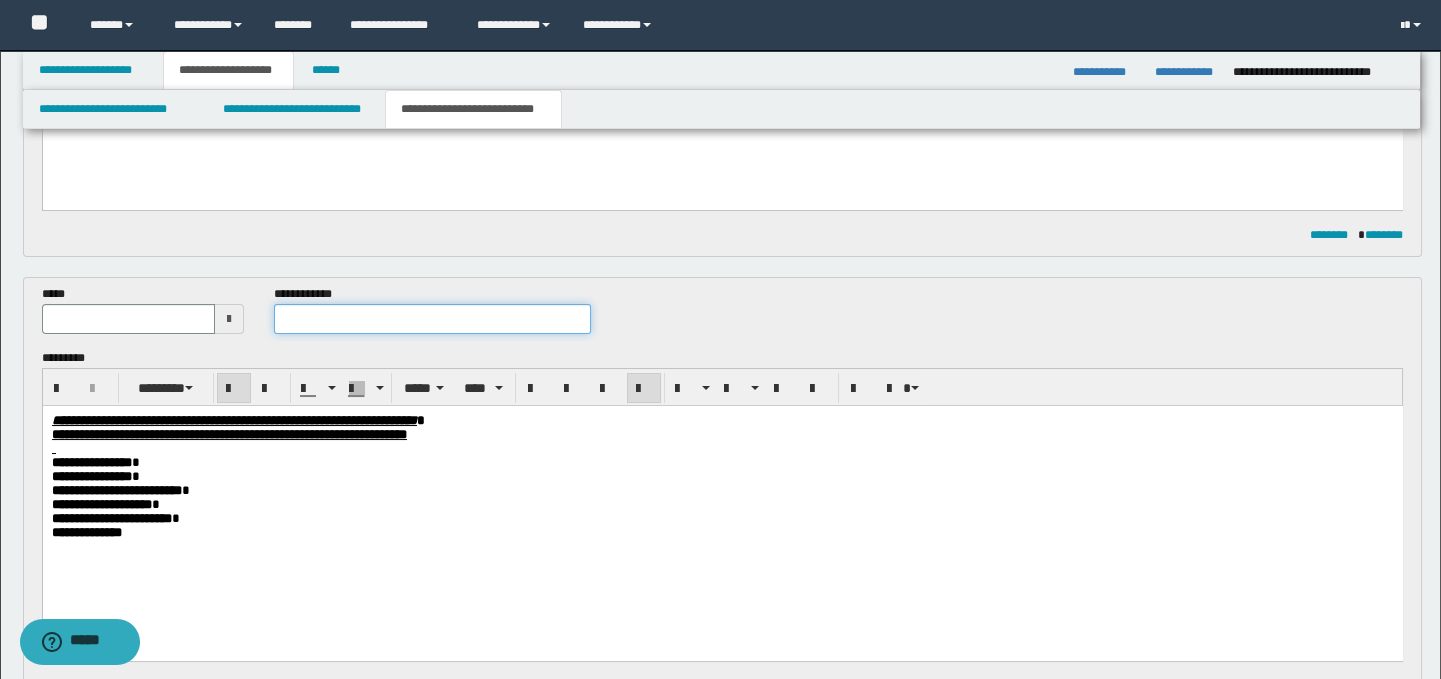 click at bounding box center [433, 319] 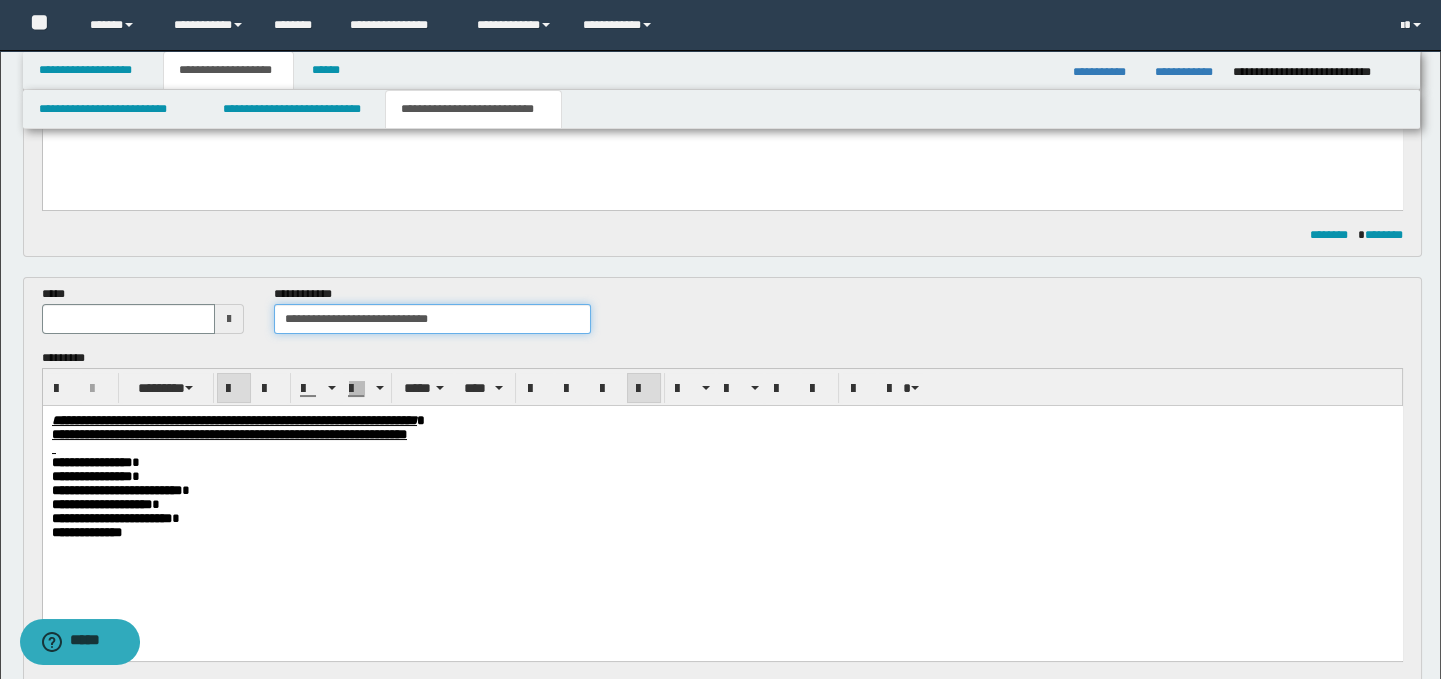 drag, startPoint x: 474, startPoint y: 316, endPoint x: 375, endPoint y: 316, distance: 99 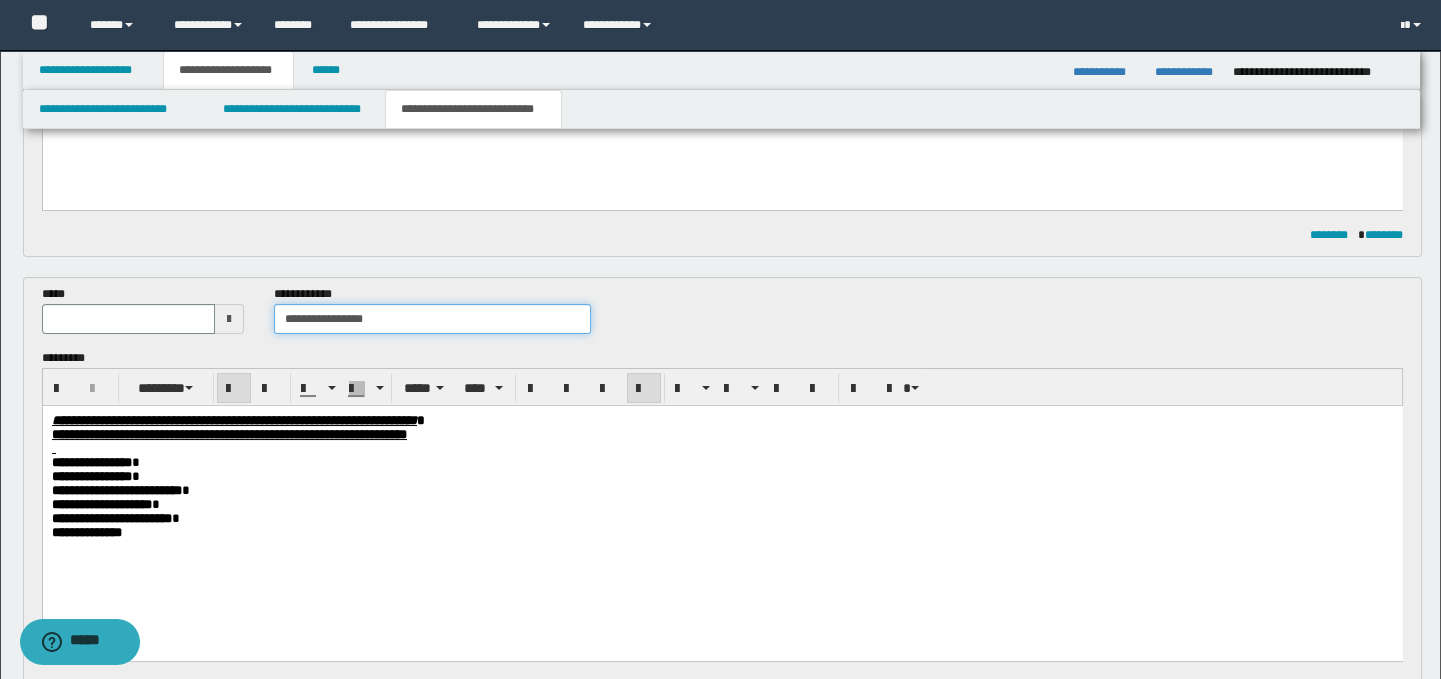 type 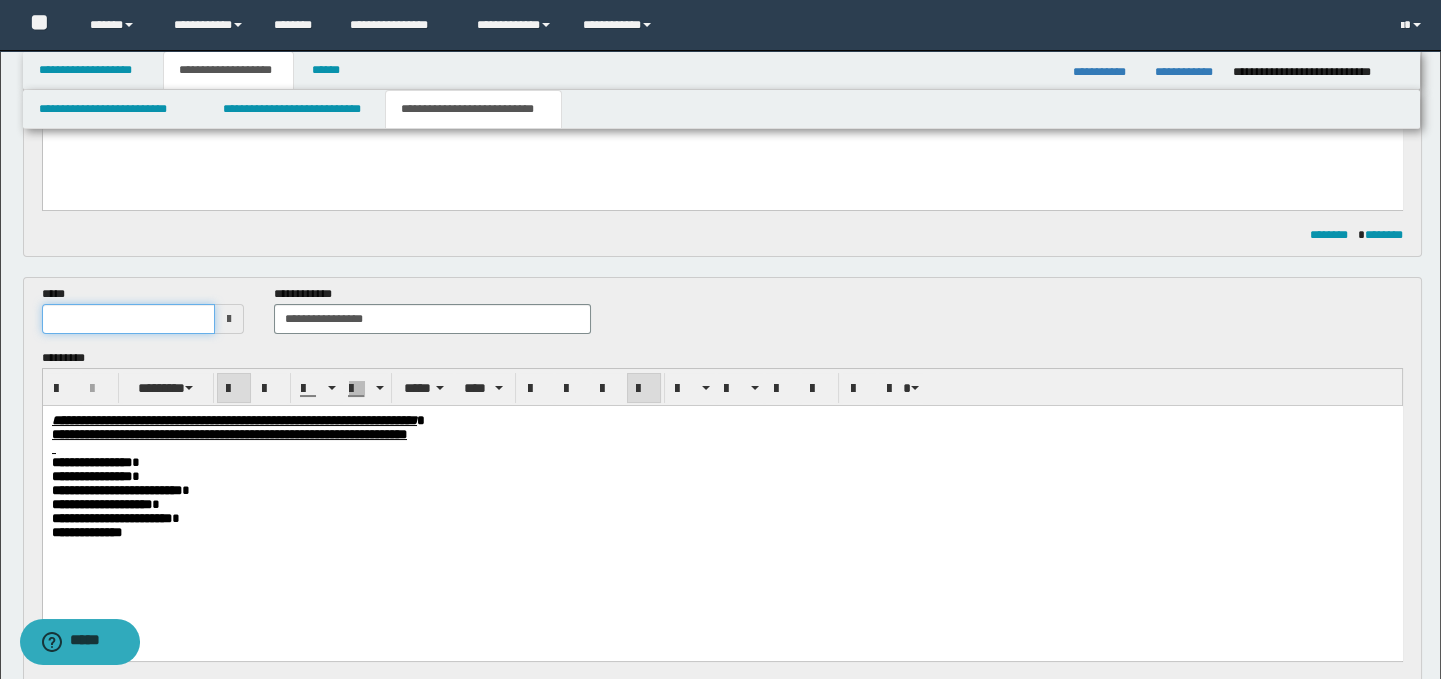 click at bounding box center (128, 319) 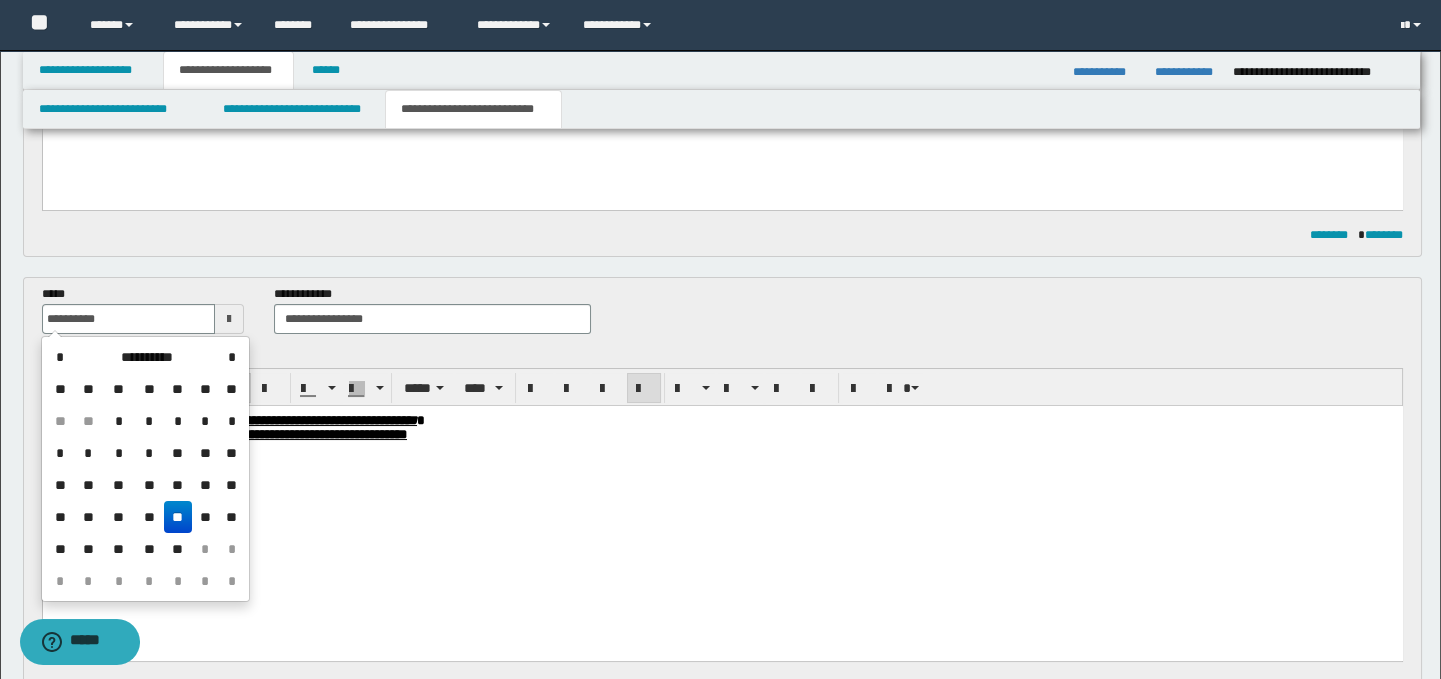 click on "**" at bounding box center (178, 517) 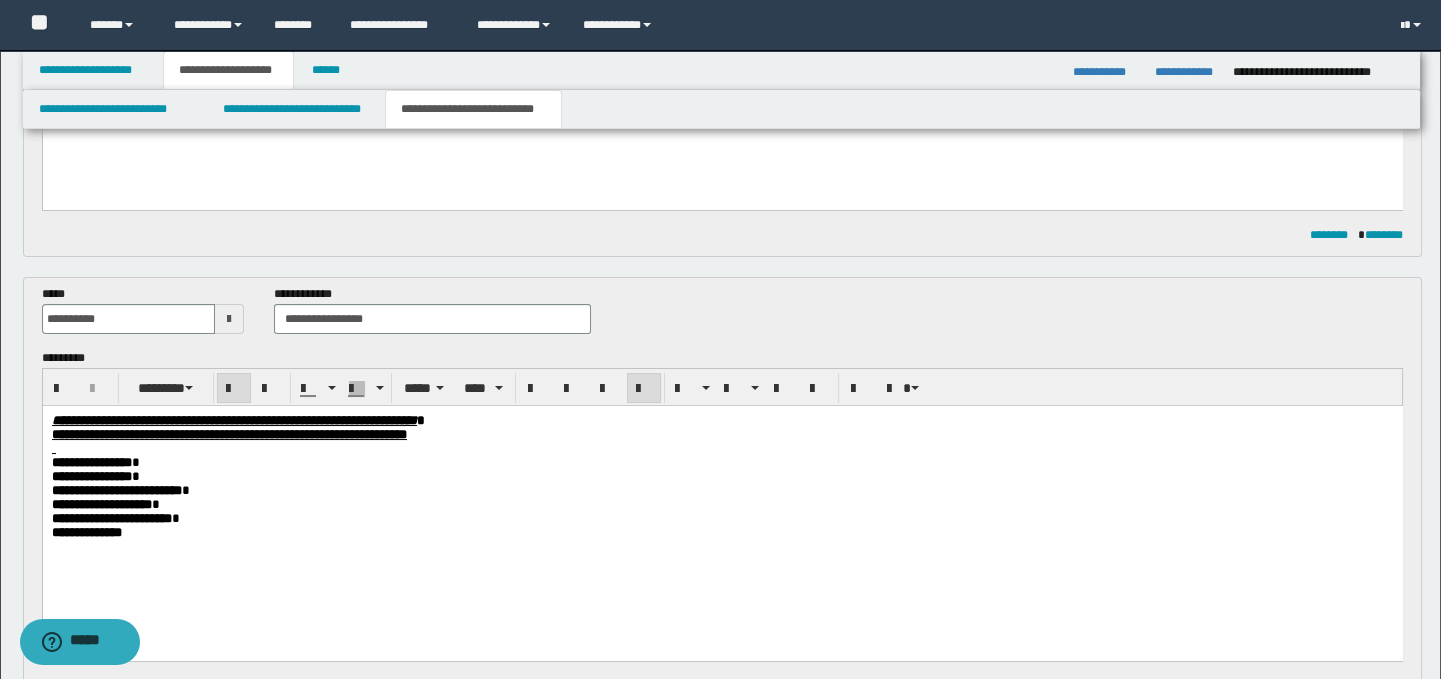 click on "**********" at bounding box center (722, 519) 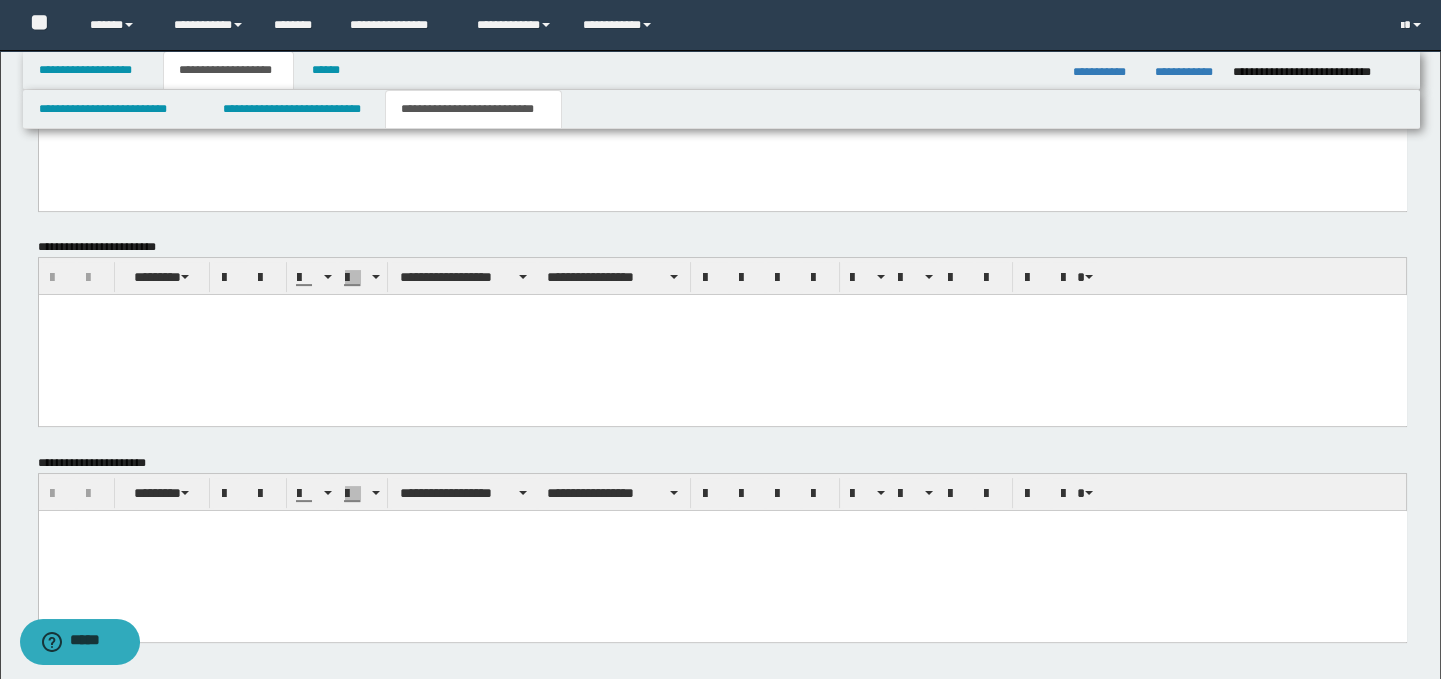 scroll, scrollTop: 1324, scrollLeft: 0, axis: vertical 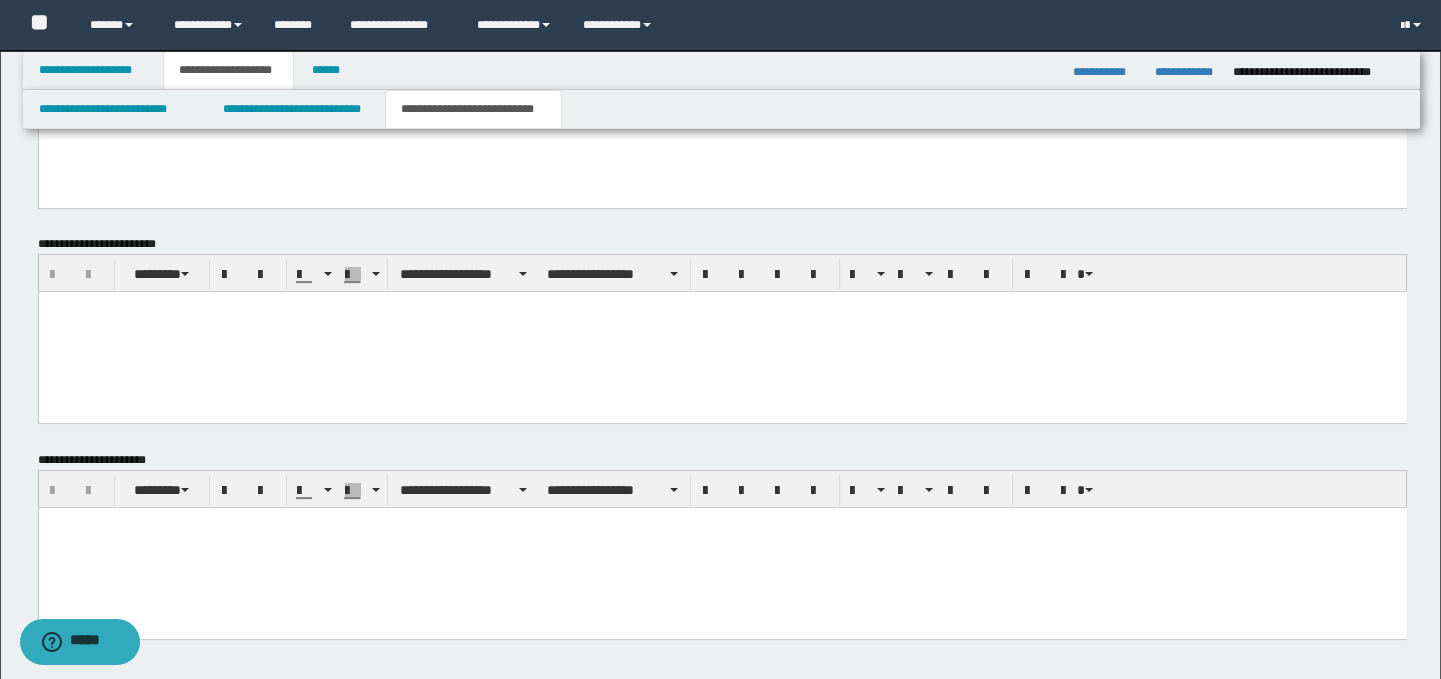 click at bounding box center [722, 547] 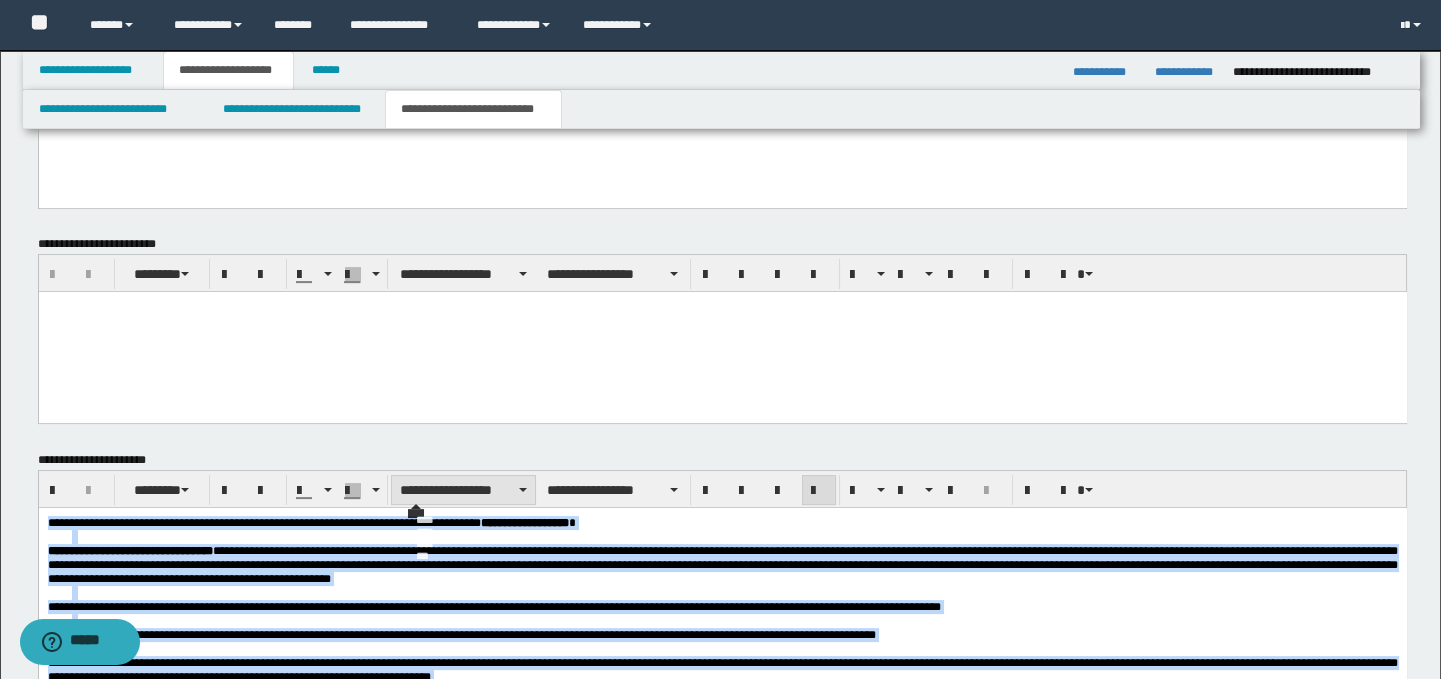 click on "**********" at bounding box center (463, 490) 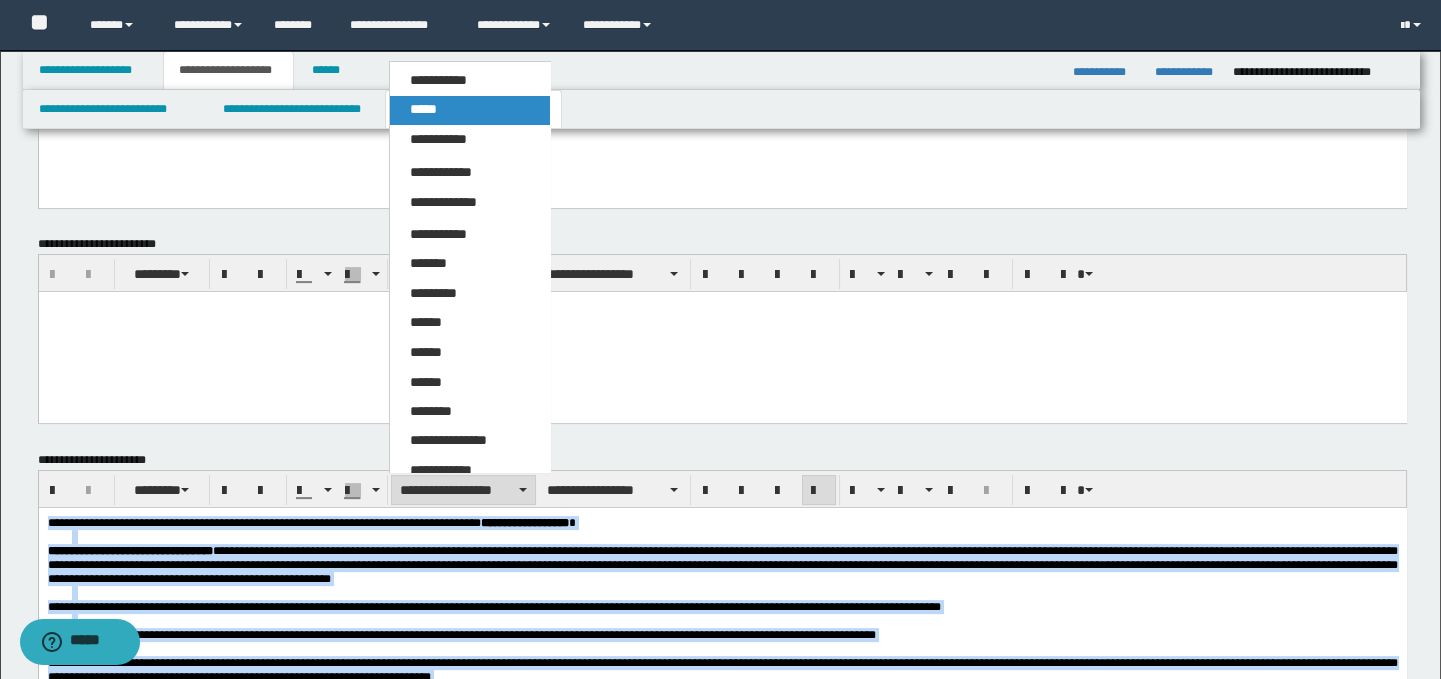 click on "*****" at bounding box center (470, 110) 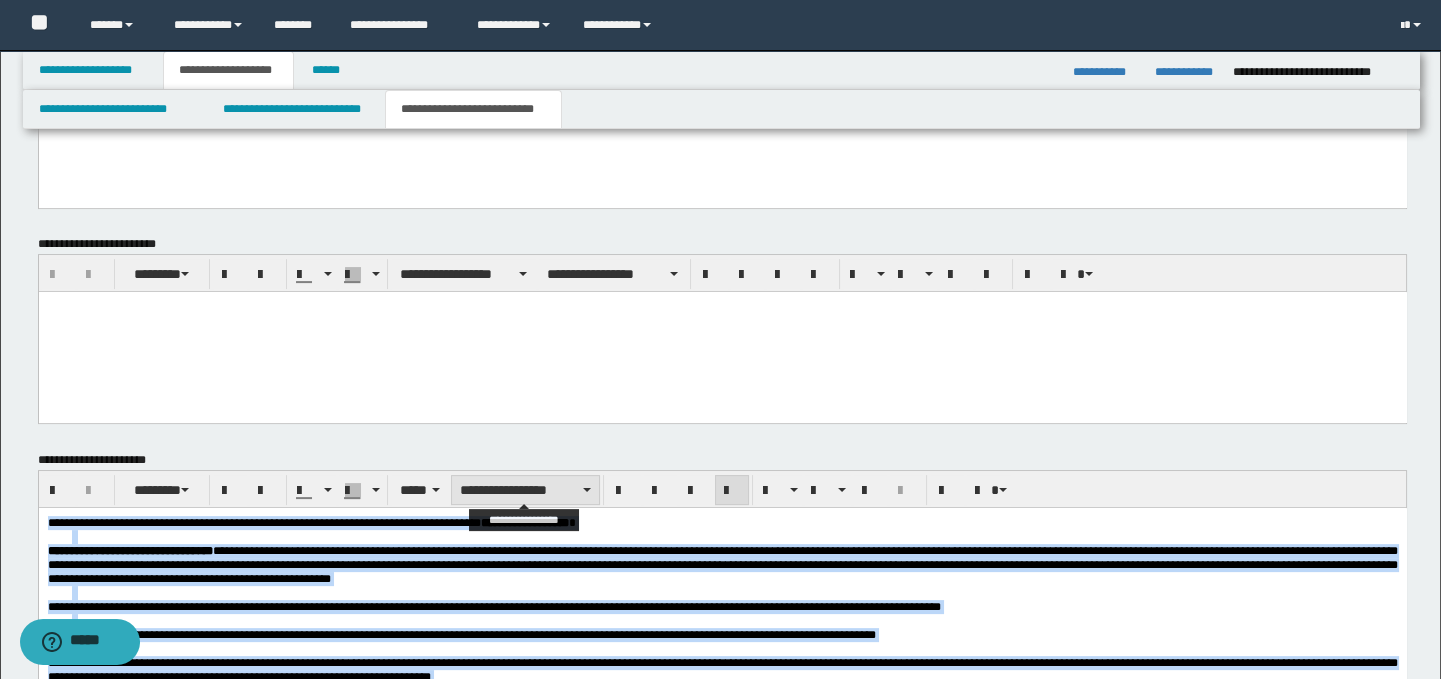 click on "**********" at bounding box center (525, 490) 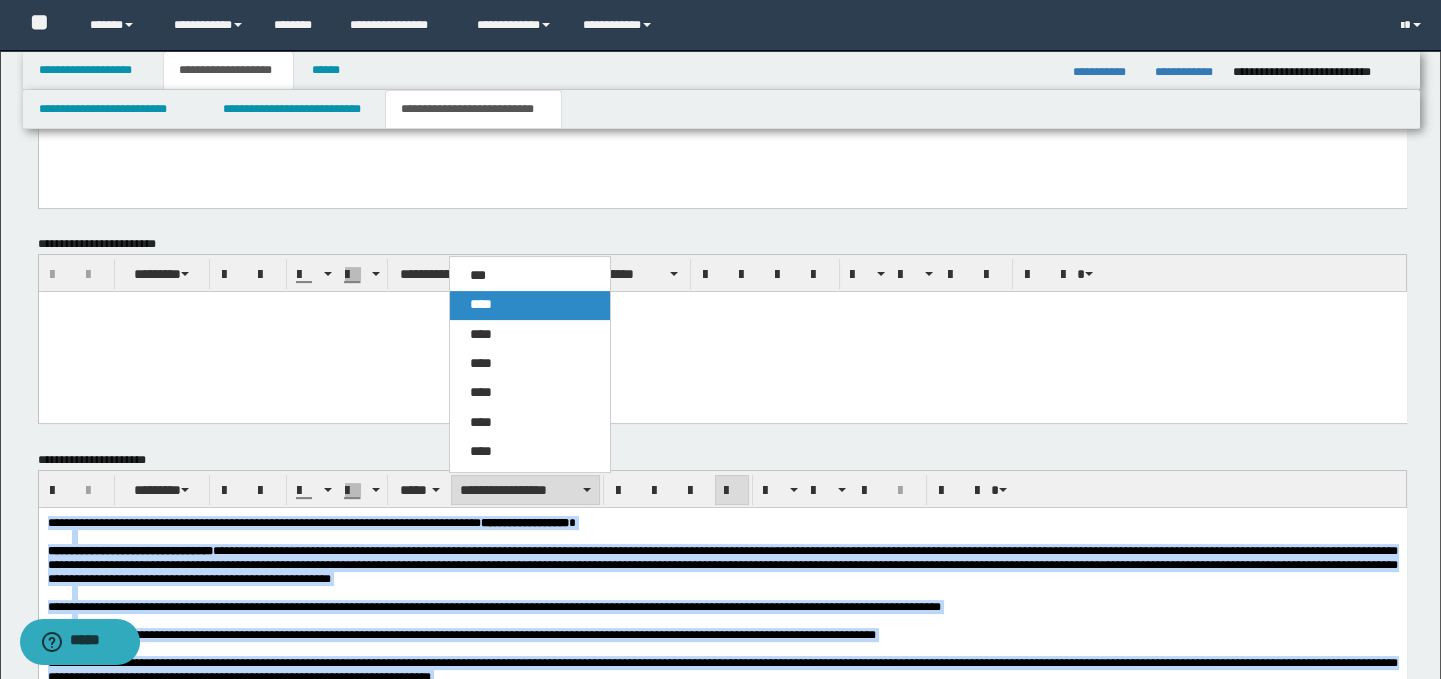 click on "****" at bounding box center [530, 305] 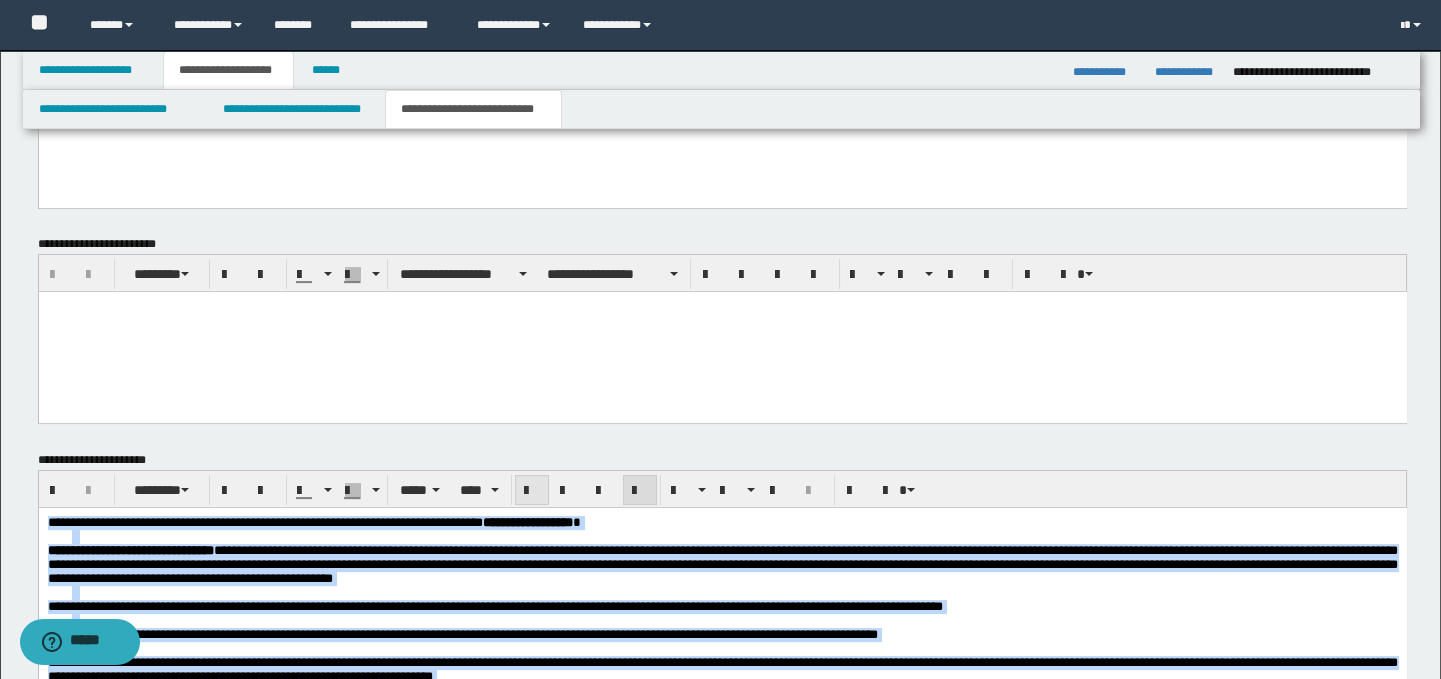 click at bounding box center (532, 491) 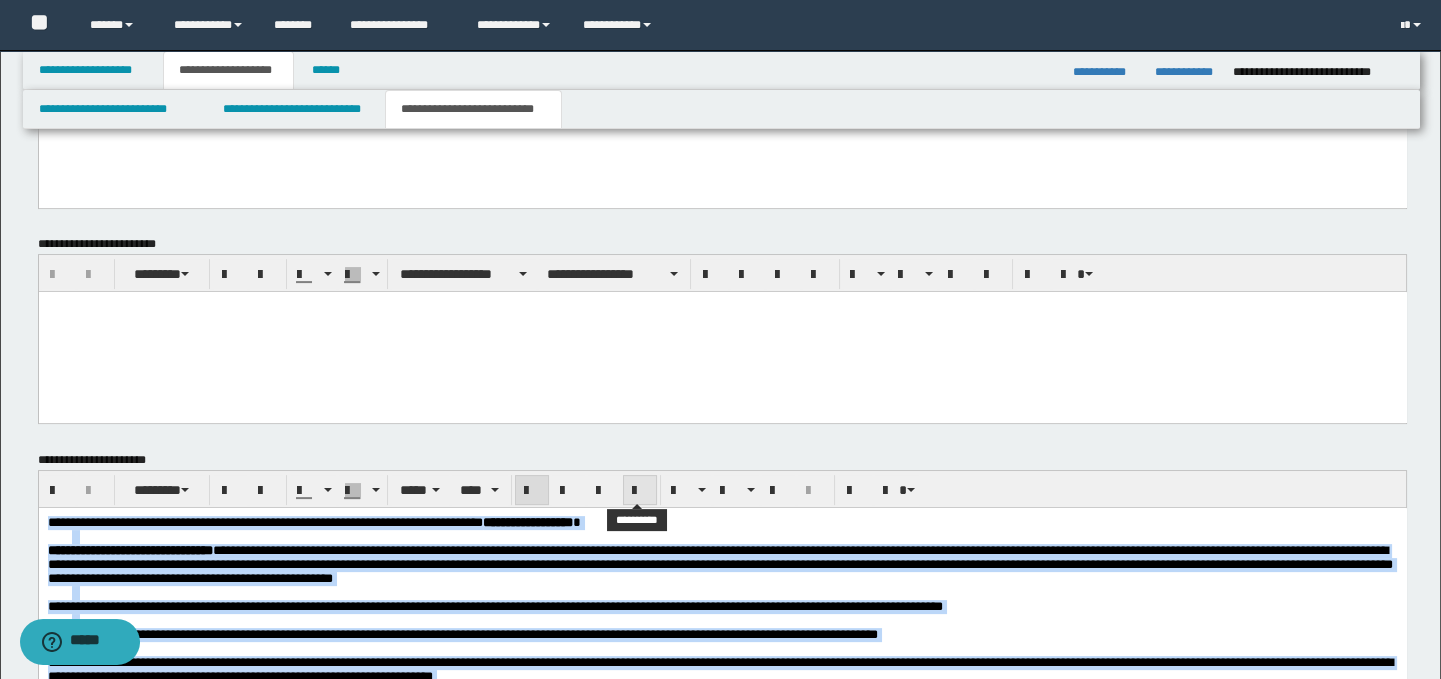 click at bounding box center [640, 491] 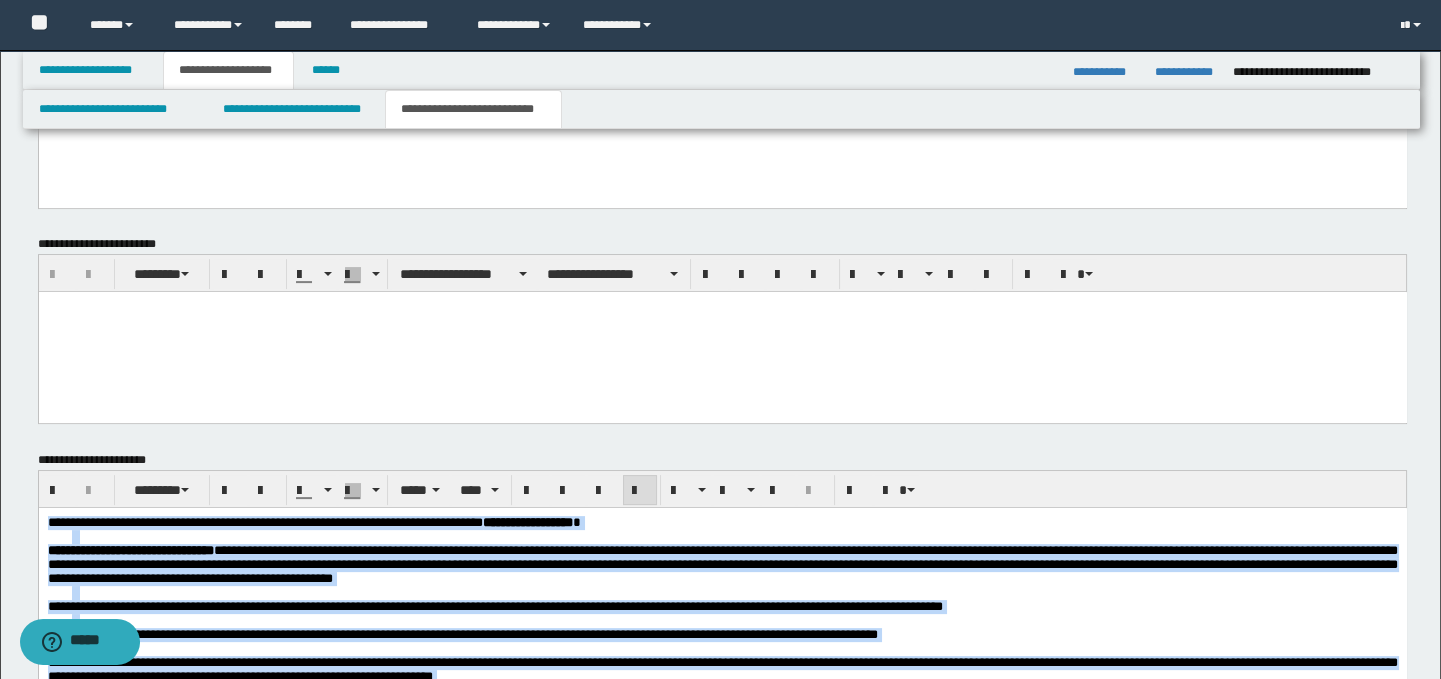click at bounding box center (734, 536) 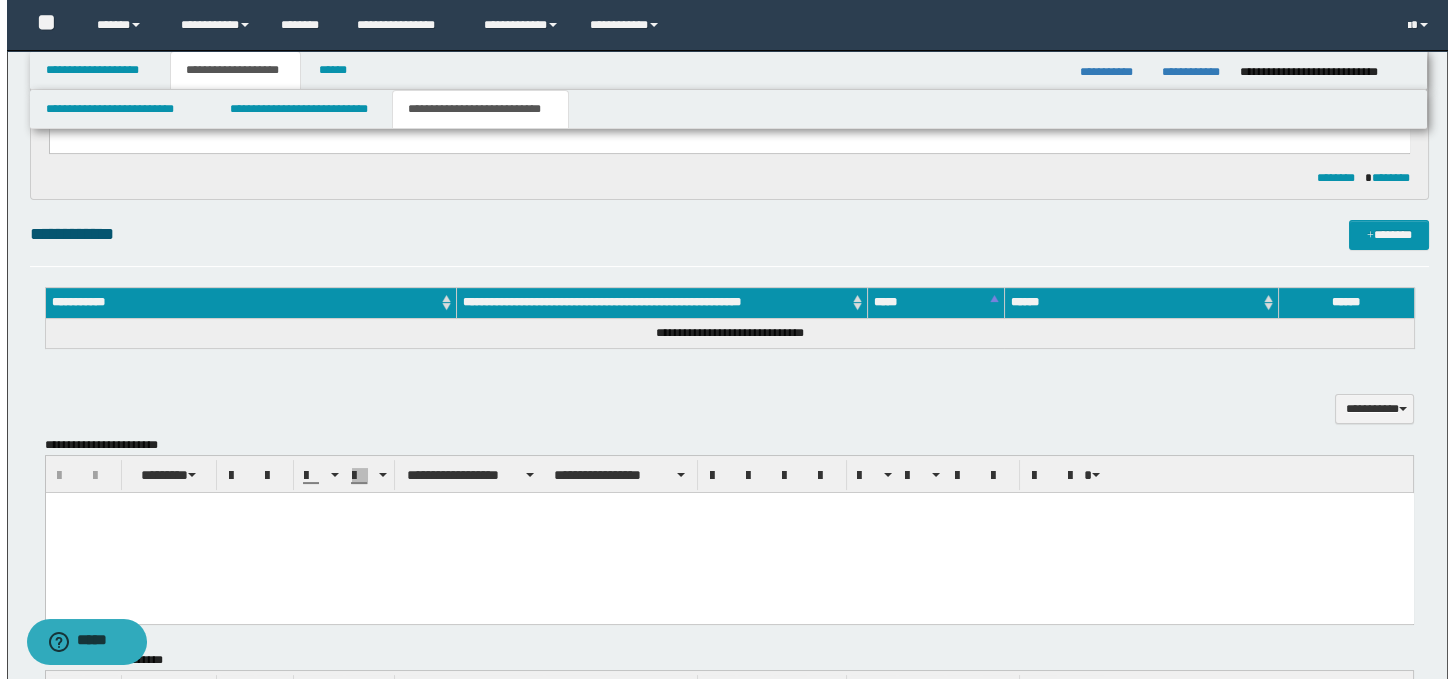 scroll, scrollTop: 874, scrollLeft: 0, axis: vertical 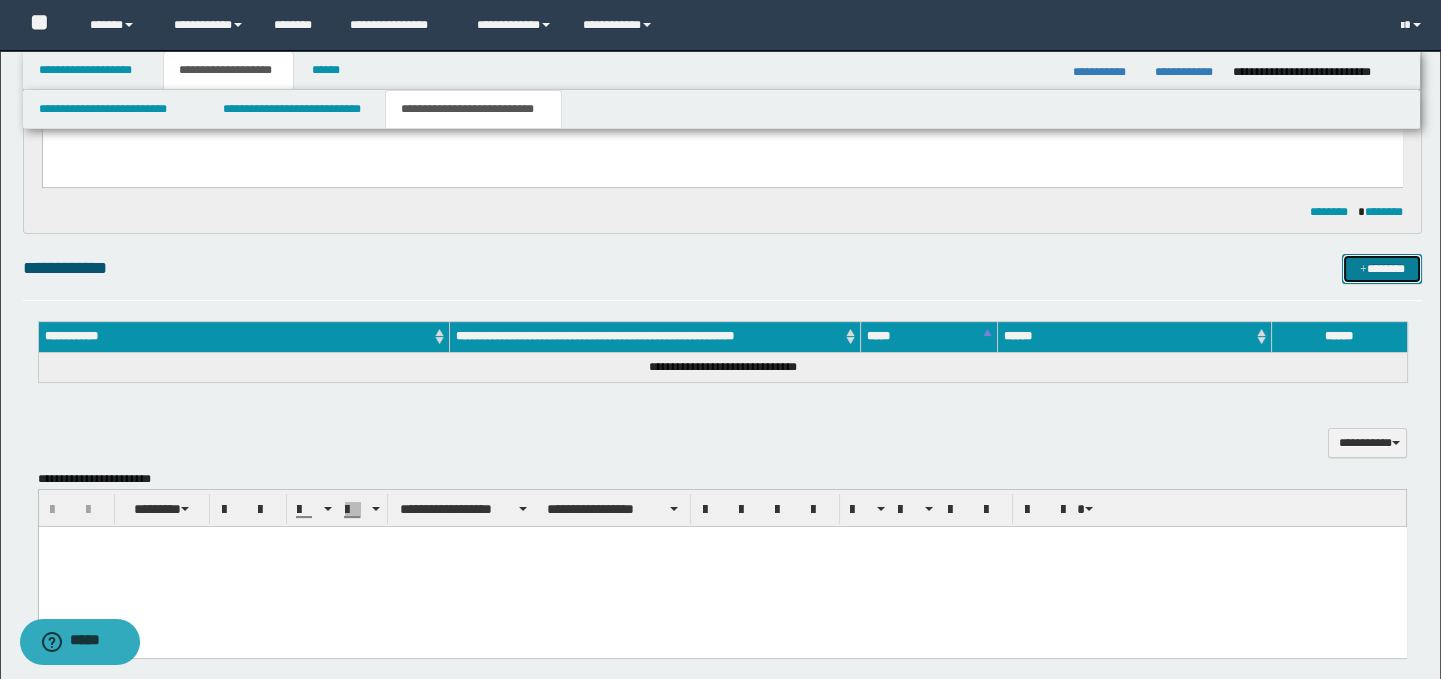 click at bounding box center [1363, 270] 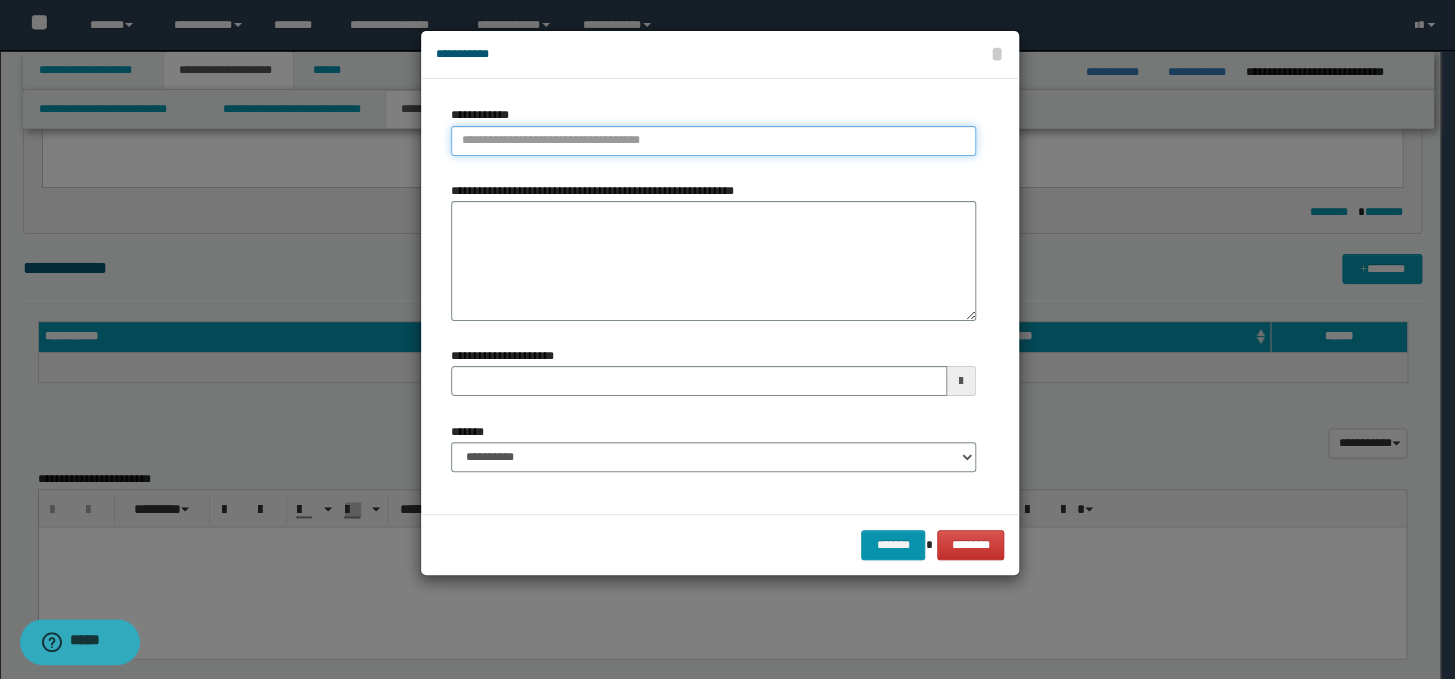 click on "**********" at bounding box center [713, 141] 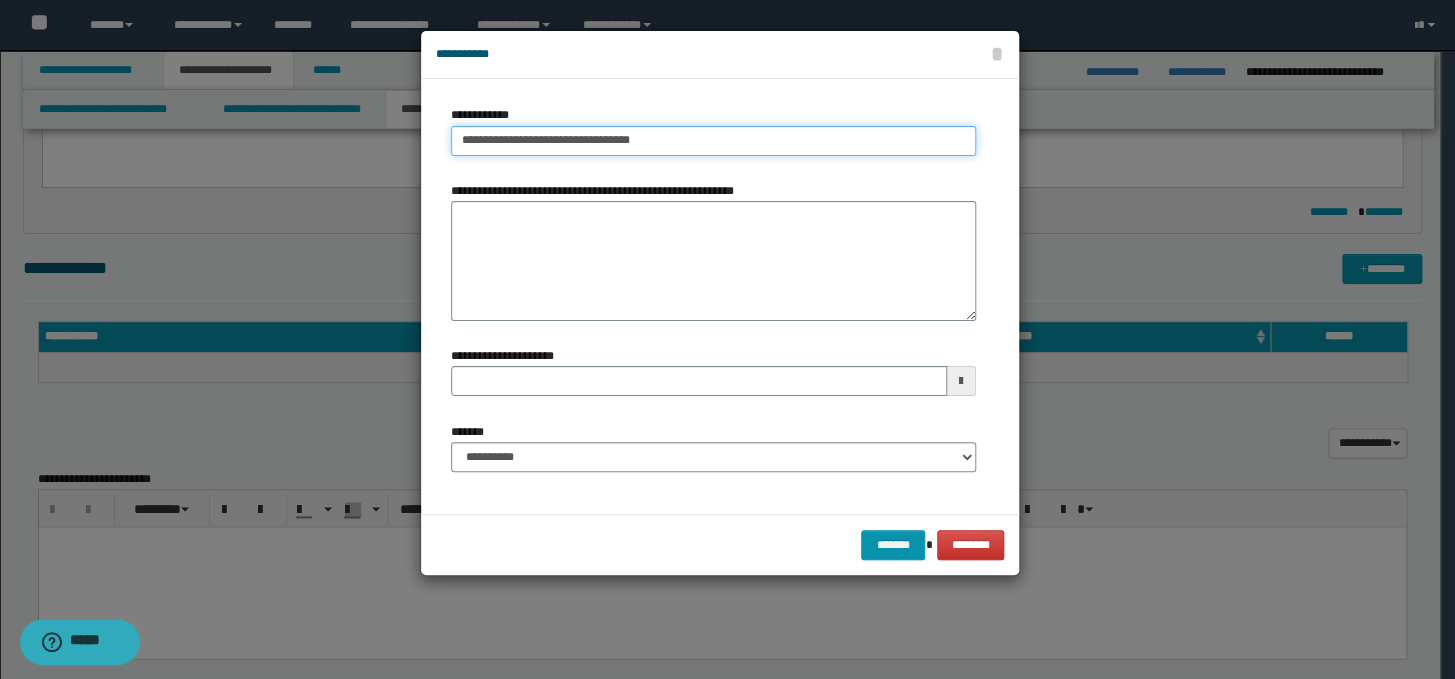 drag, startPoint x: 658, startPoint y: 140, endPoint x: 588, endPoint y: 140, distance: 70 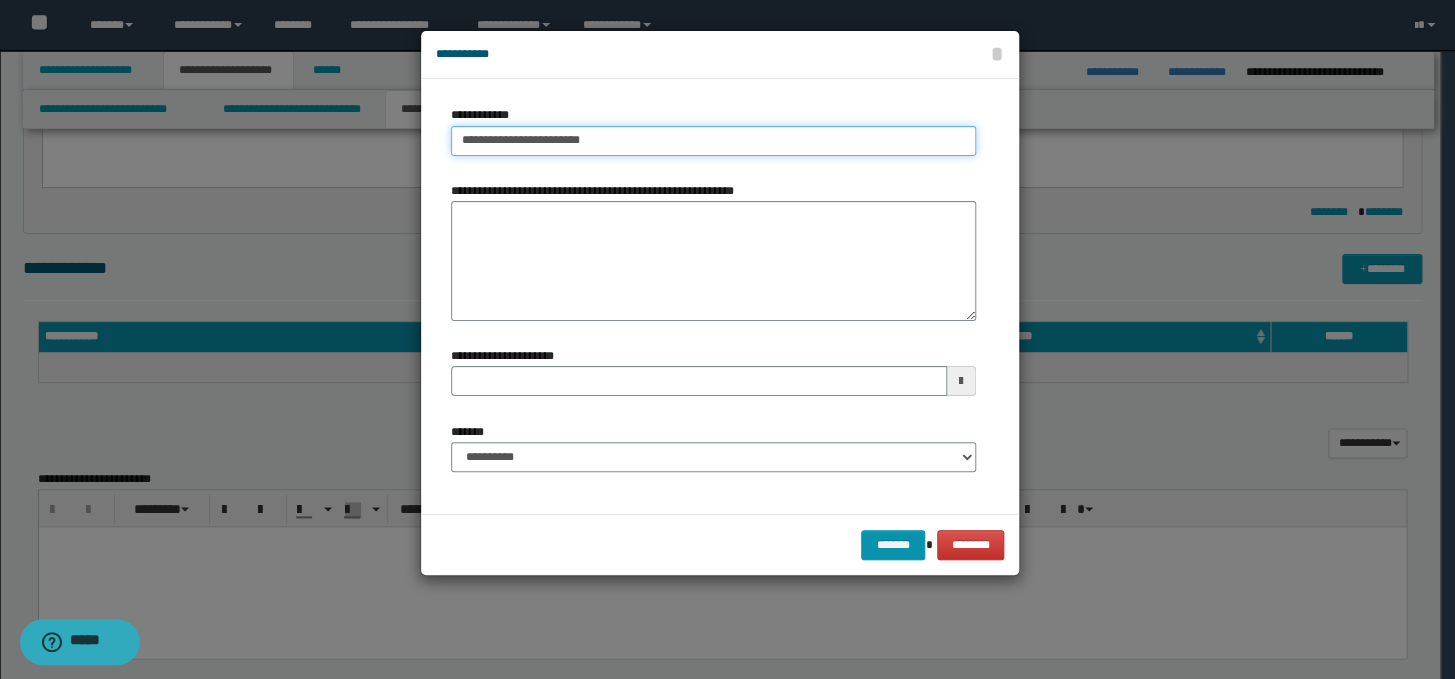 type on "**********" 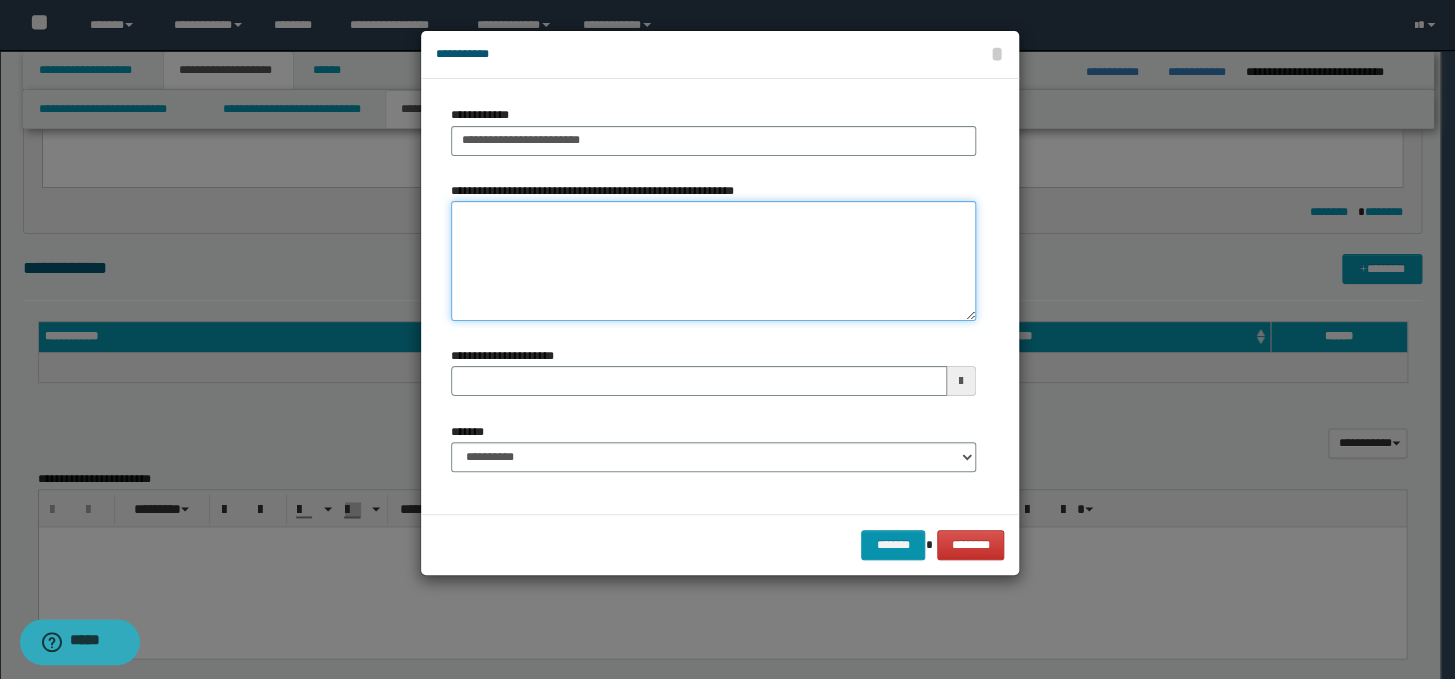 click on "**********" at bounding box center [713, 261] 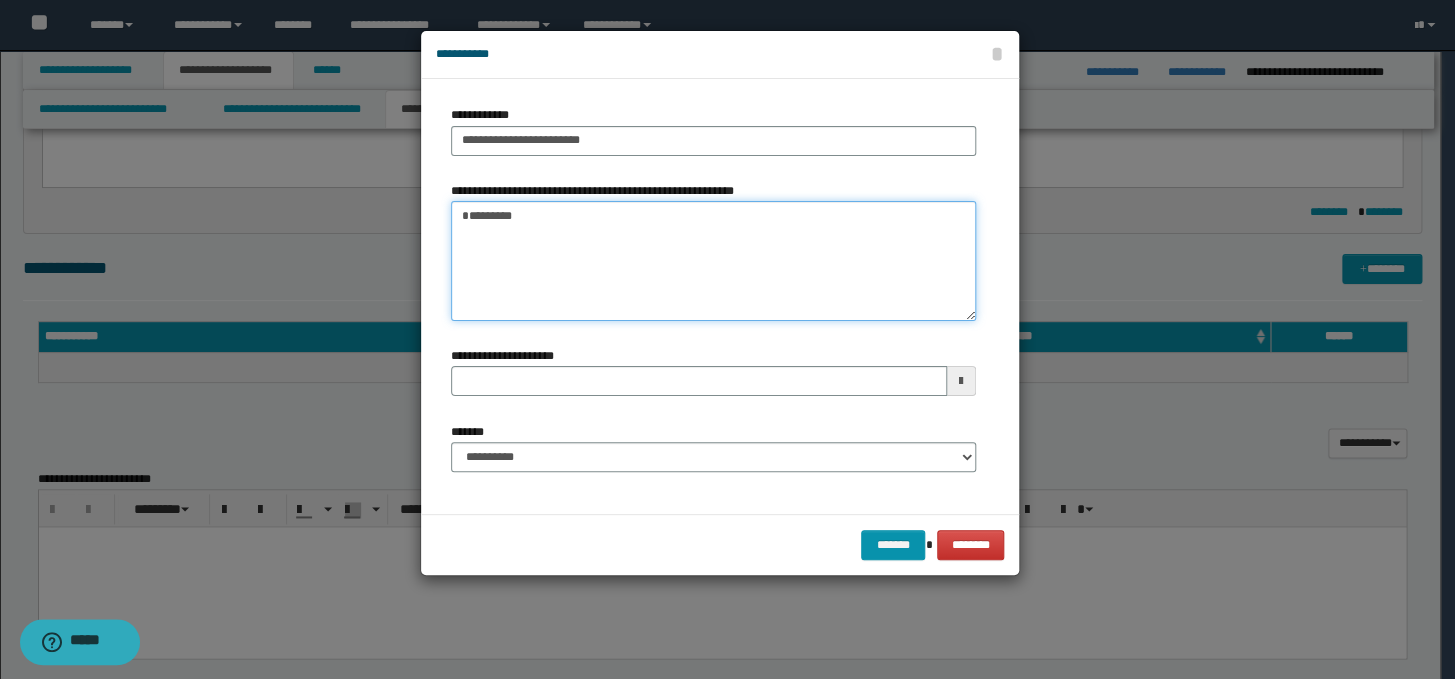 type on "*********" 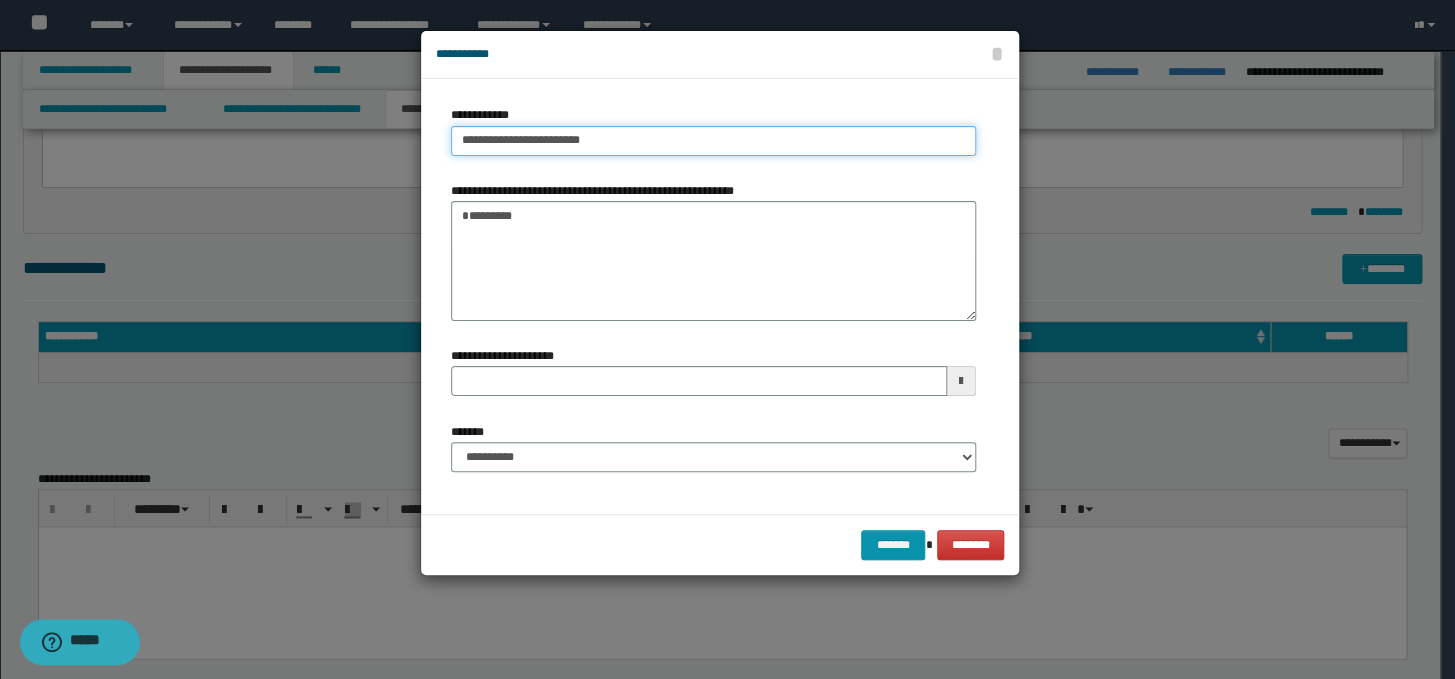 click on "**********" at bounding box center [713, 141] 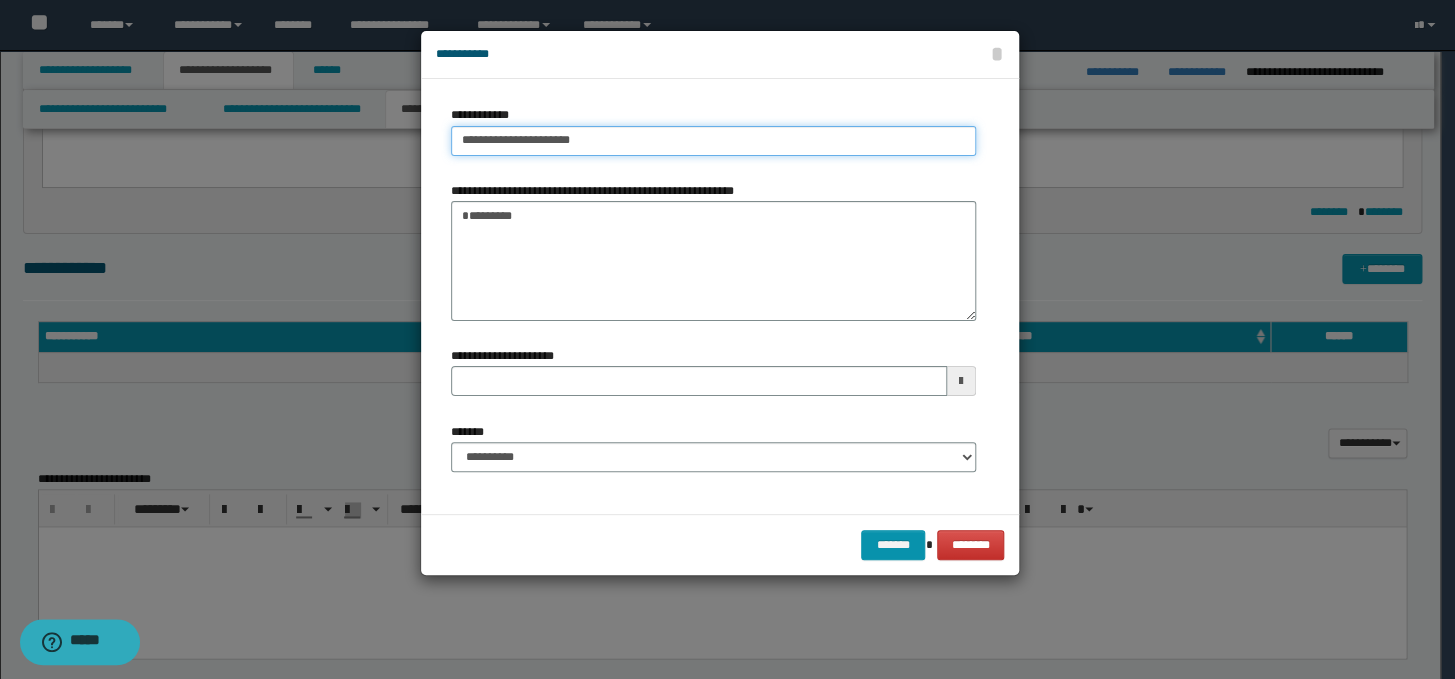 type on "**********" 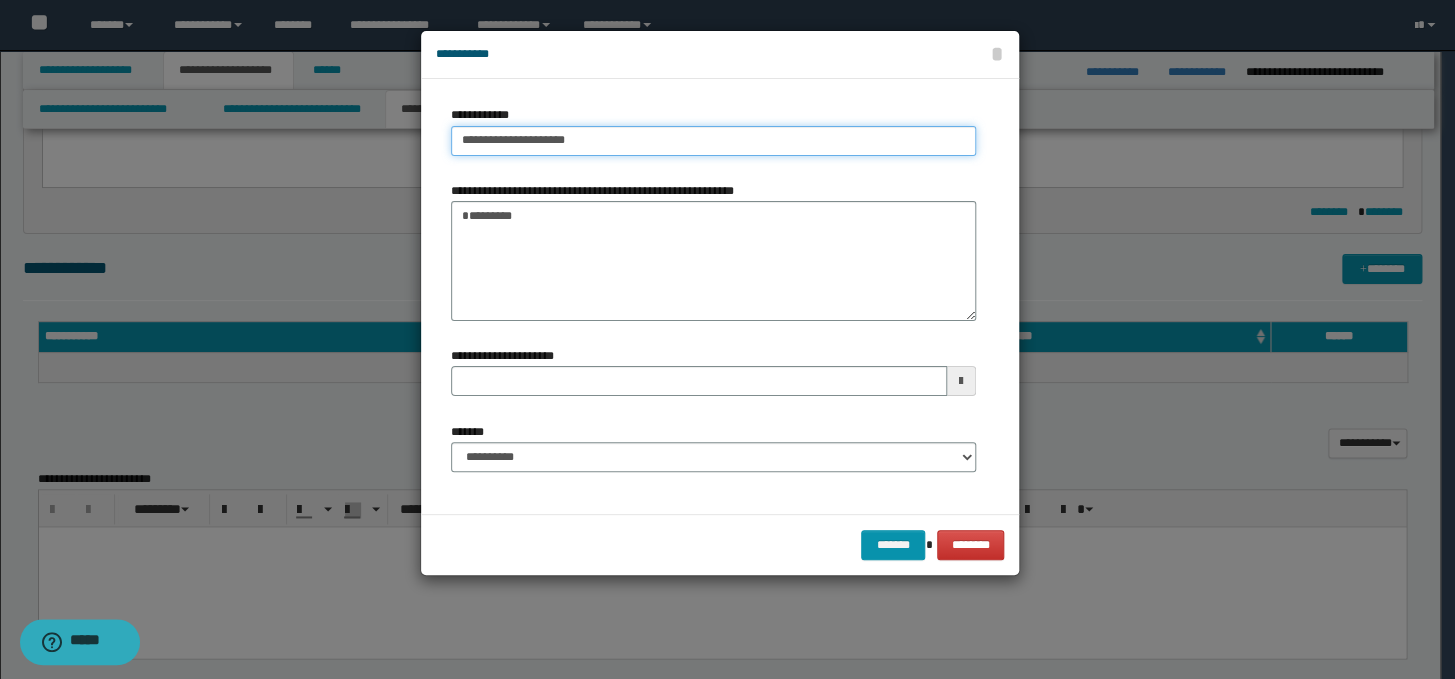 type on "**********" 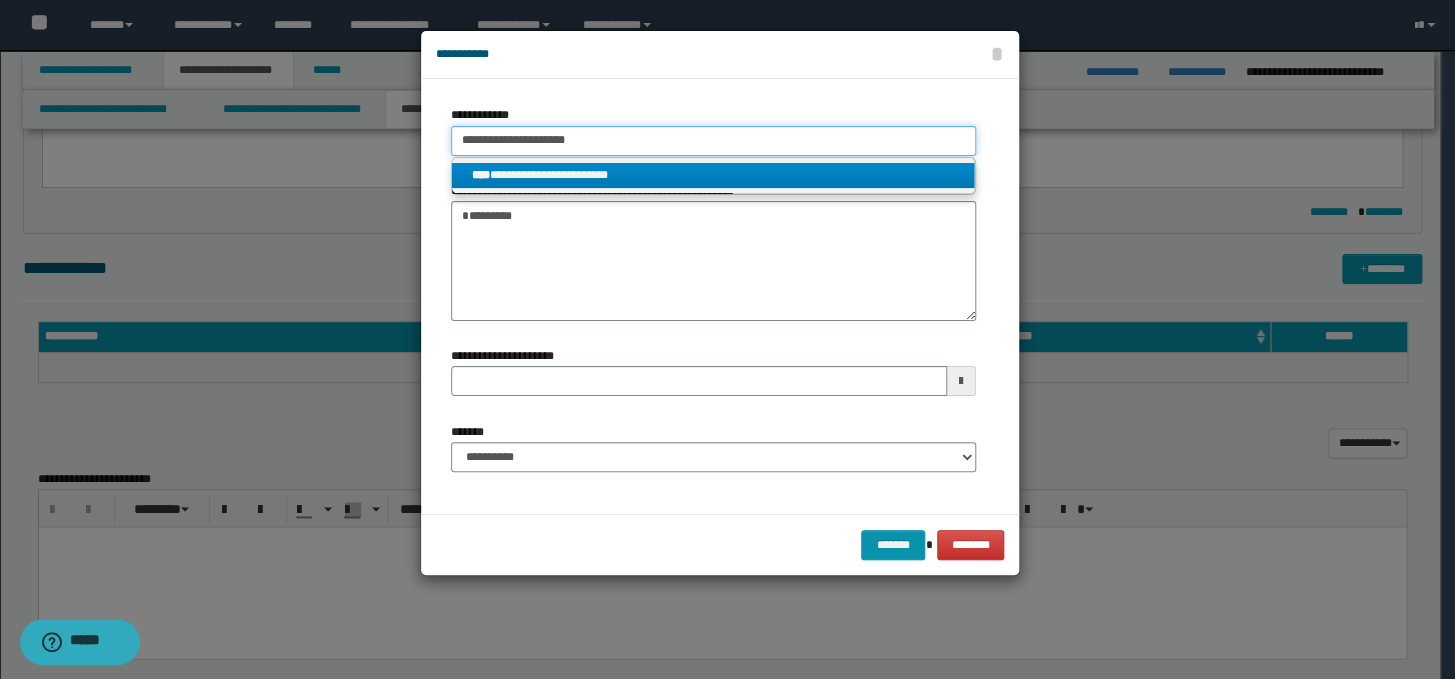 type 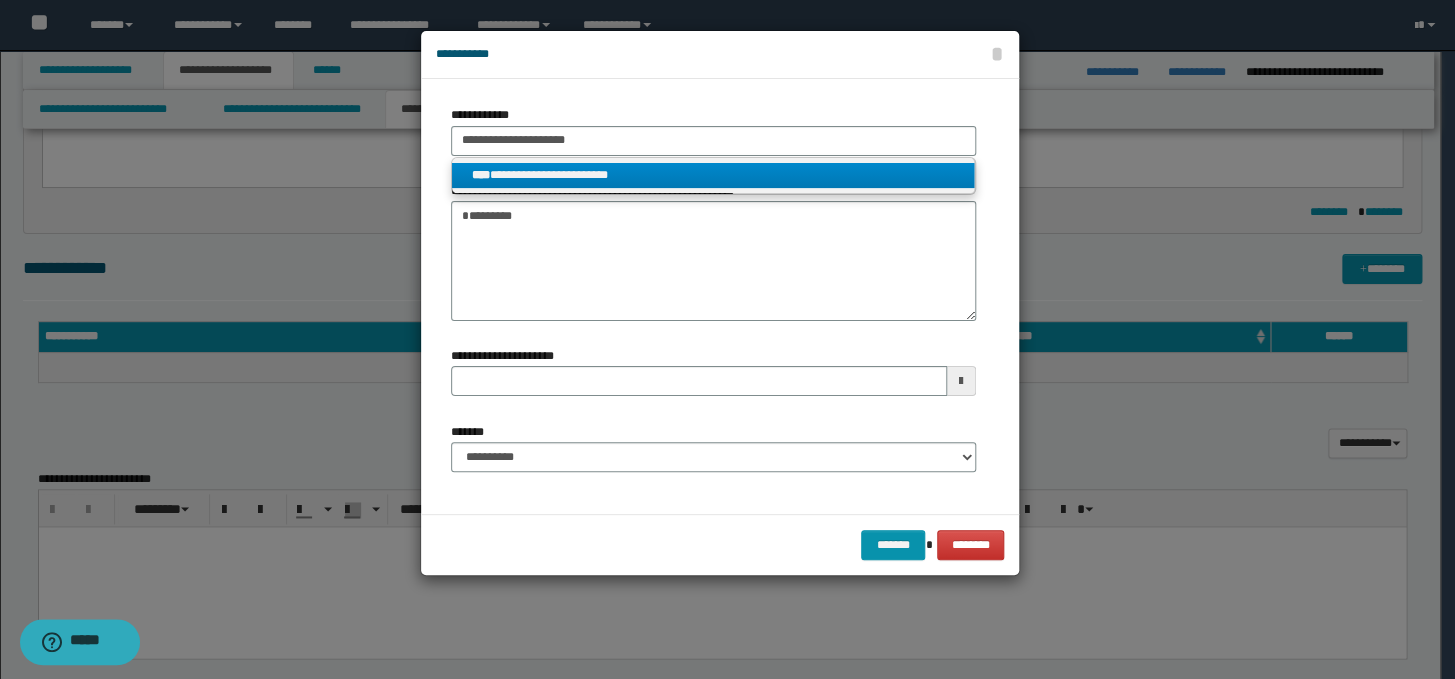 click on "**********" at bounding box center [713, 175] 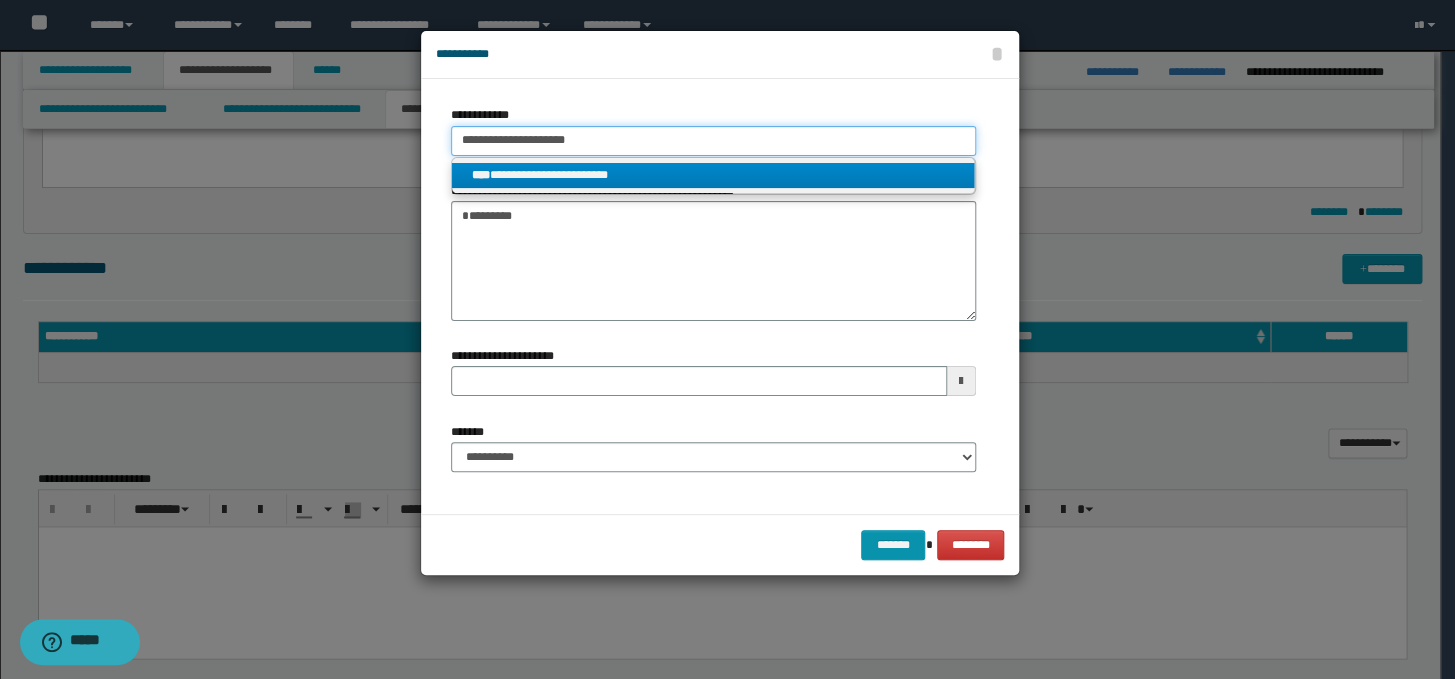 type 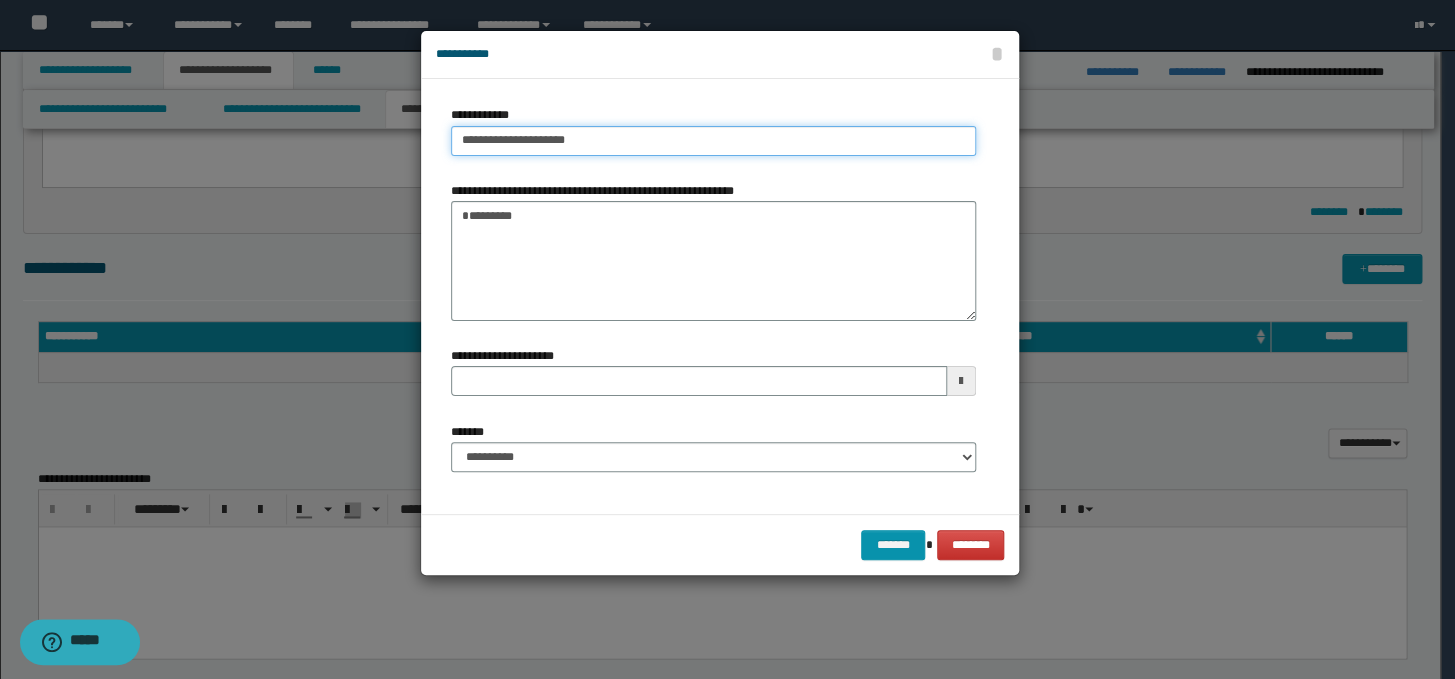 type 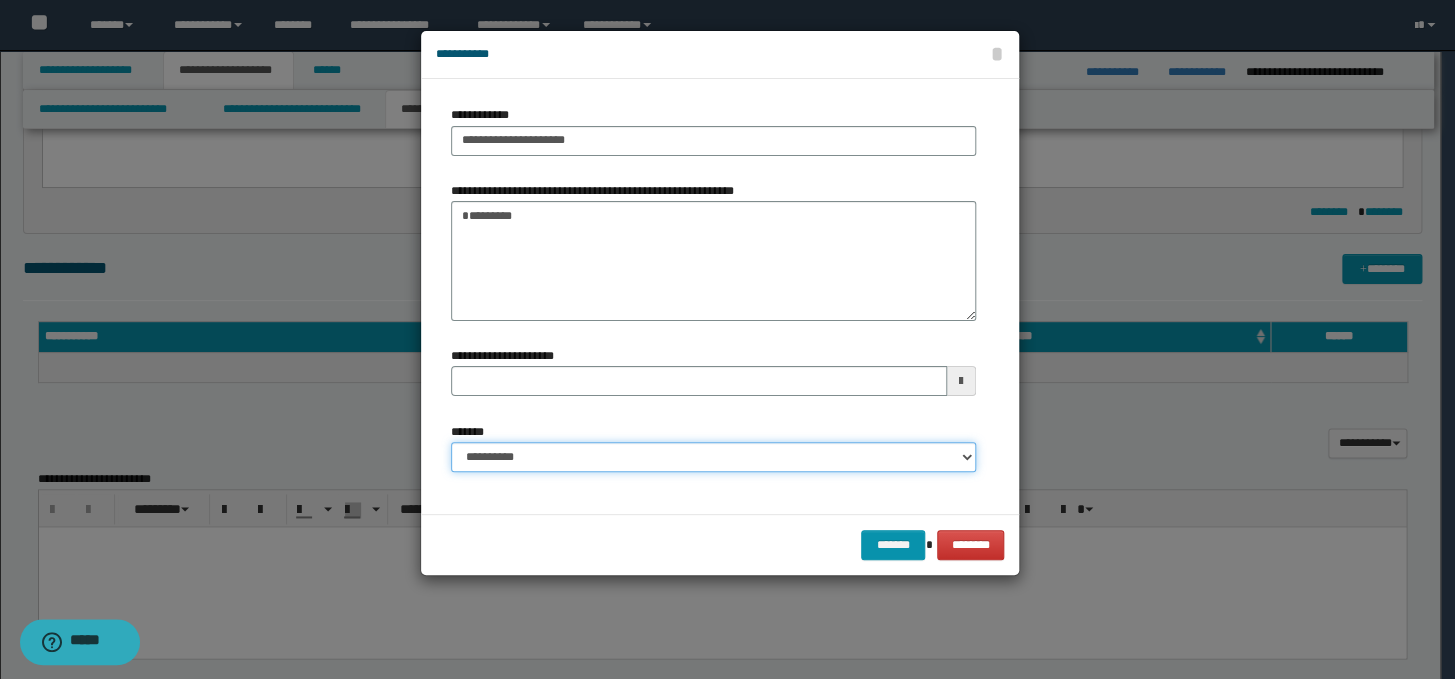 click on "**********" at bounding box center (713, 457) 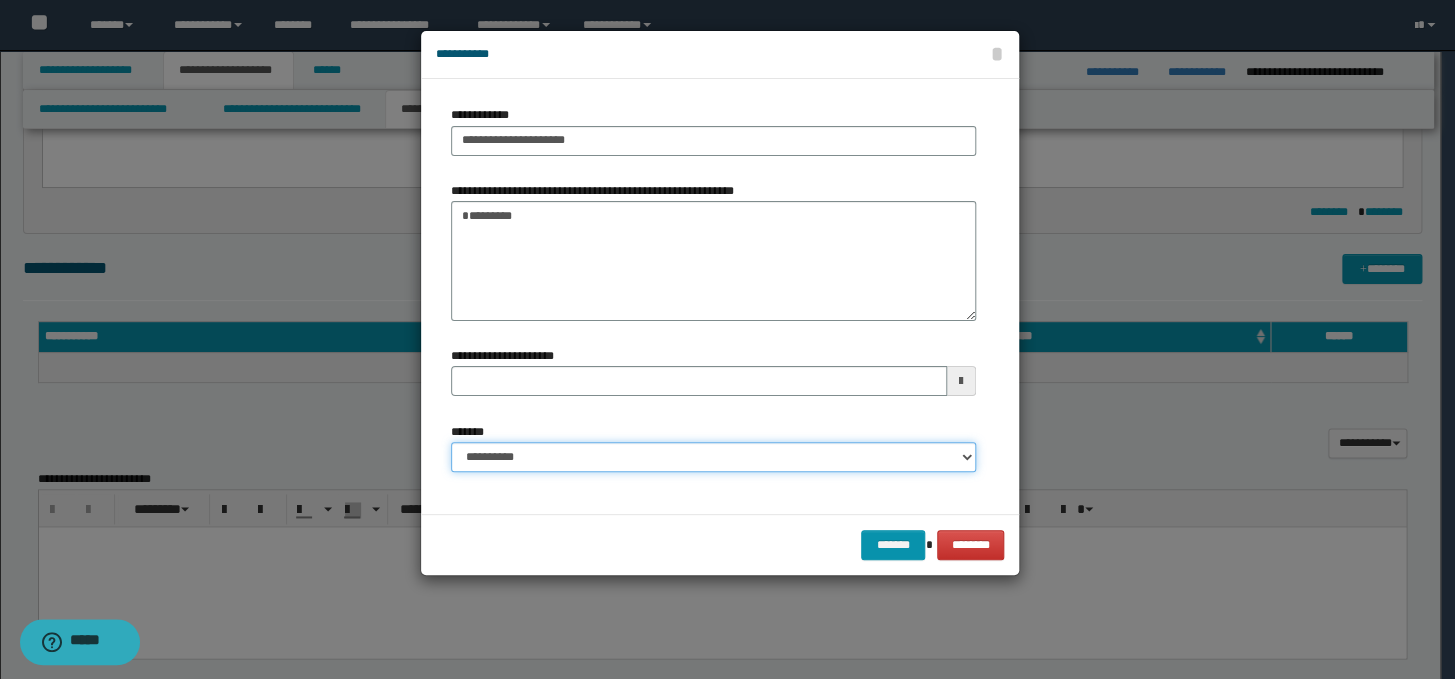 select on "*" 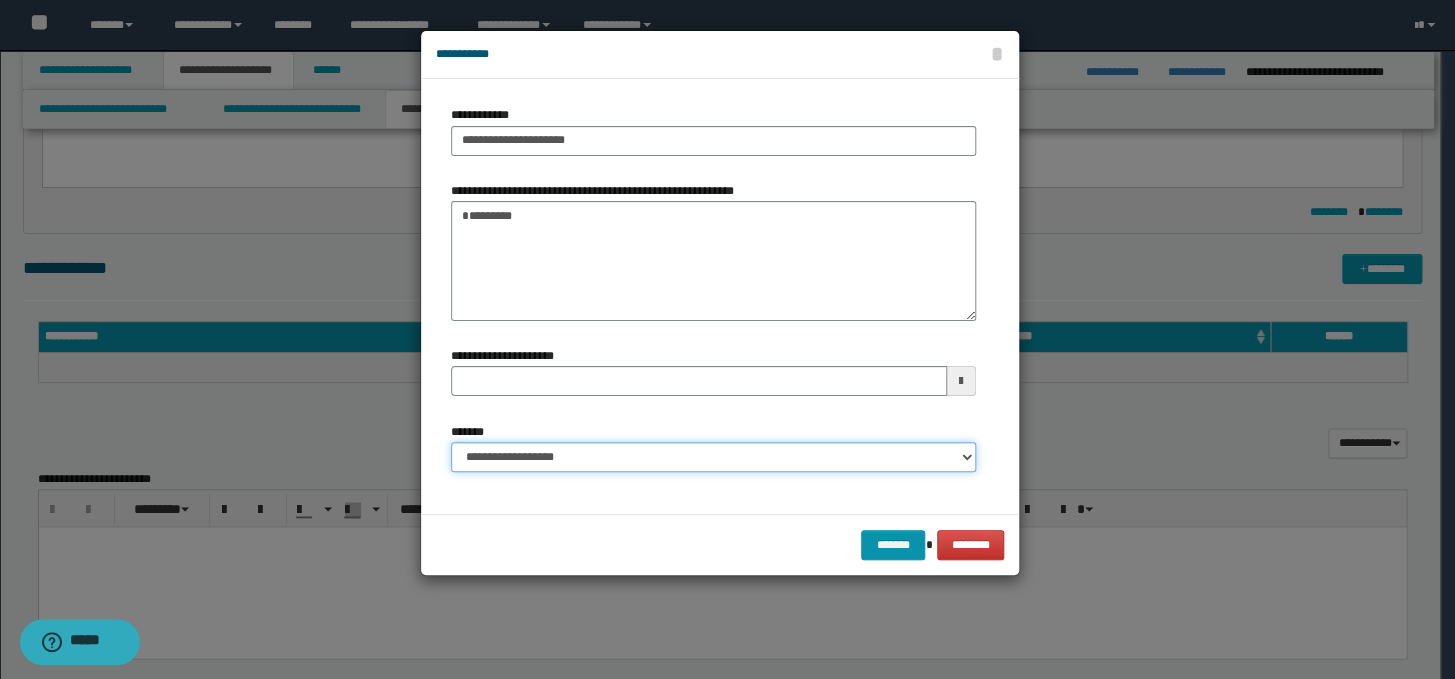 click on "**********" at bounding box center (713, 457) 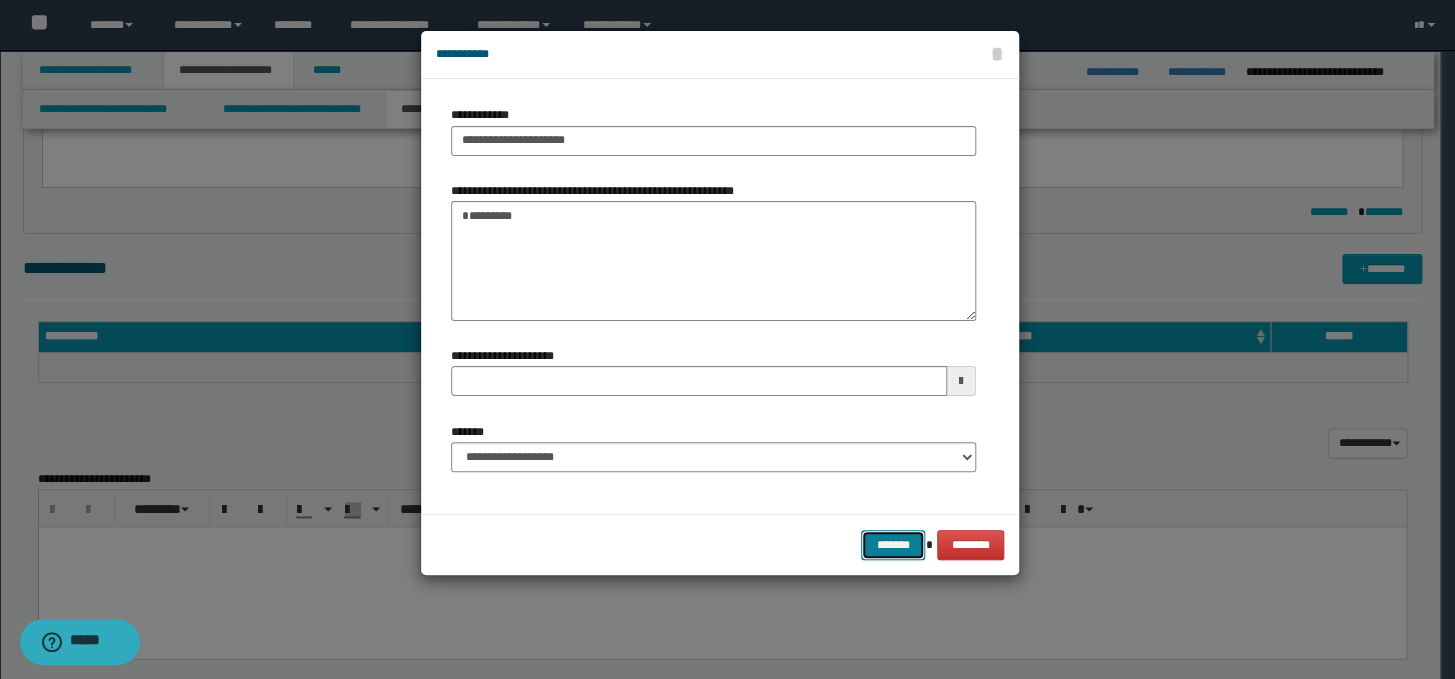 click on "*******" at bounding box center [893, 545] 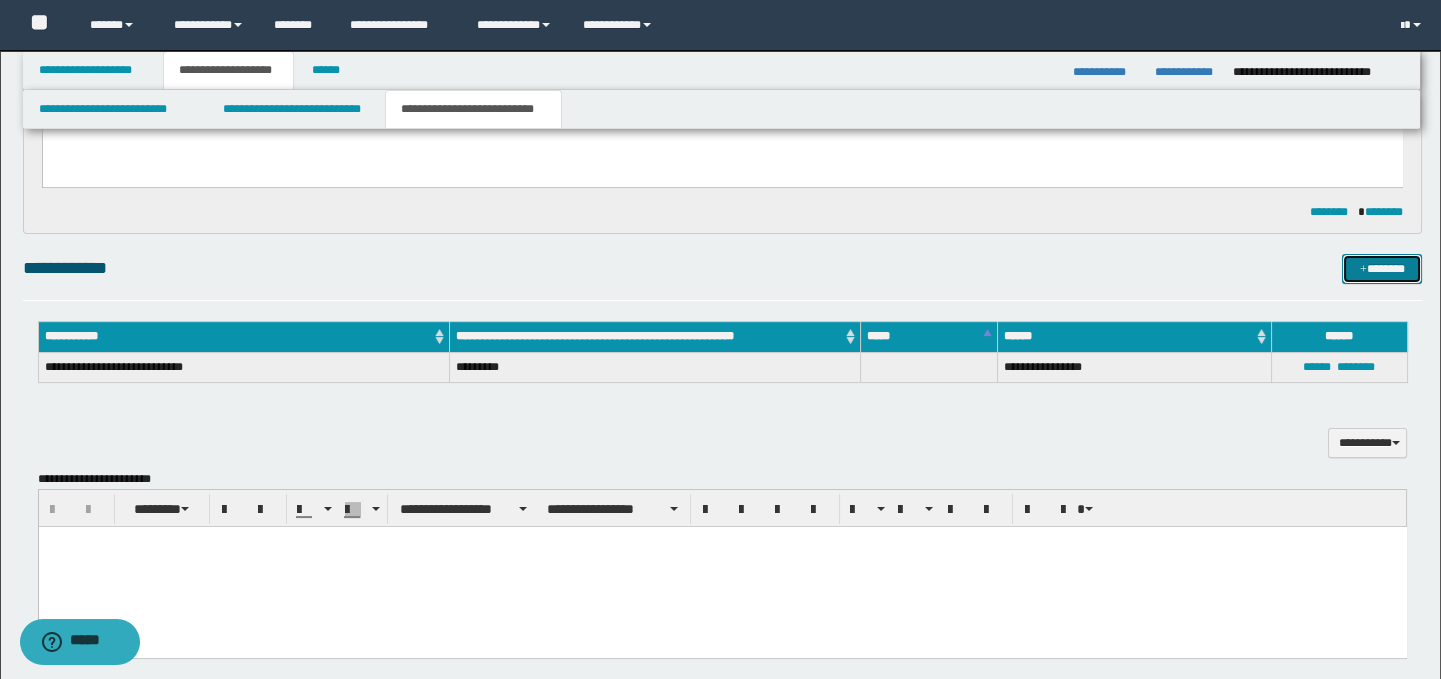 type 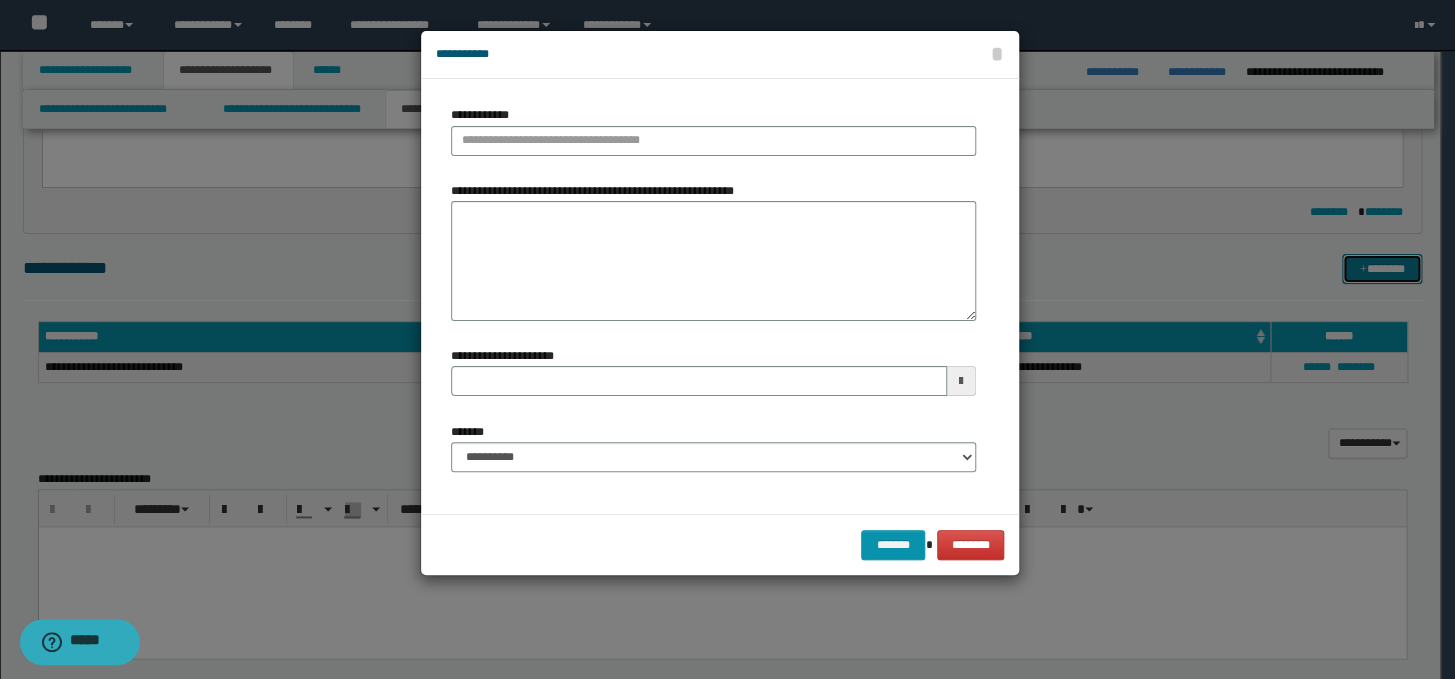 type 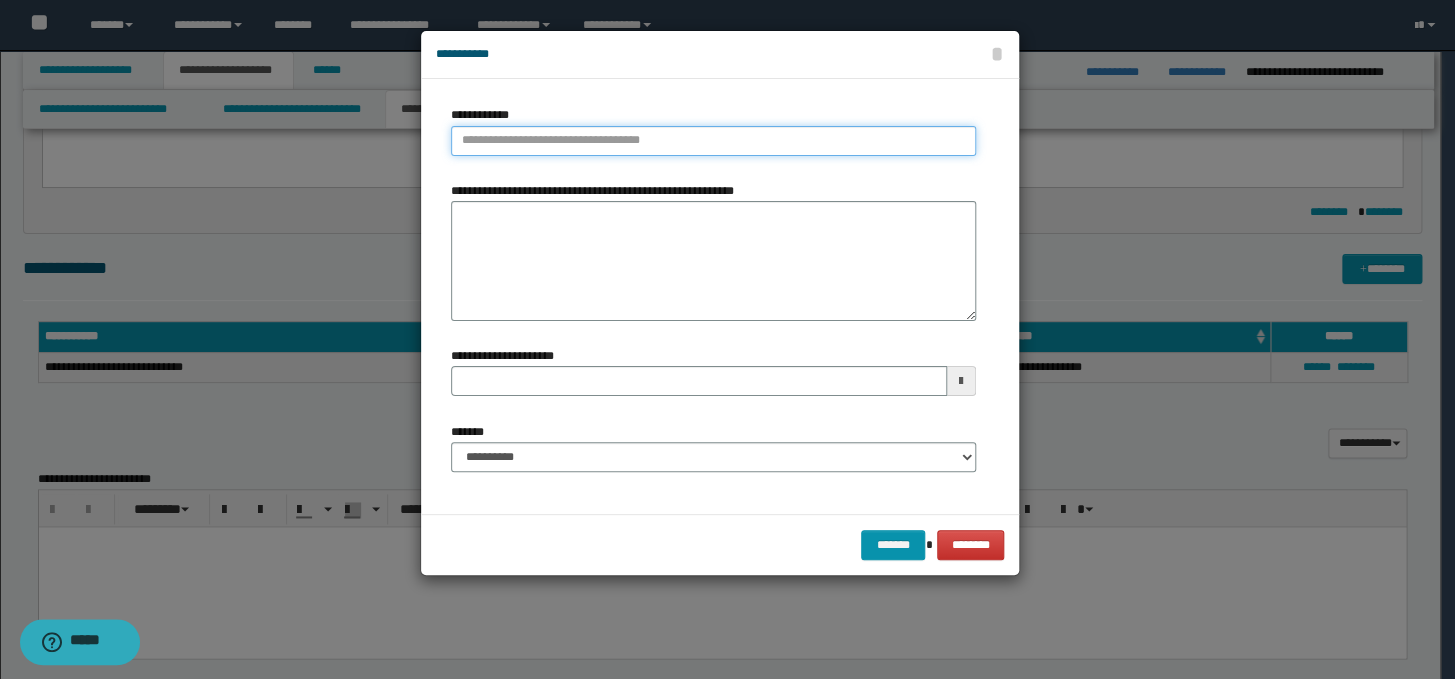 type on "**********" 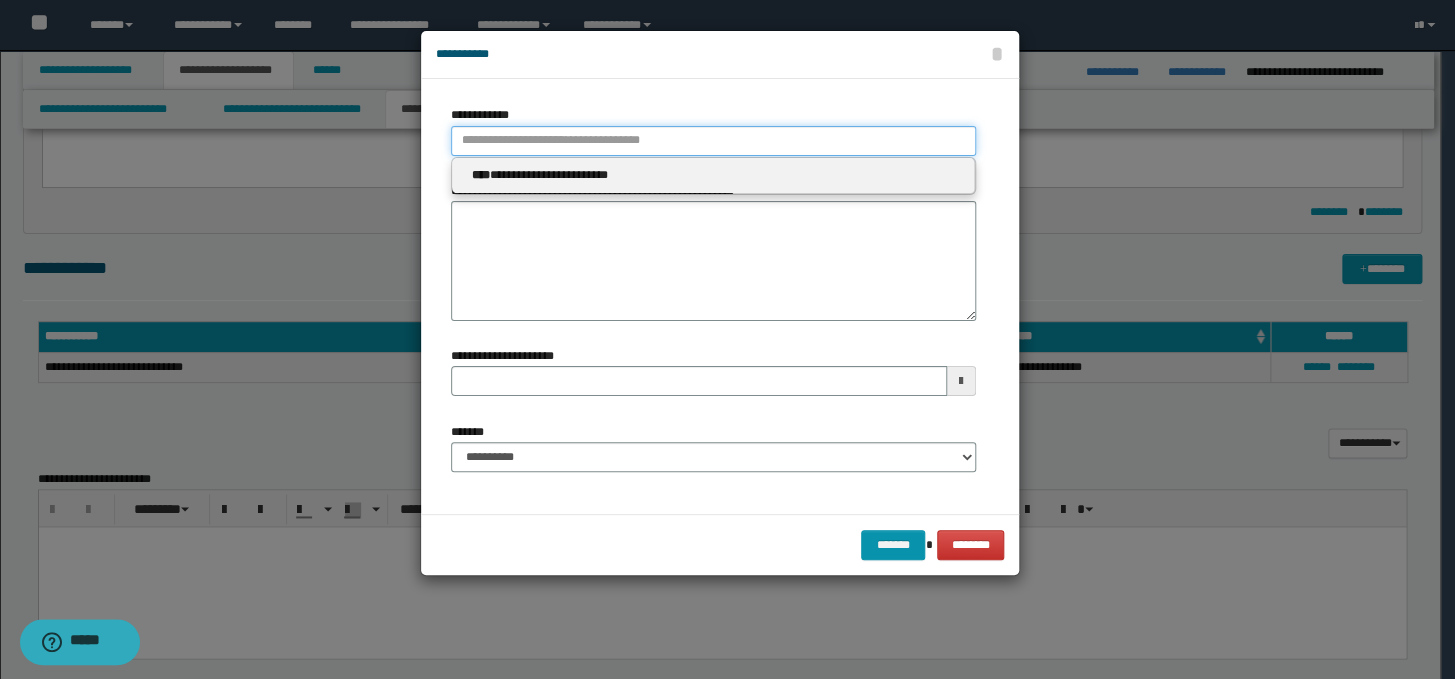 click on "**********" at bounding box center [713, 141] 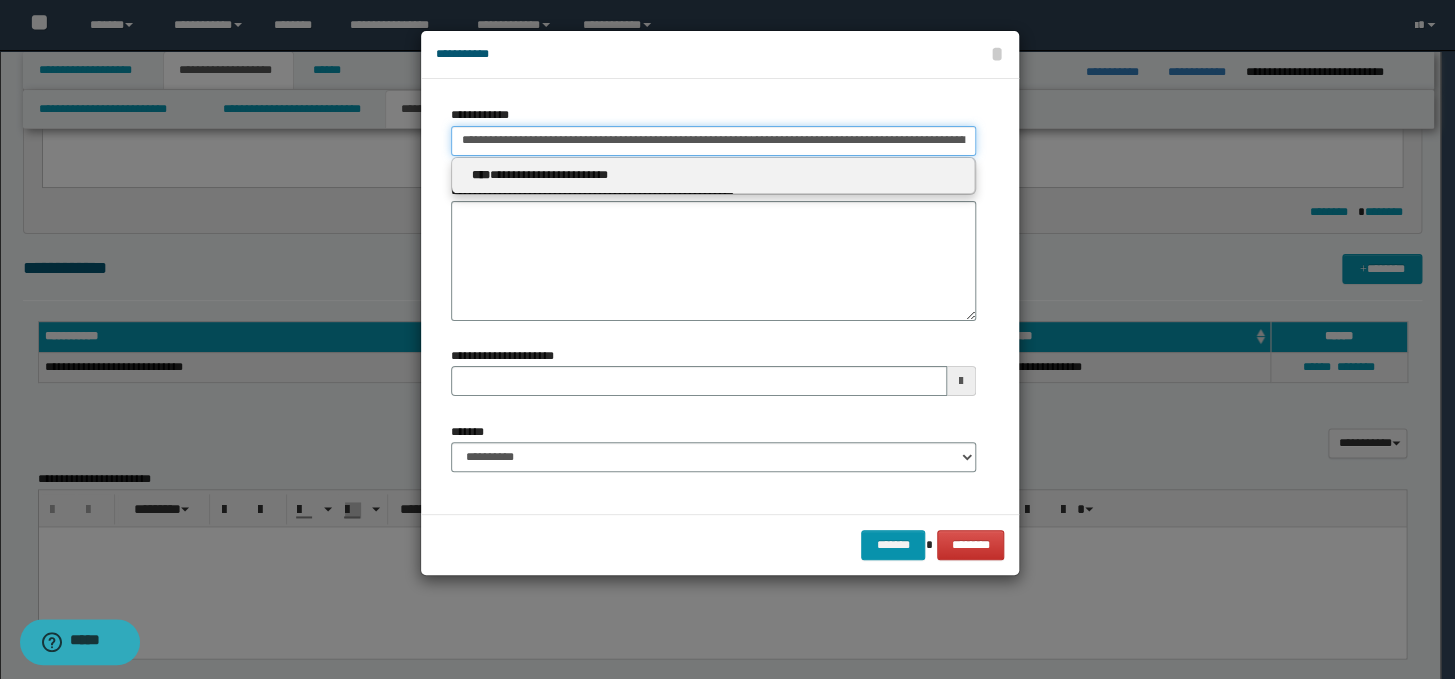 scroll, scrollTop: 0, scrollLeft: 74, axis: horizontal 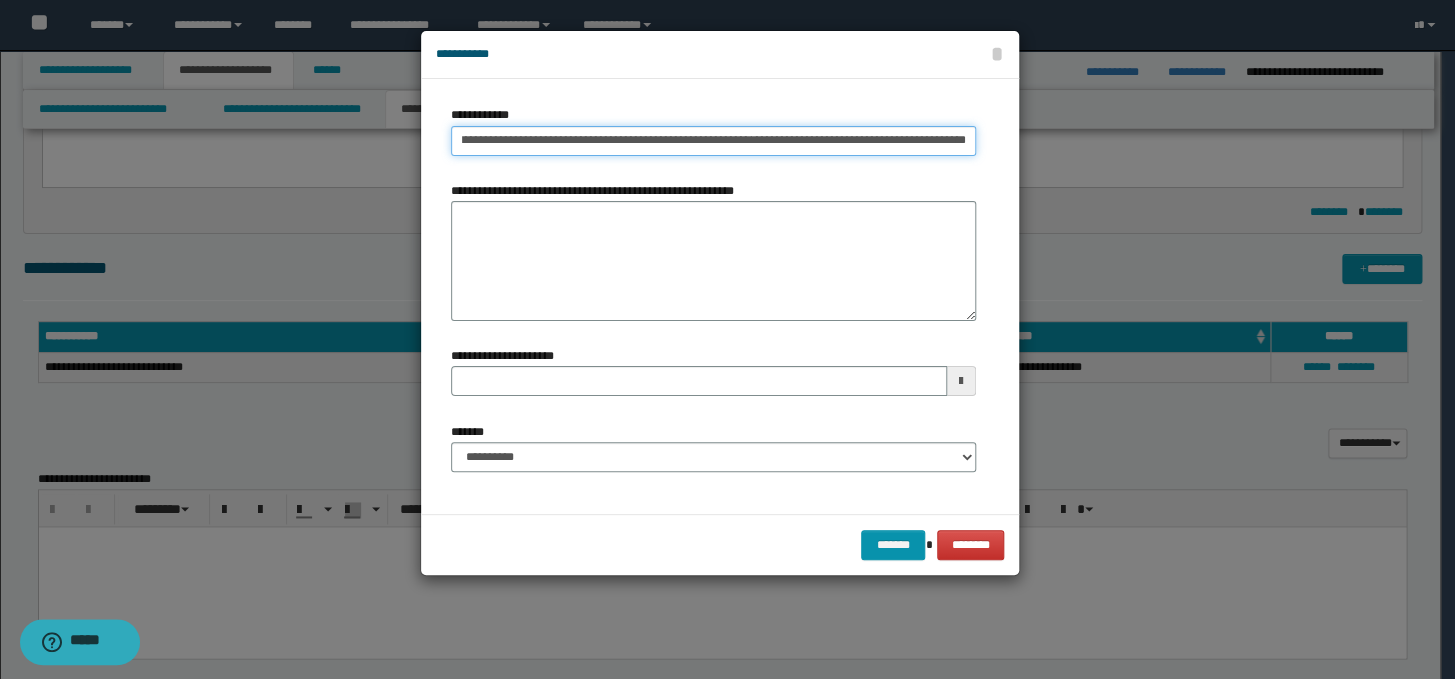 drag, startPoint x: 656, startPoint y: 142, endPoint x: 972, endPoint y: 145, distance: 316.01425 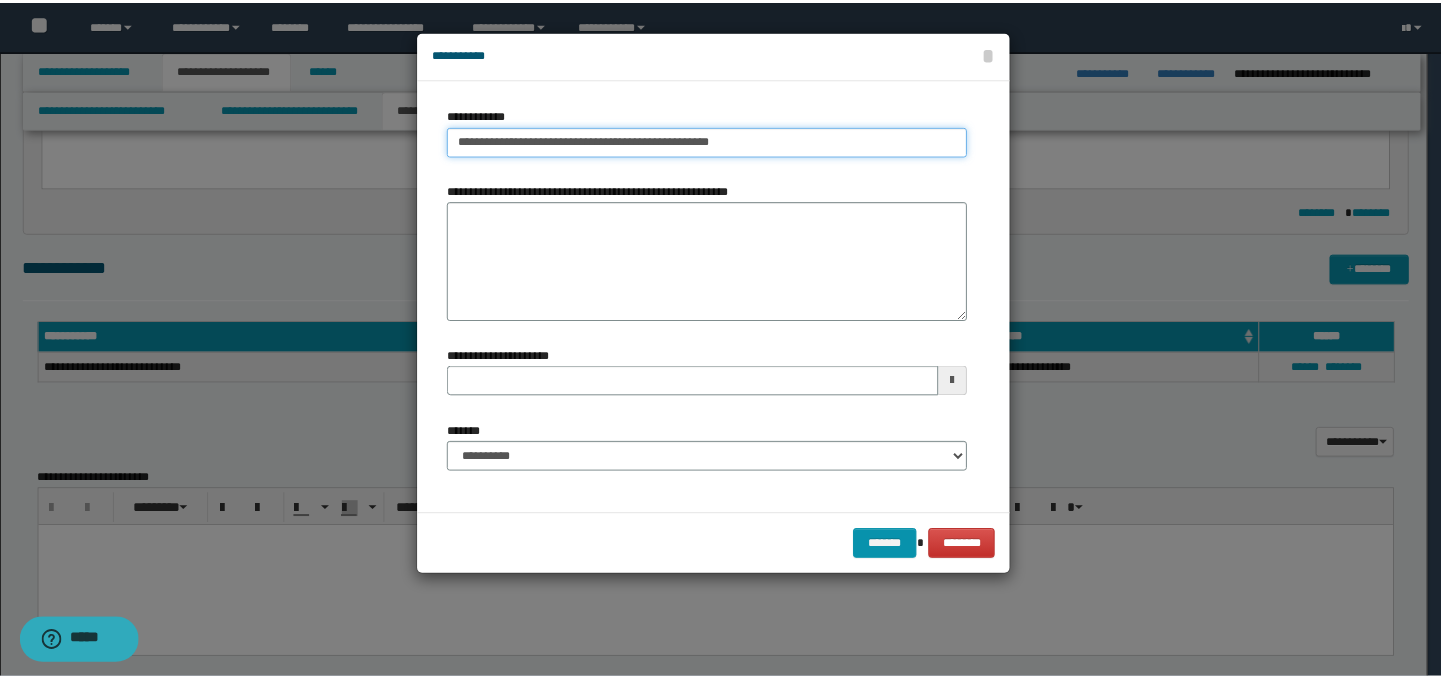 scroll, scrollTop: 0, scrollLeft: 0, axis: both 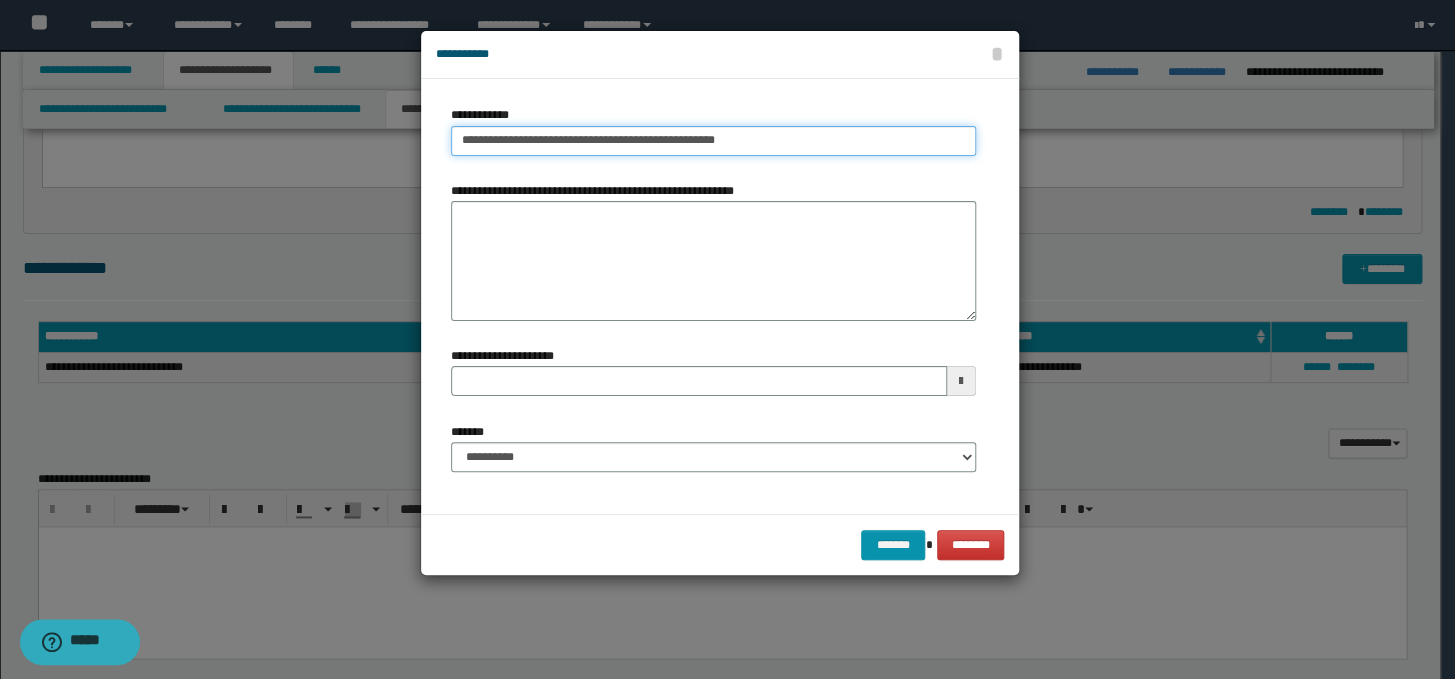 type on "**********" 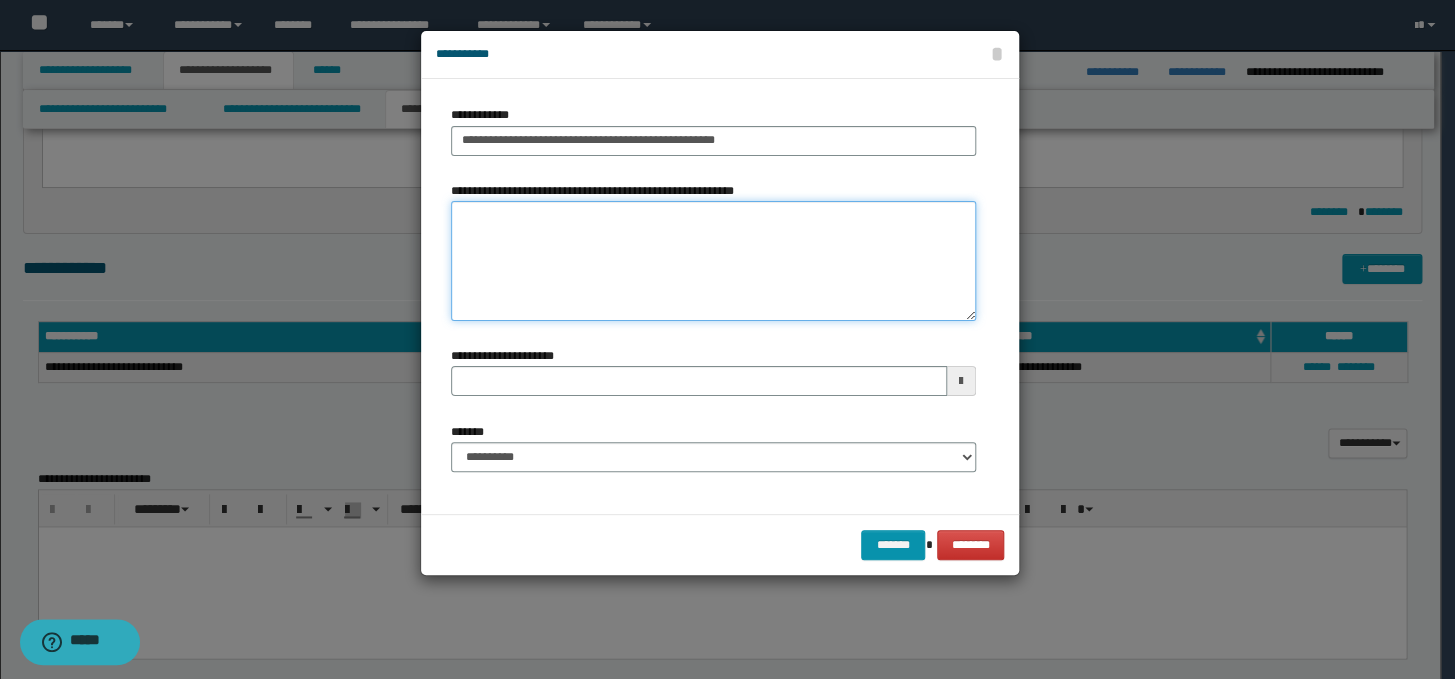 click on "**********" at bounding box center [713, 261] 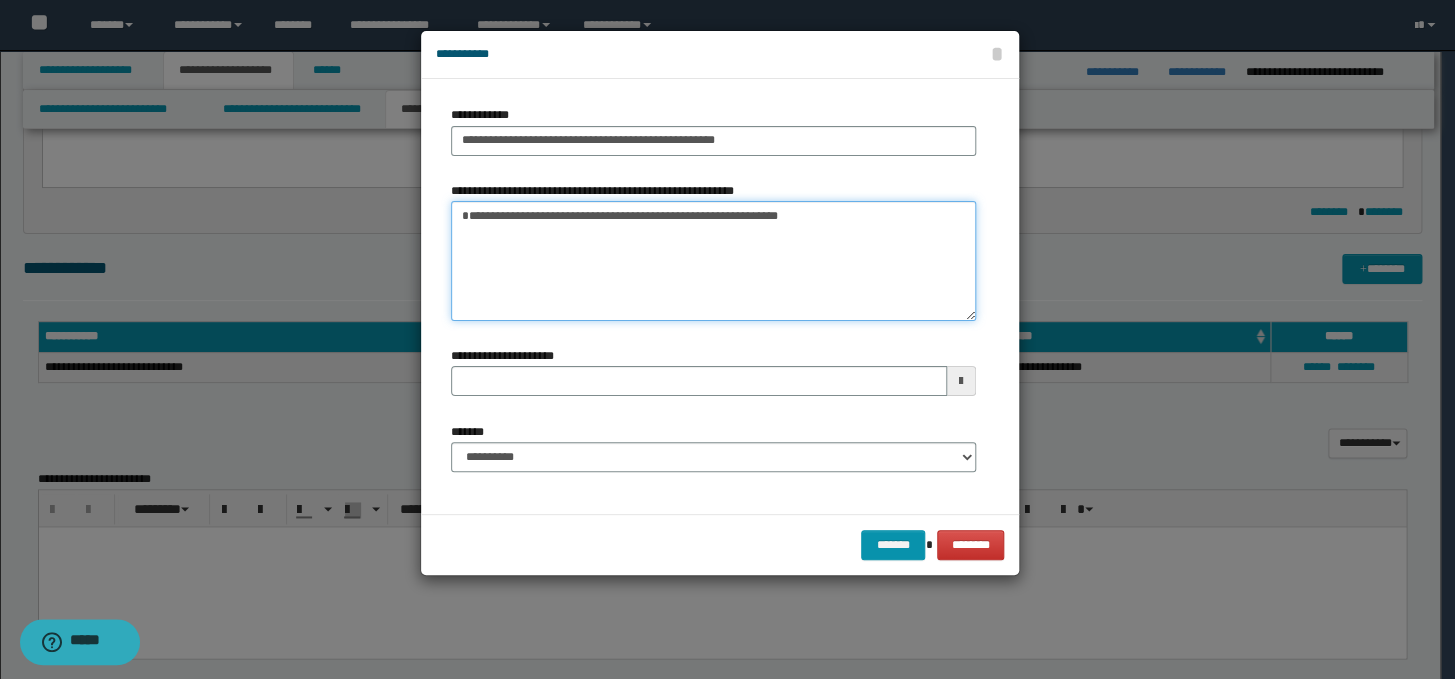 type on "**********" 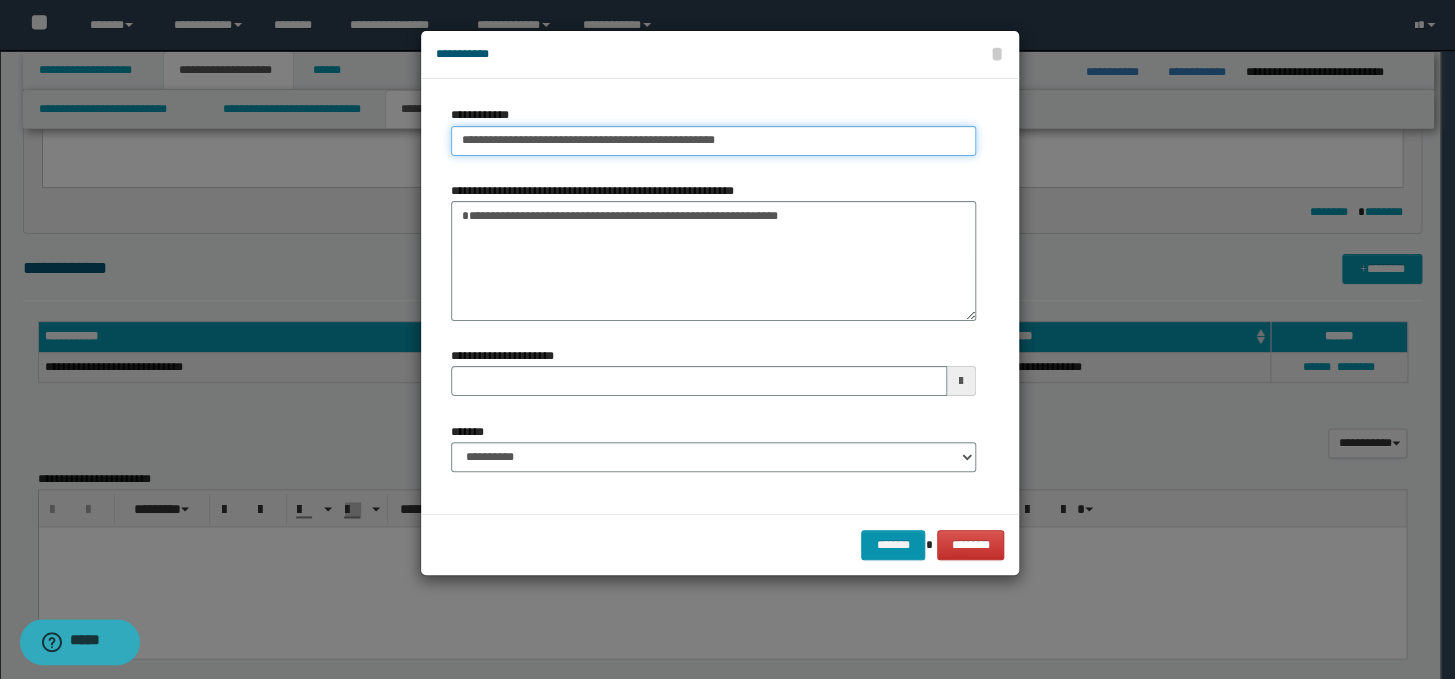 click on "**********" at bounding box center [713, 141] 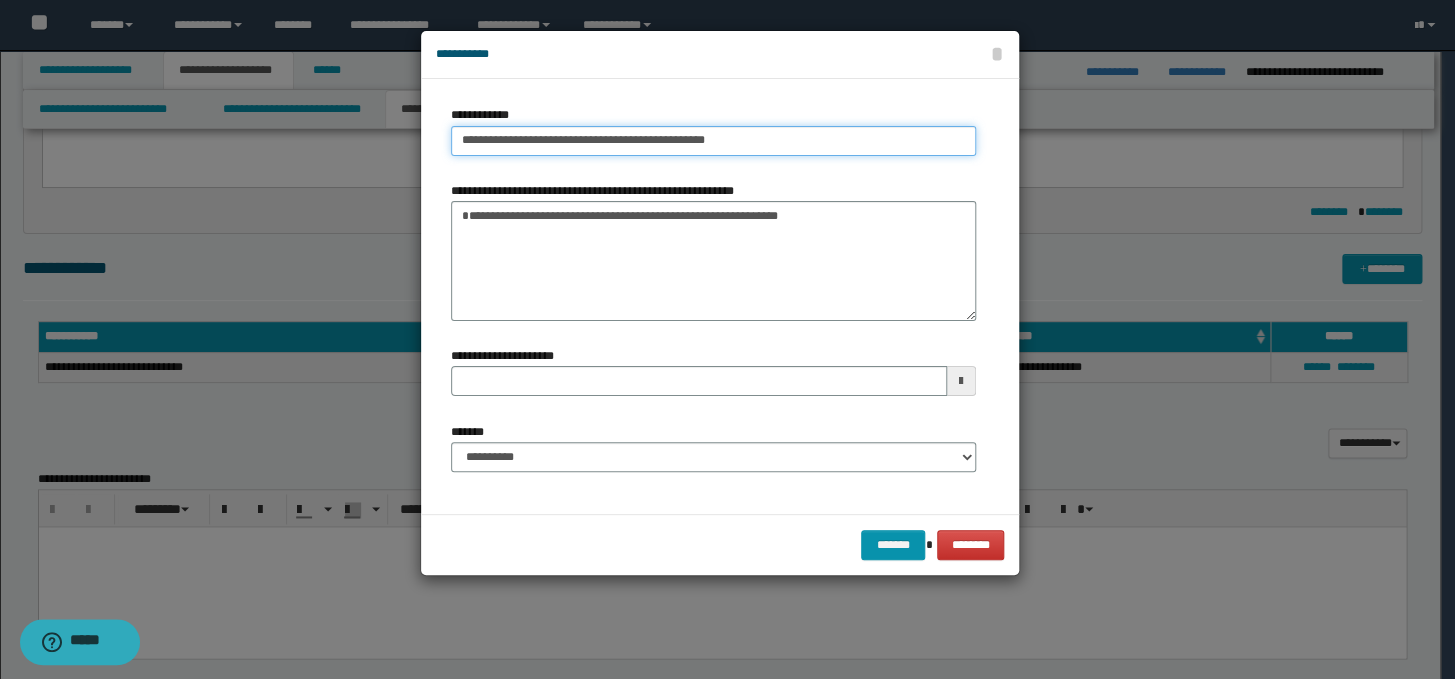 type on "**********" 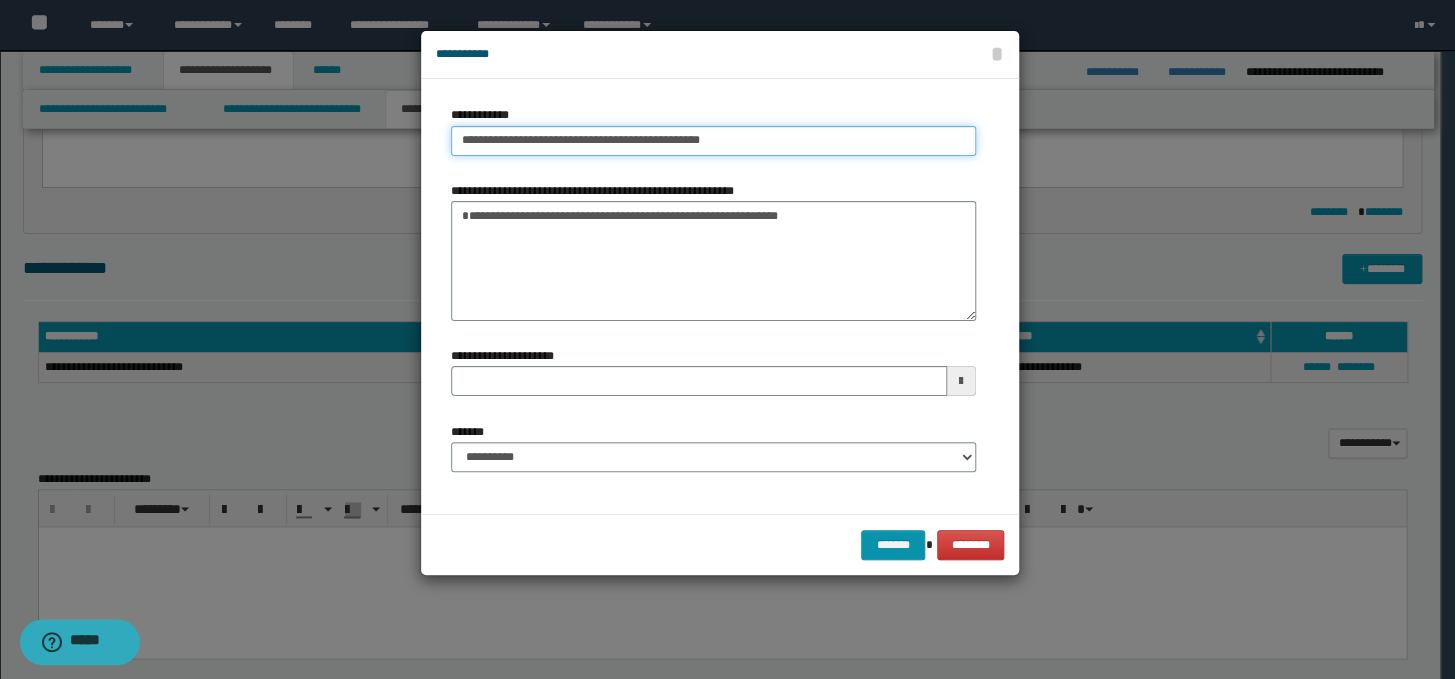 type on "**********" 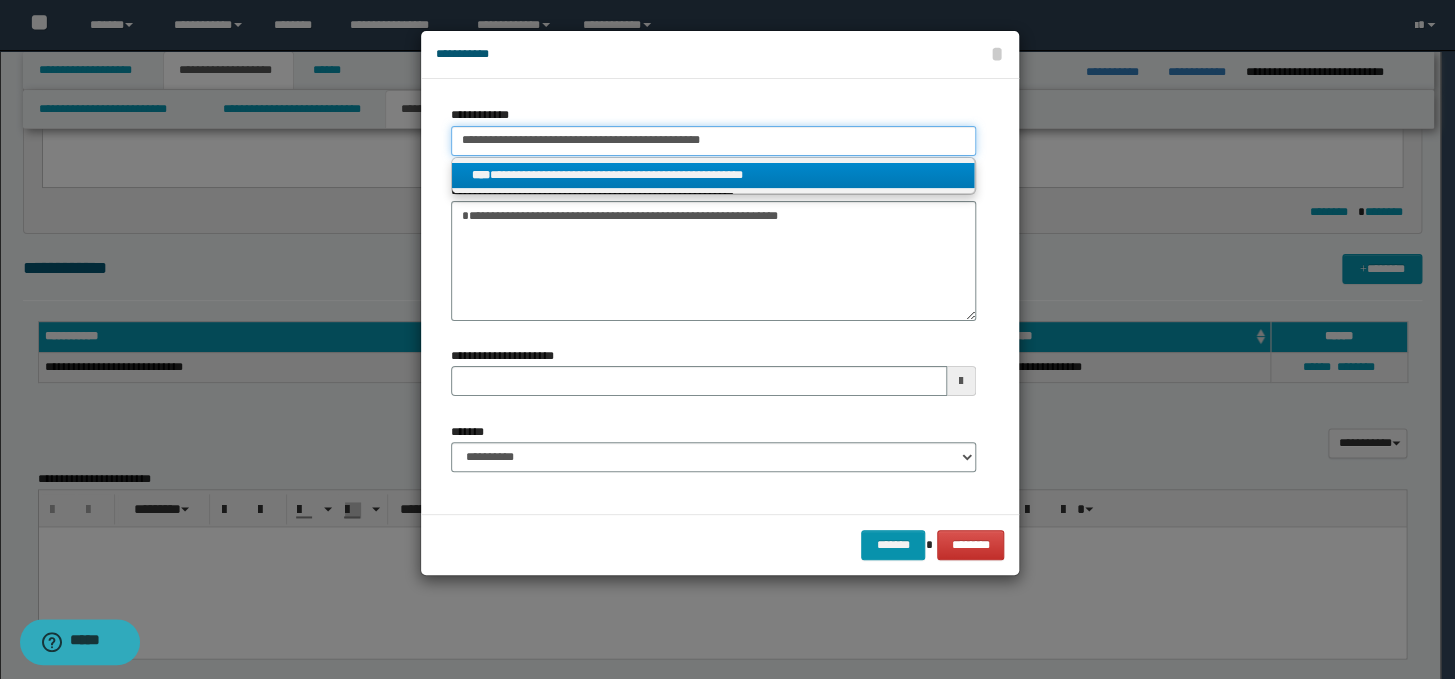 type on "**********" 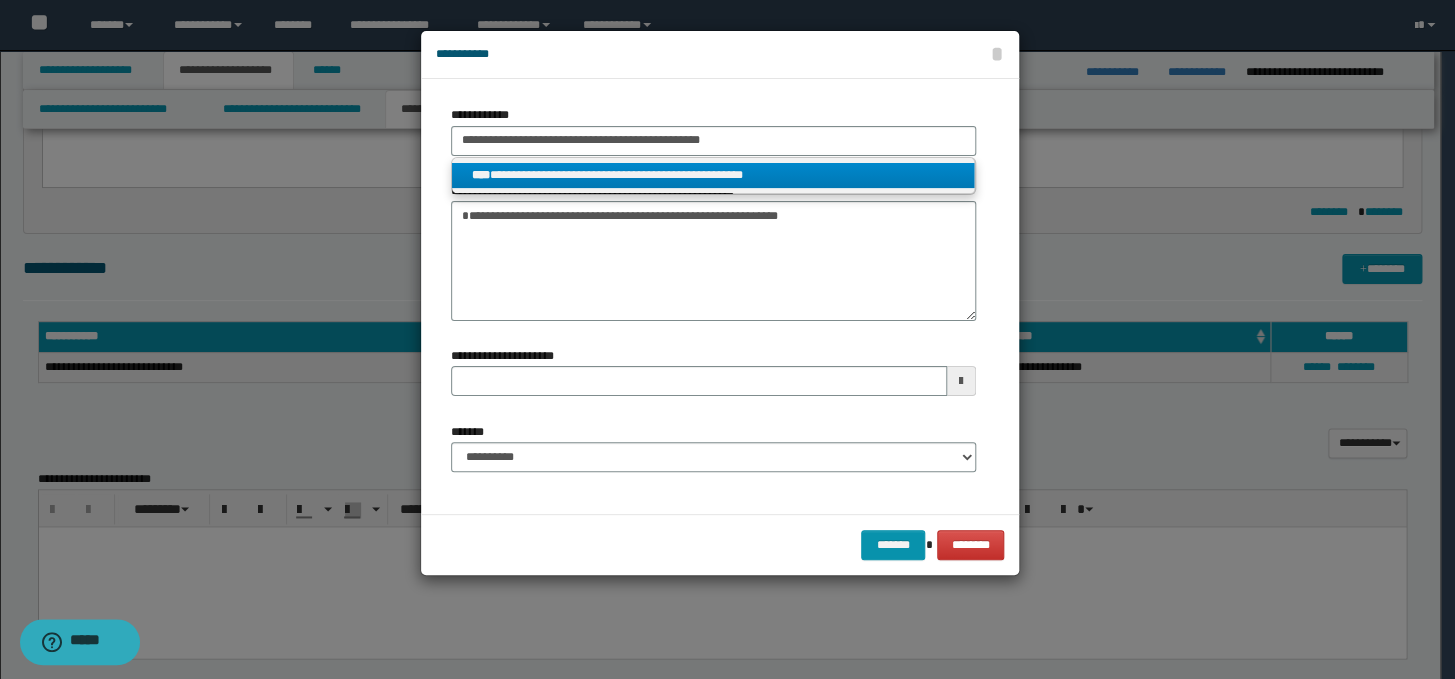 click on "**********" at bounding box center [713, 175] 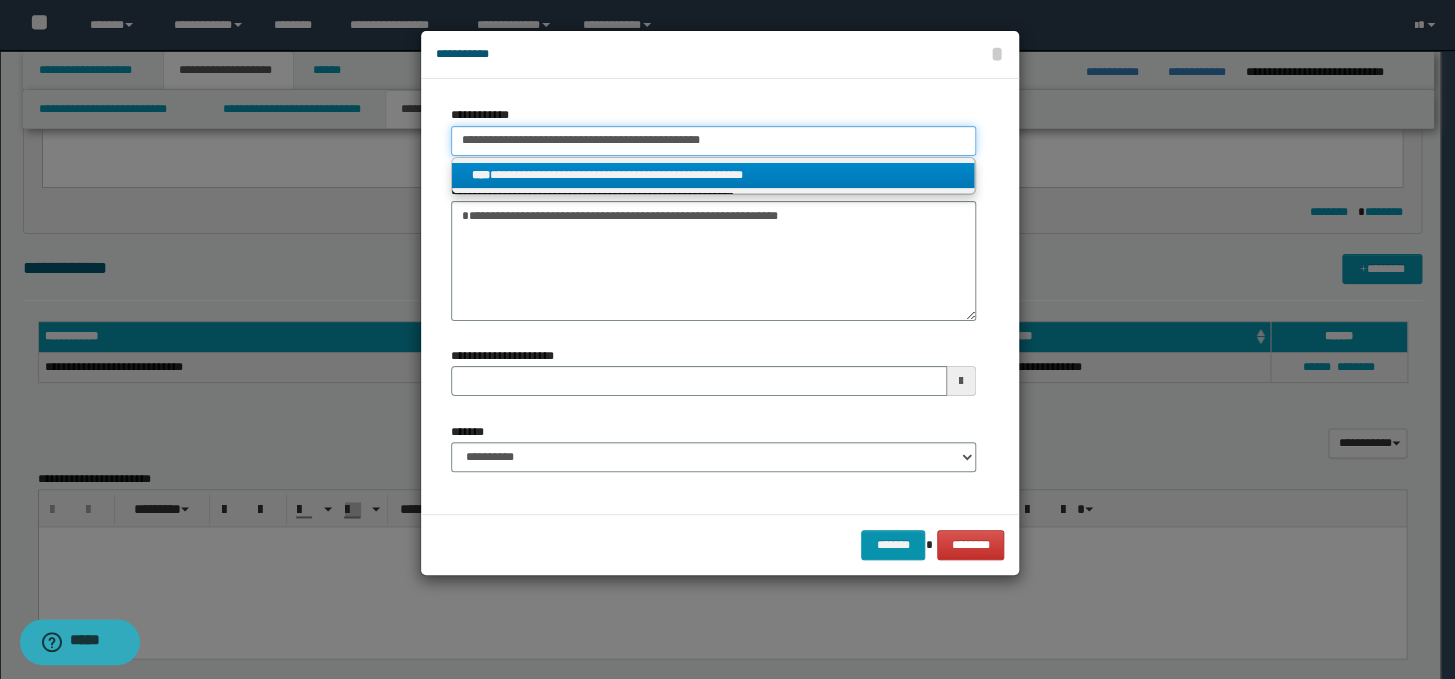 type 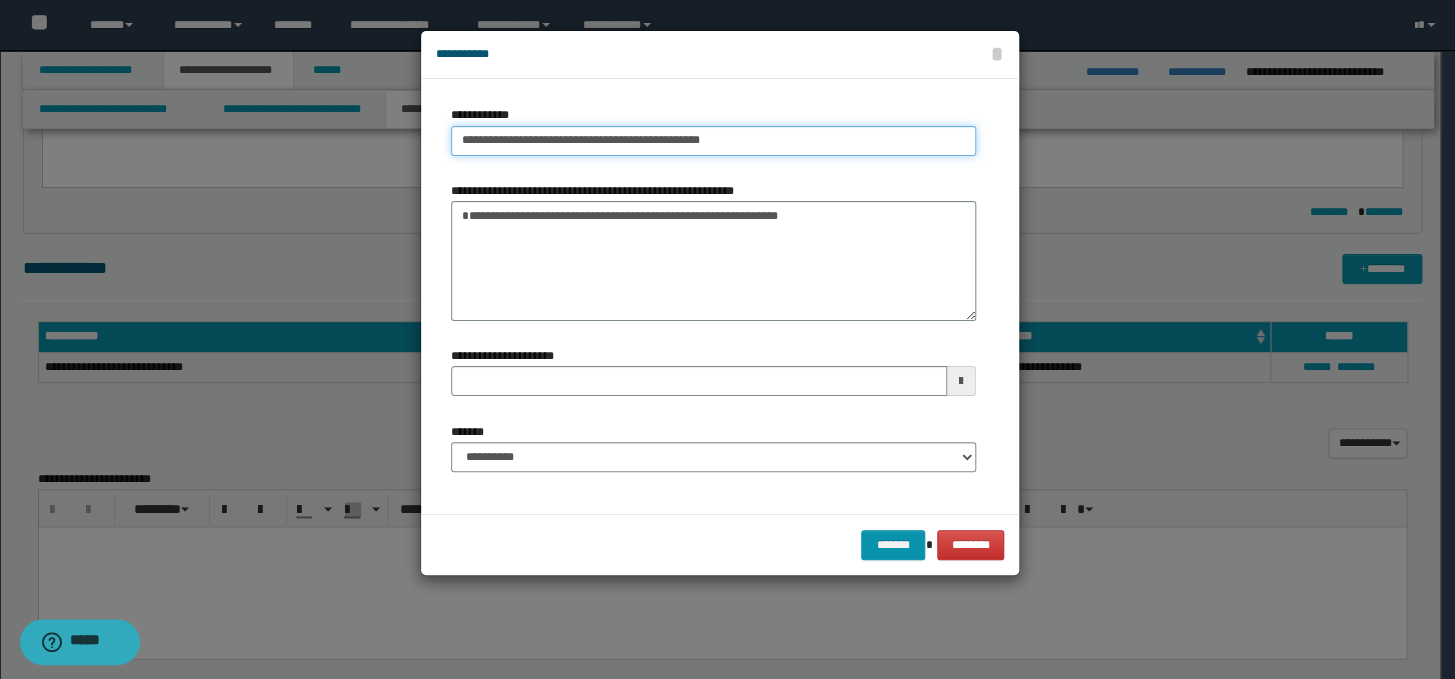 type 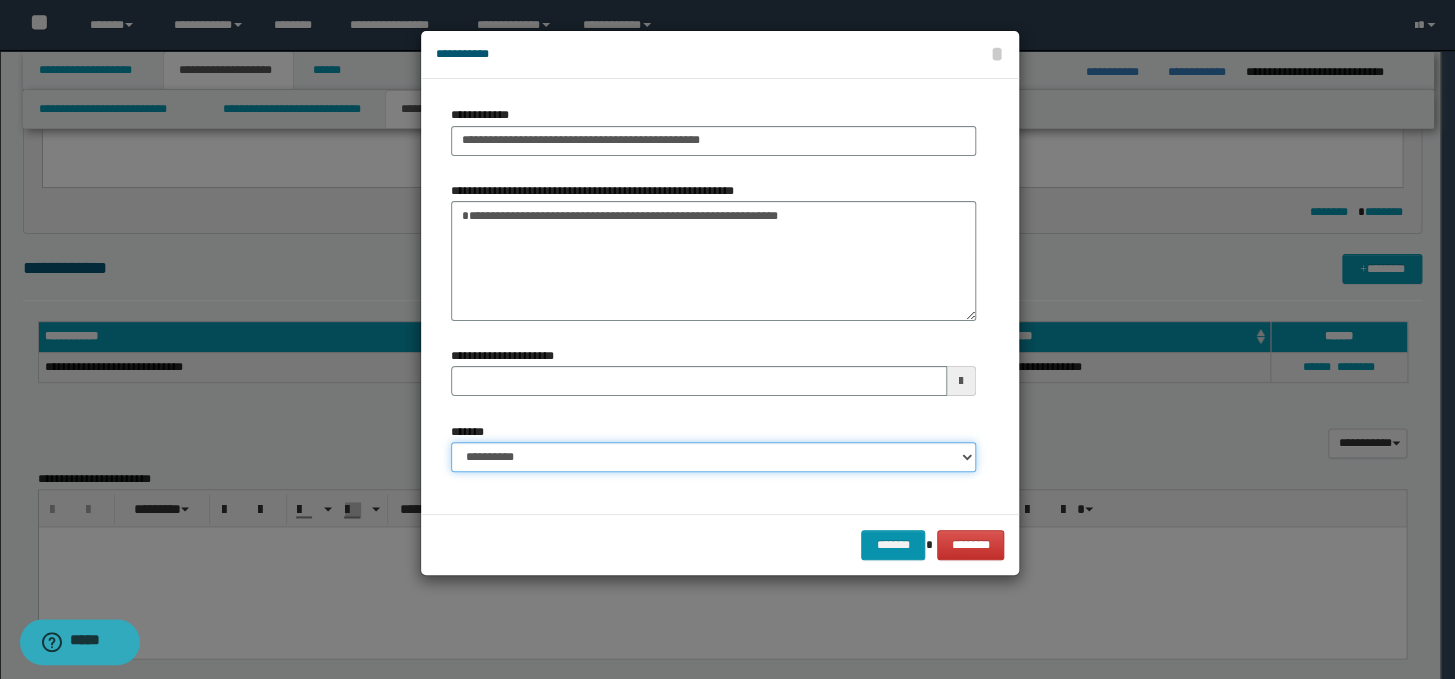 click on "**********" at bounding box center (713, 457) 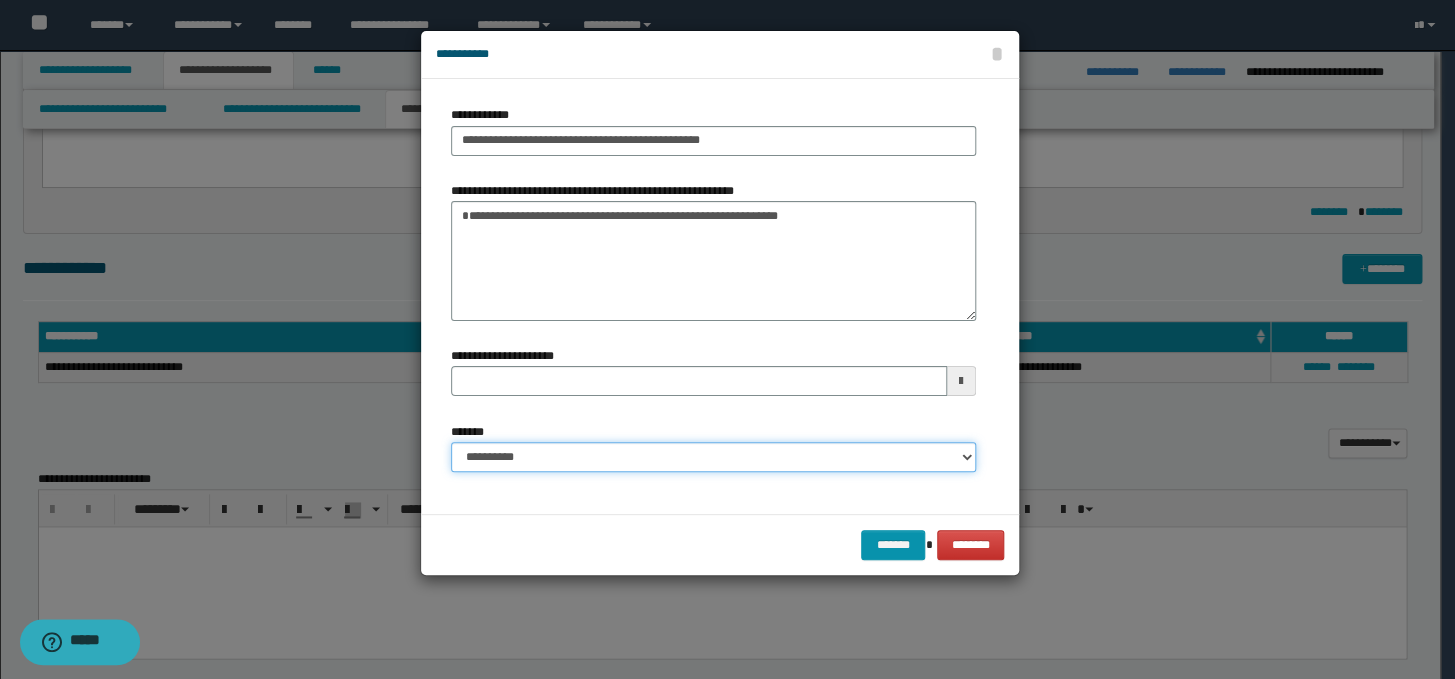 select on "*" 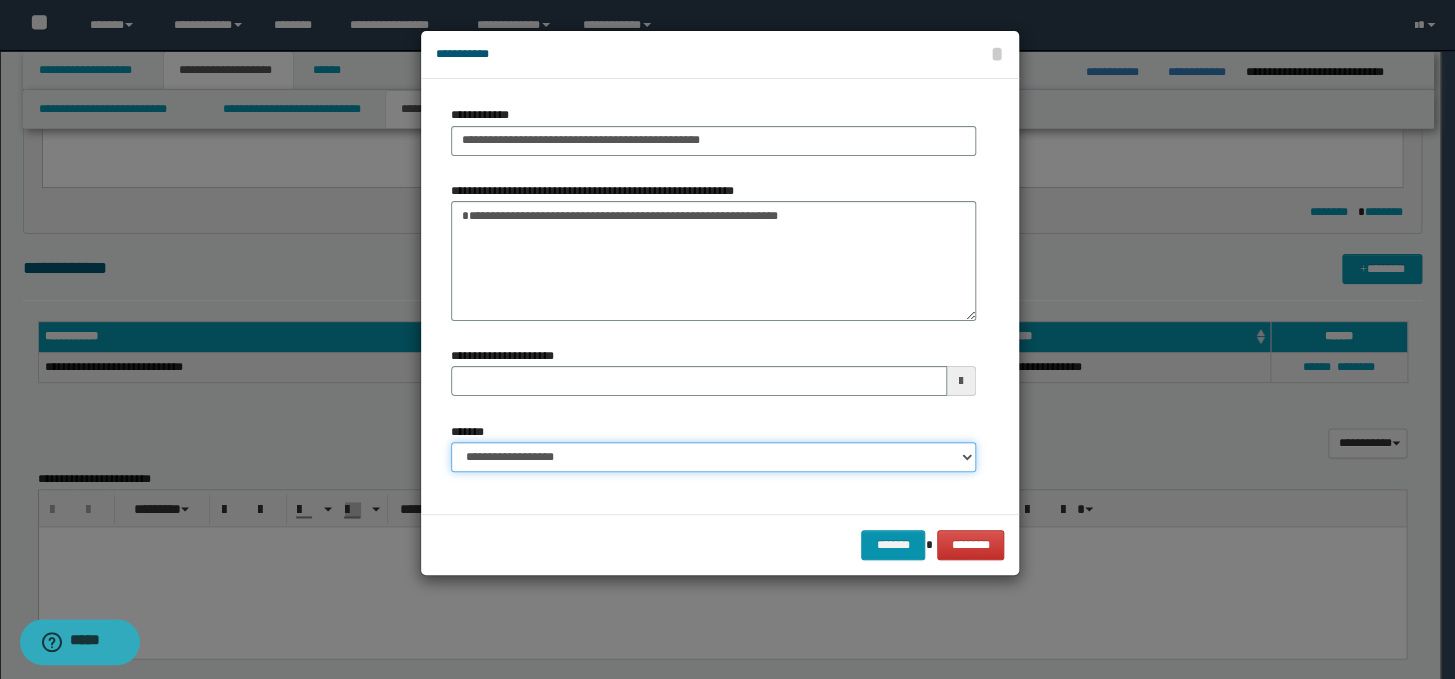 click on "**********" at bounding box center [713, 457] 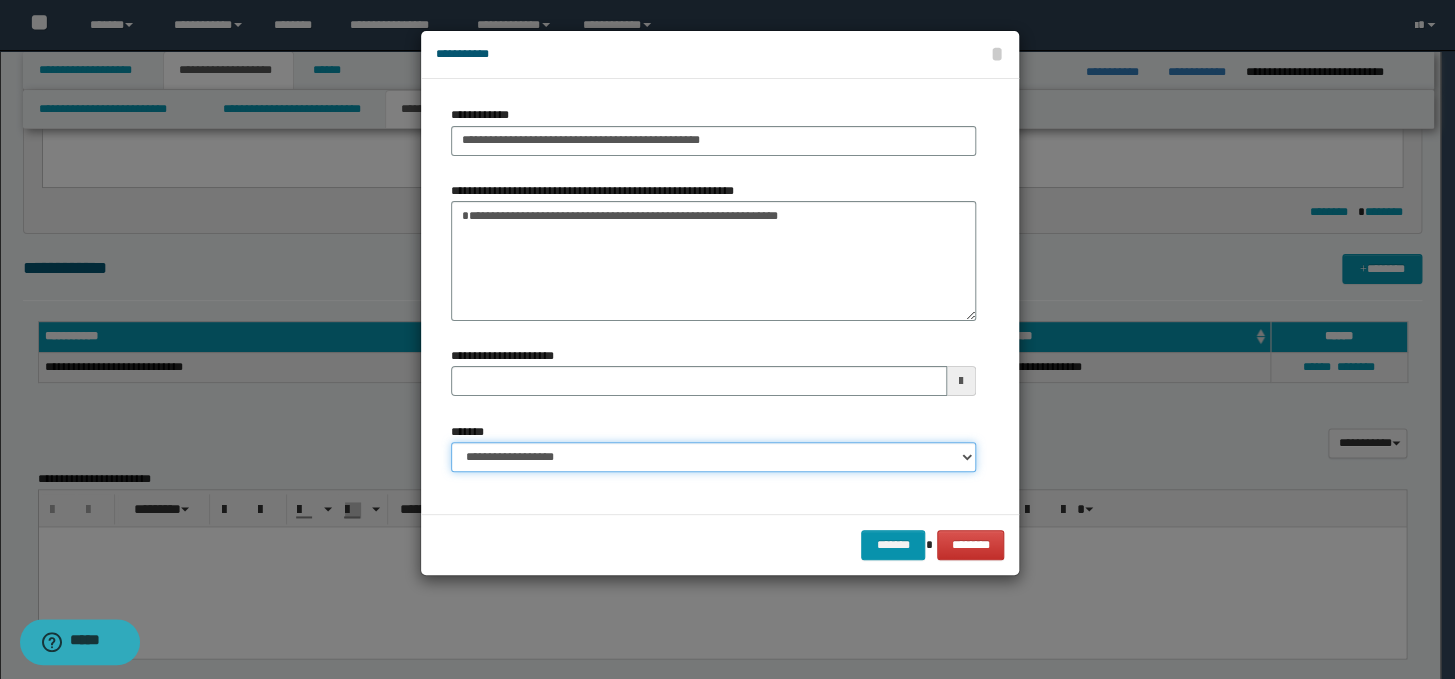 type 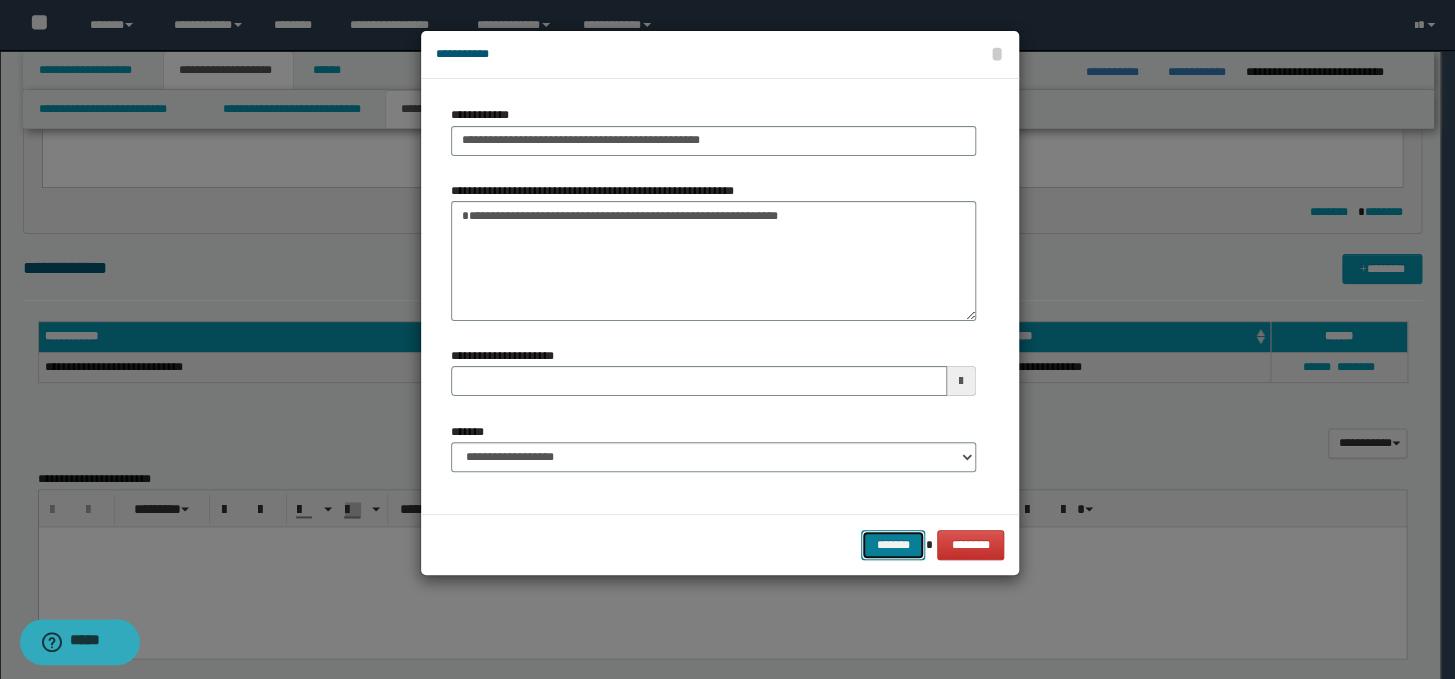 click on "*******" at bounding box center (893, 545) 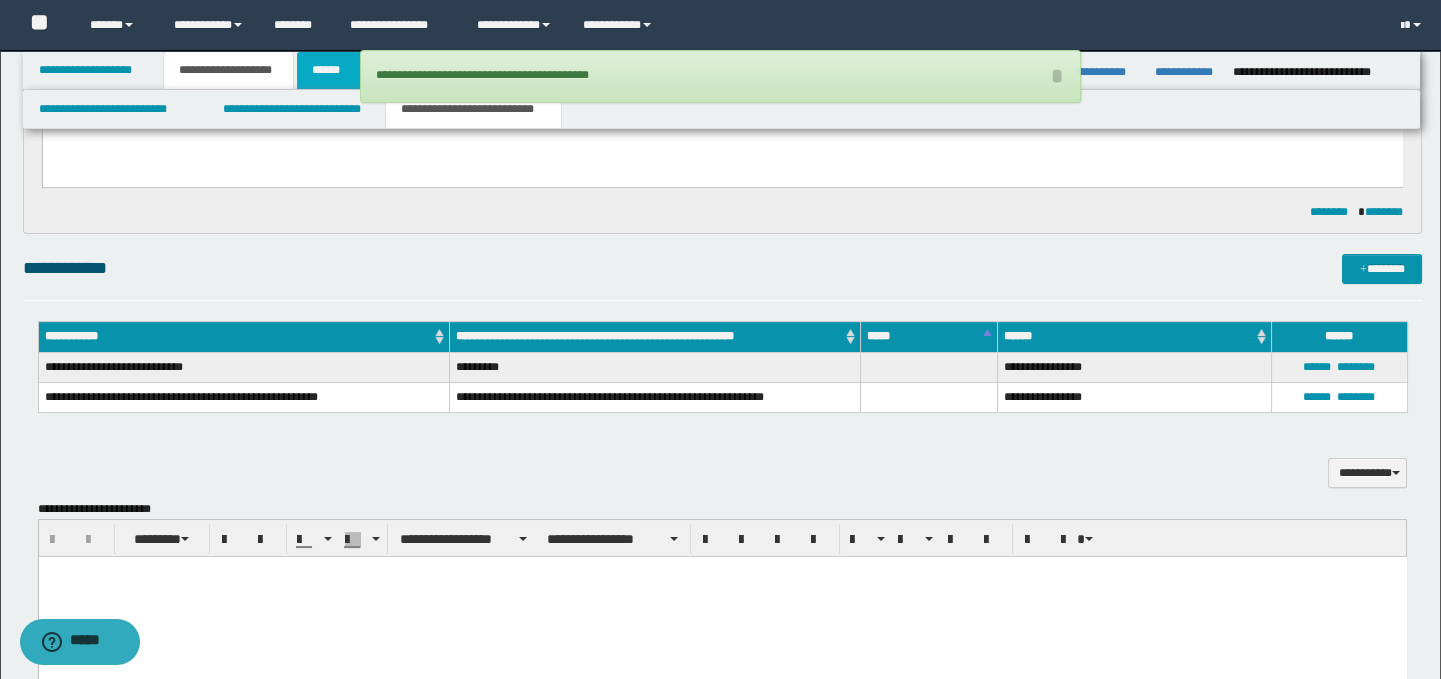 click on "******" at bounding box center [330, 70] 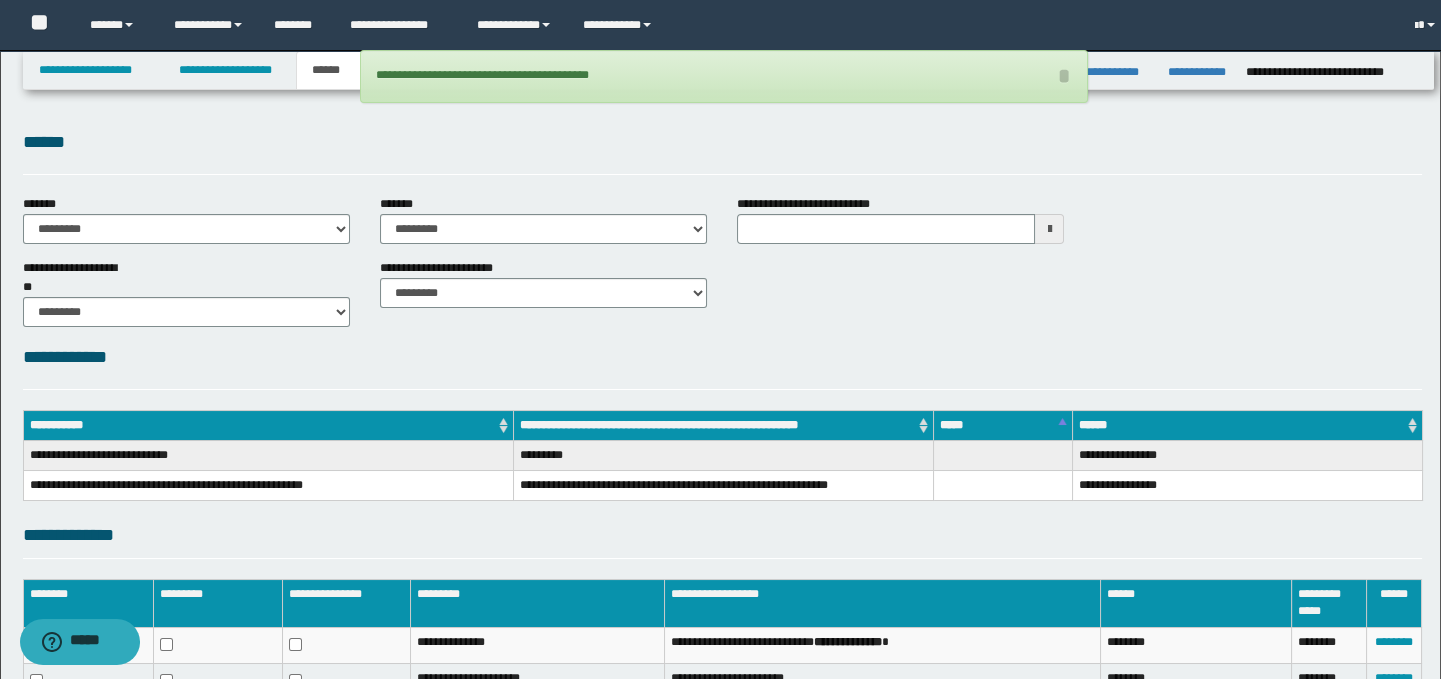 scroll, scrollTop: 0, scrollLeft: 0, axis: both 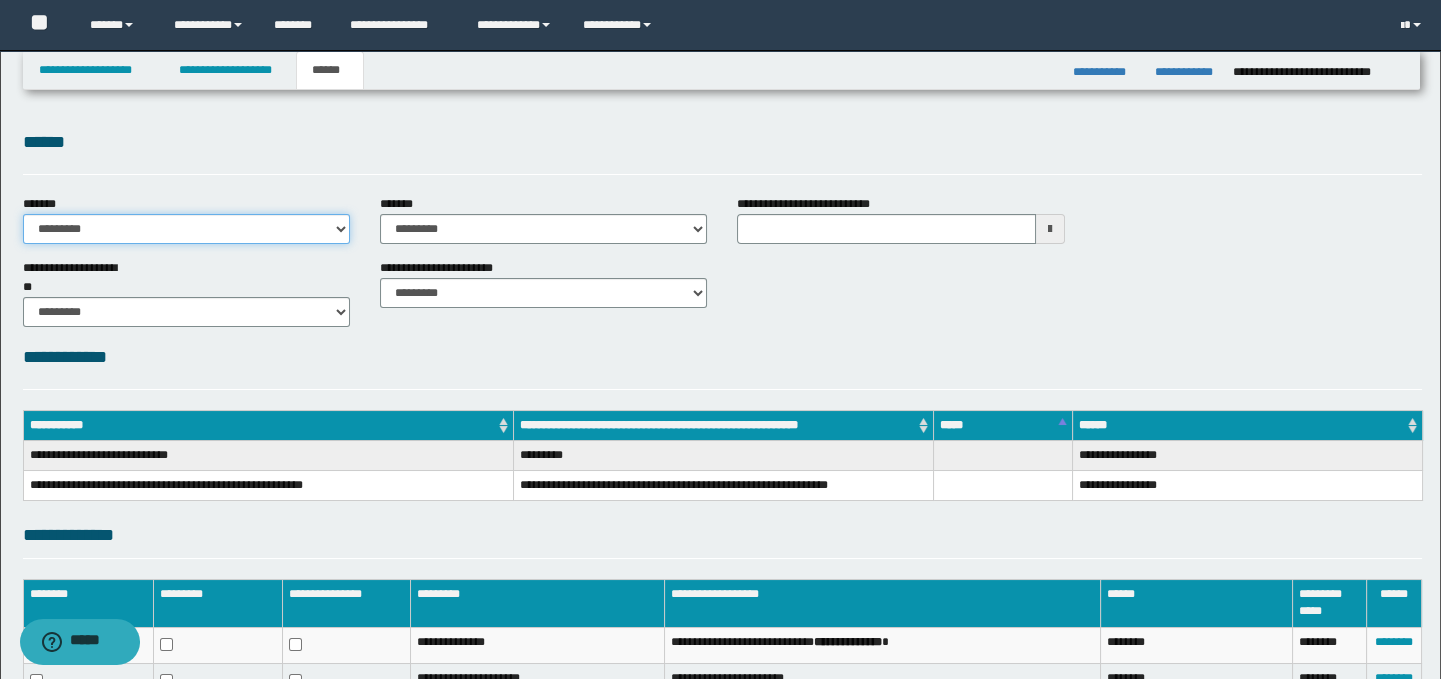 click on "**********" at bounding box center [186, 229] 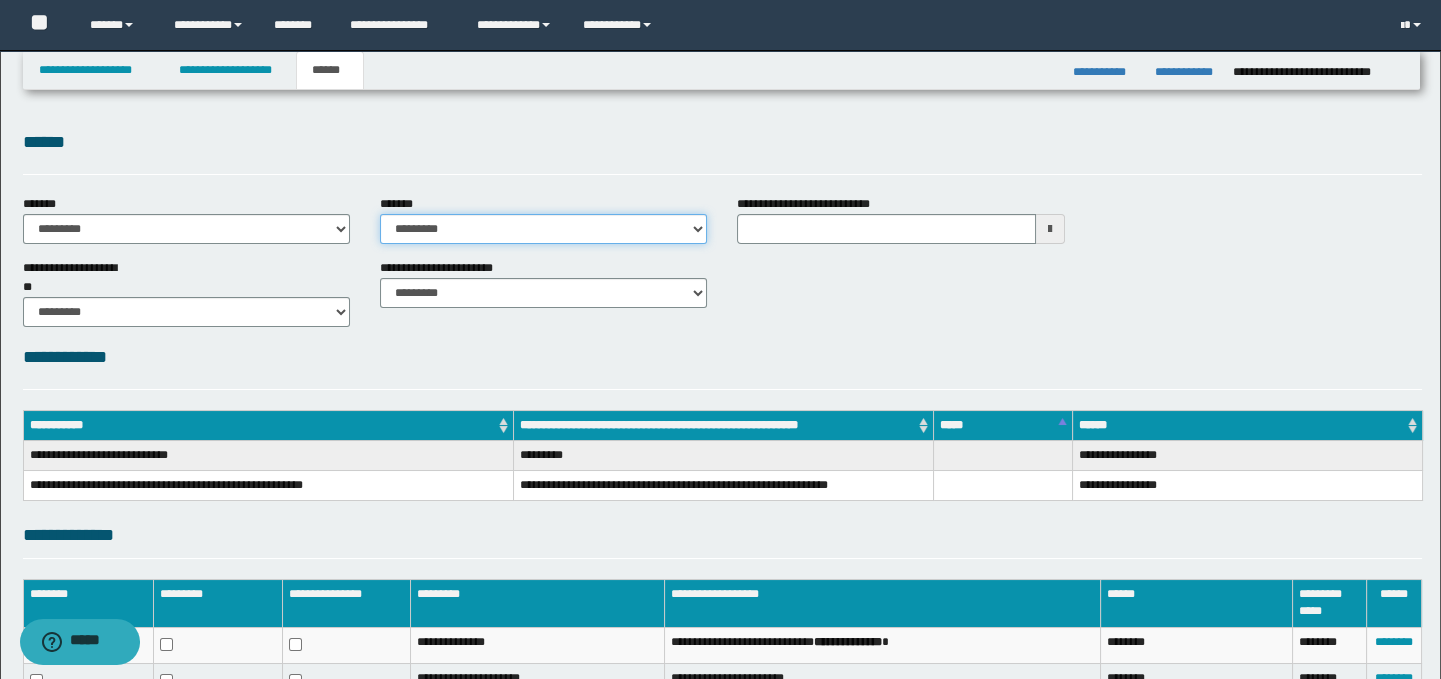 click on "**********" at bounding box center [543, 229] 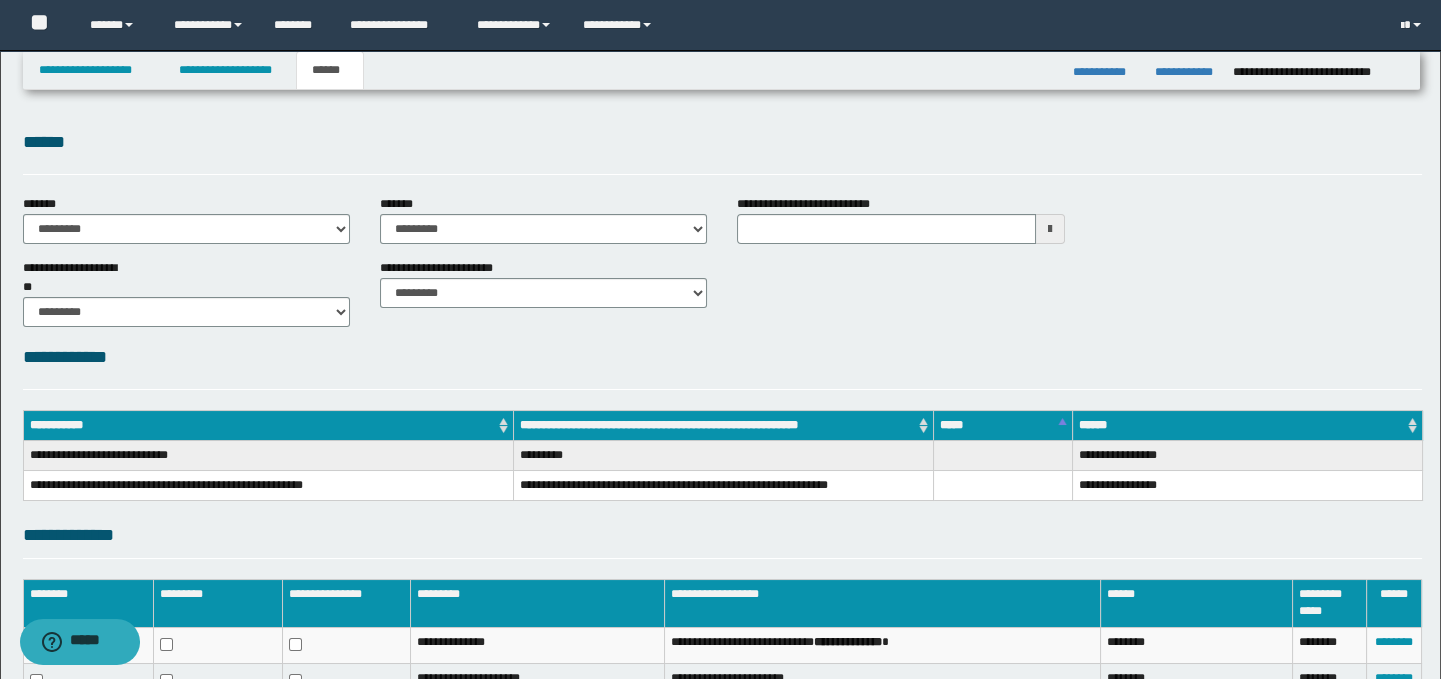 click on "**********" at bounding box center [723, 291] 